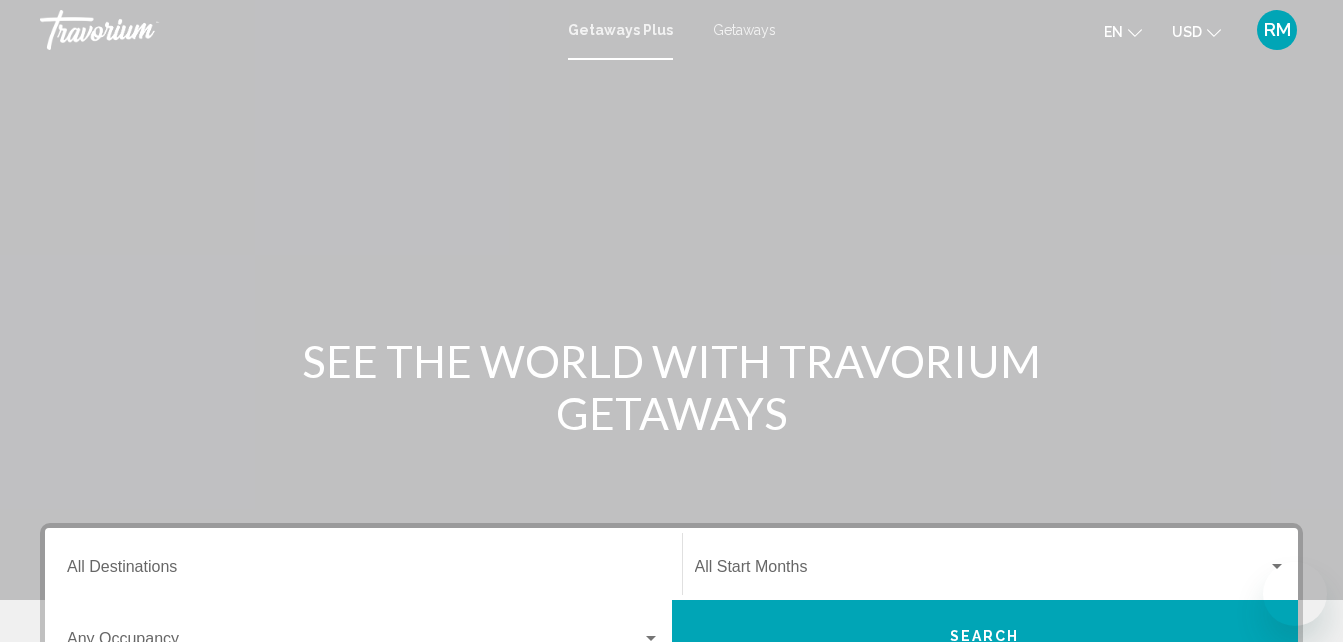 scroll, scrollTop: 0, scrollLeft: 0, axis: both 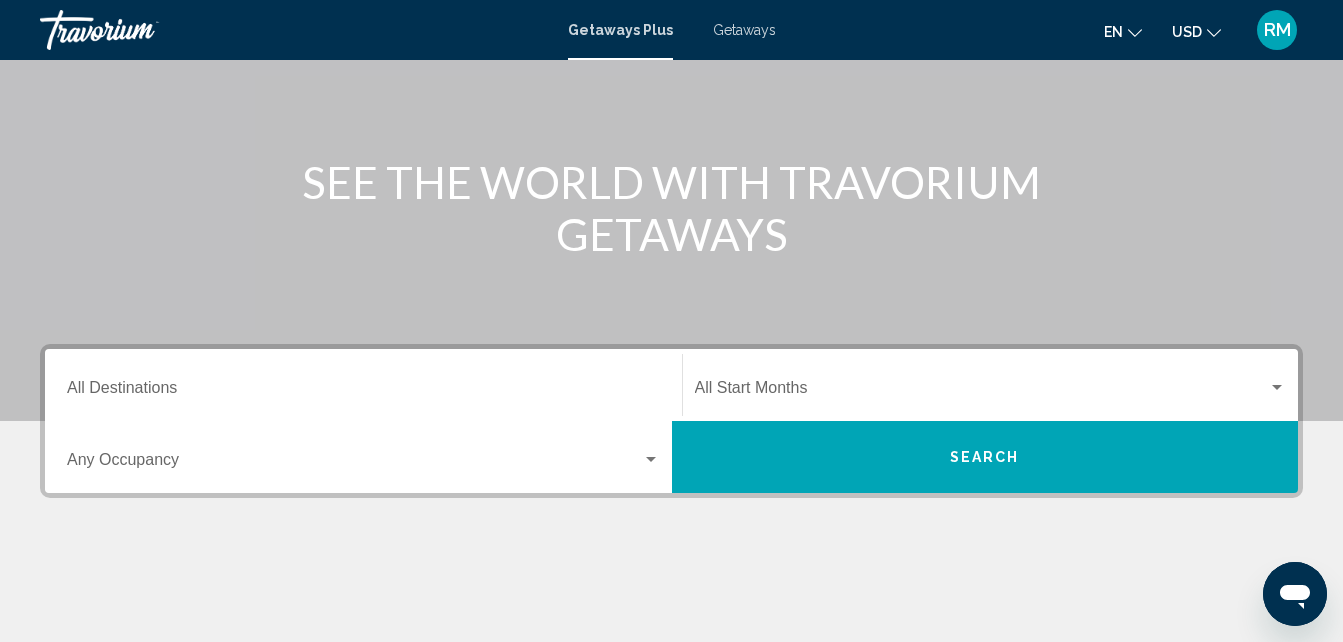 click on "Destination All Destinations" at bounding box center [363, 385] 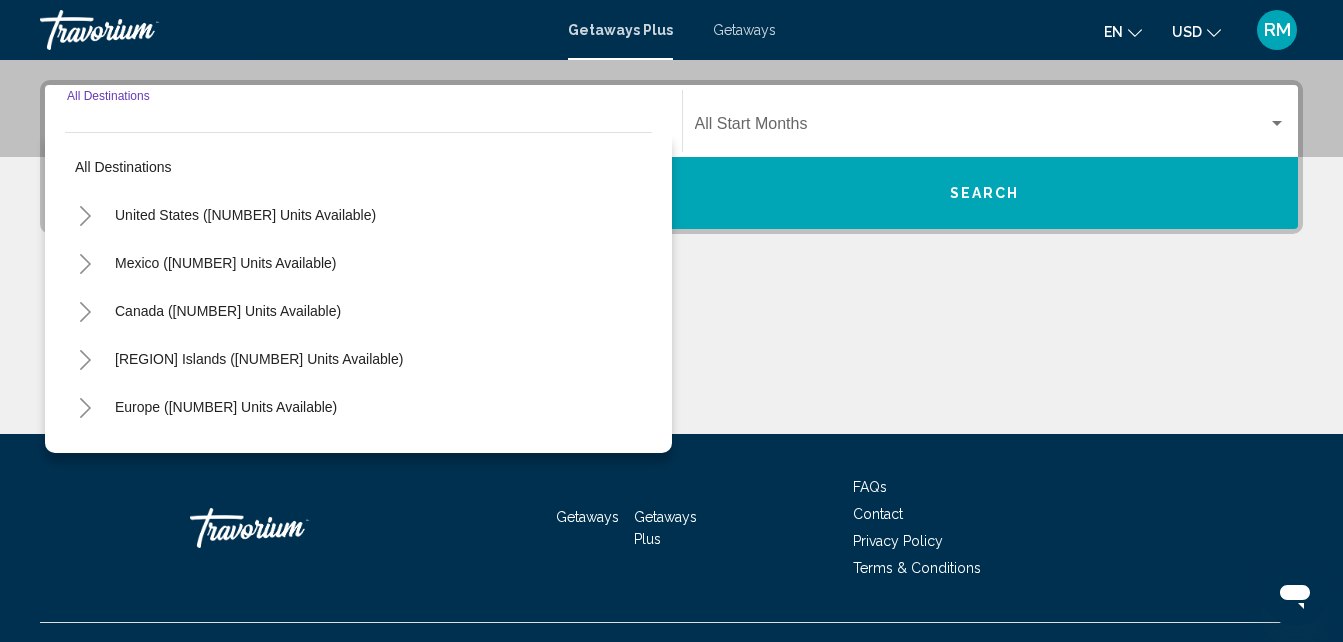 scroll, scrollTop: 458, scrollLeft: 0, axis: vertical 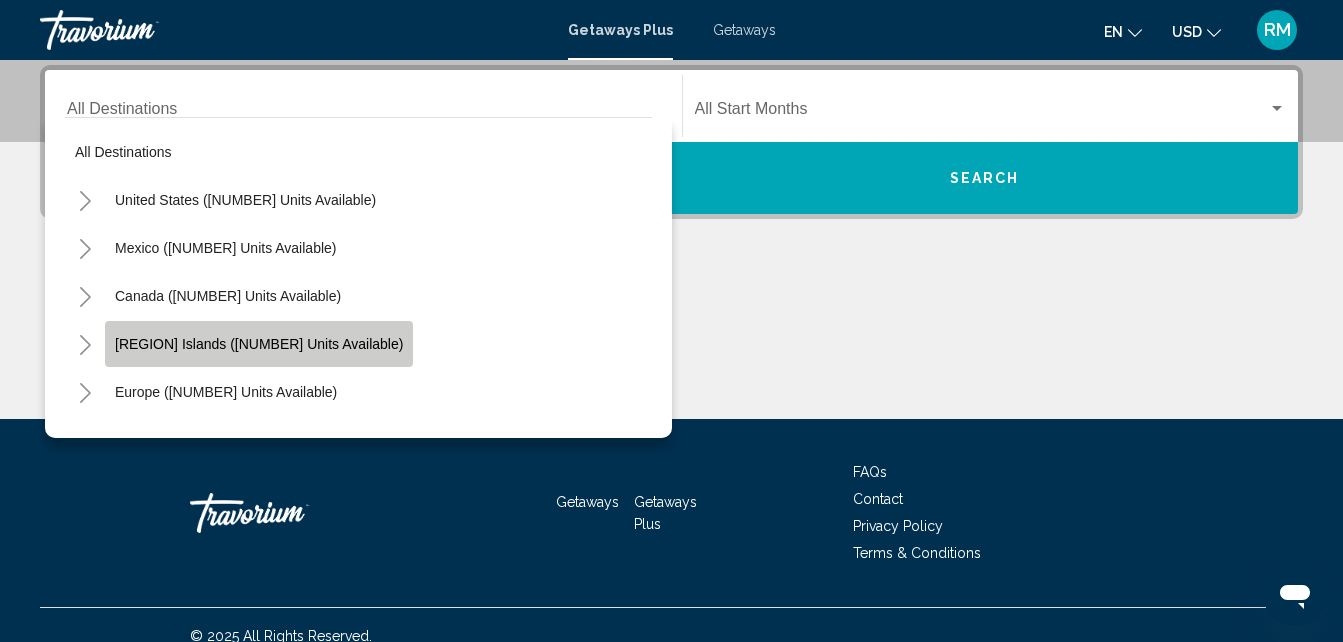 click on "[REGION] Islands ([NUMBER] units available)" at bounding box center (259, 344) 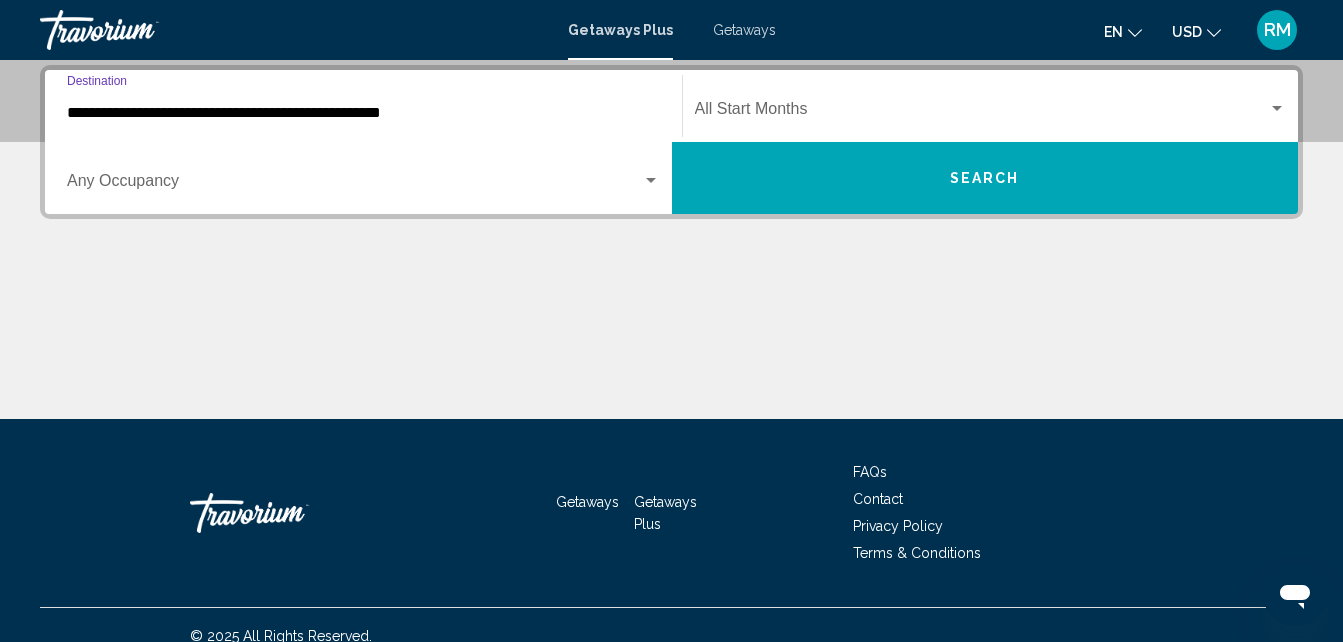 click at bounding box center [651, 181] 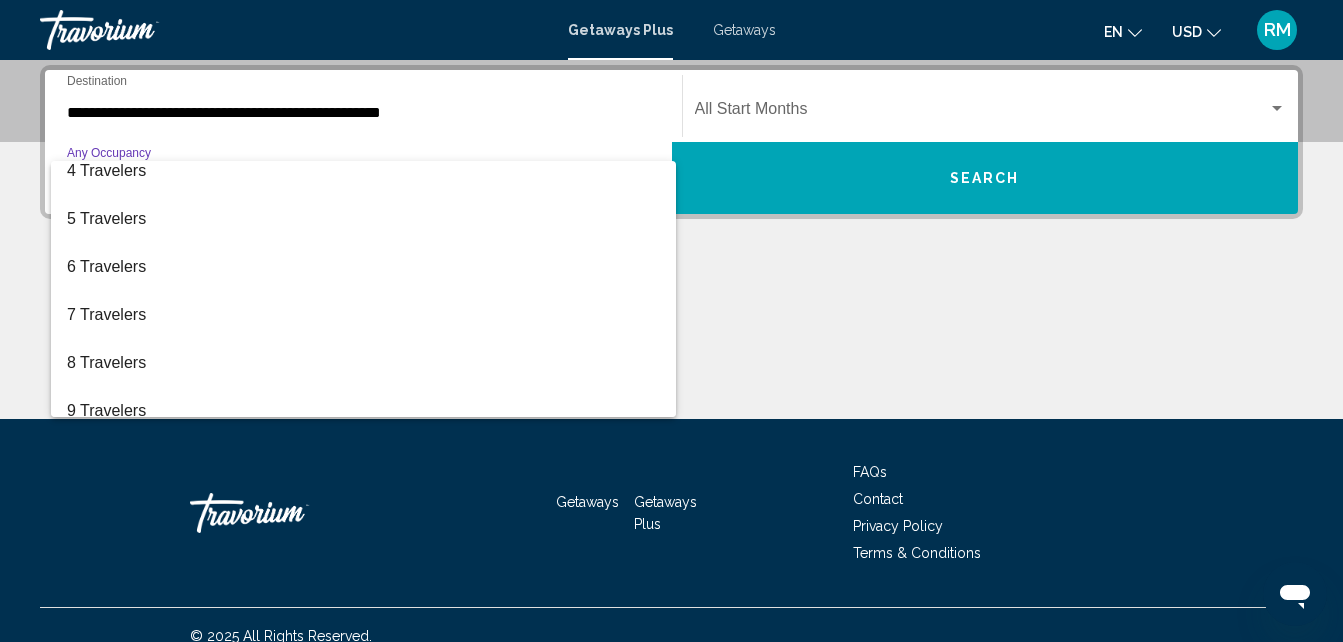 scroll, scrollTop: 165, scrollLeft: 0, axis: vertical 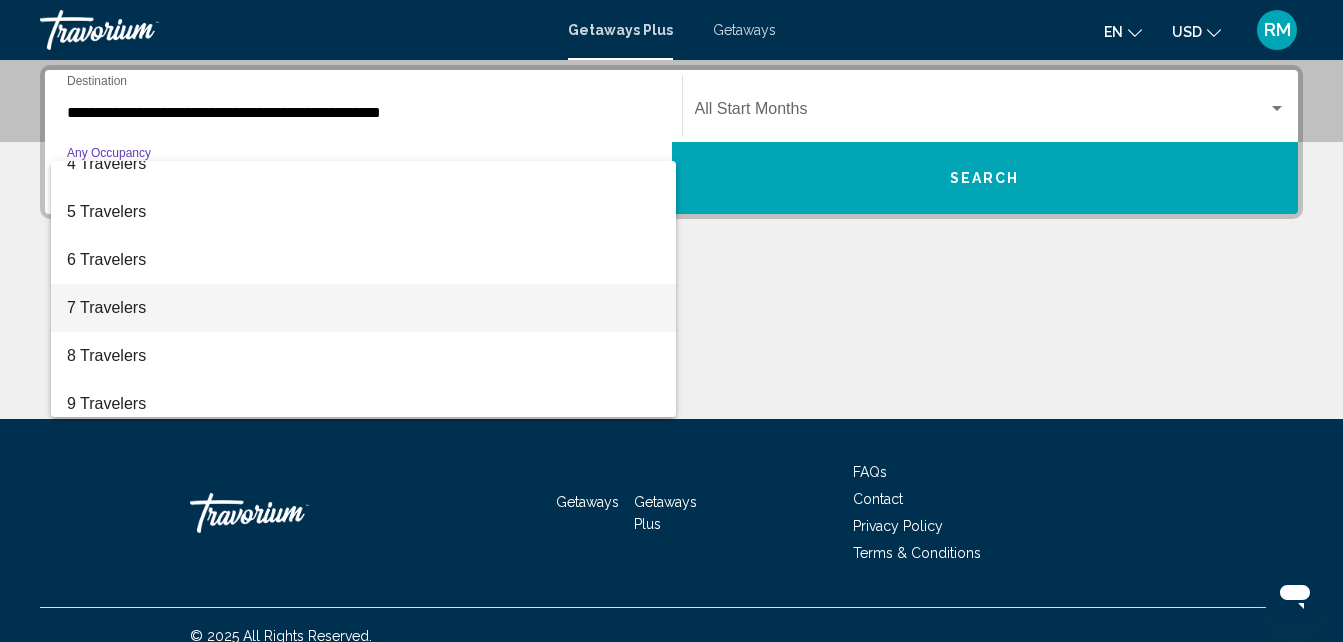 click on "7 Travelers" at bounding box center (363, 308) 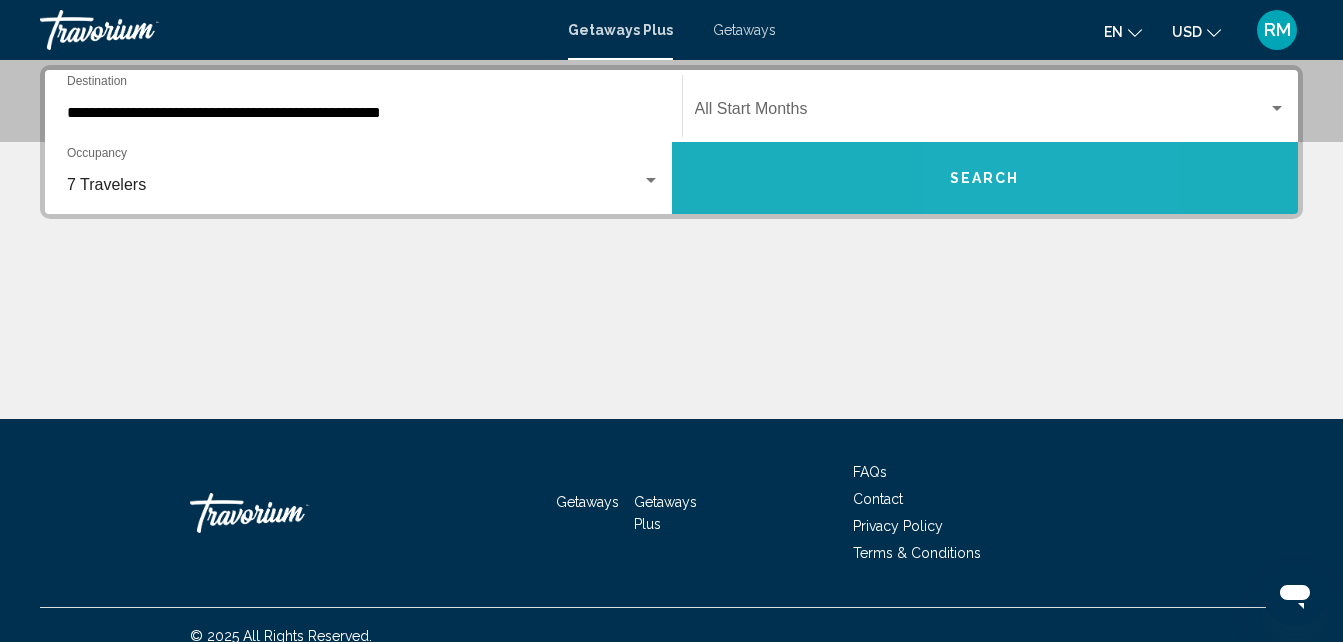 click on "Search" at bounding box center (985, 179) 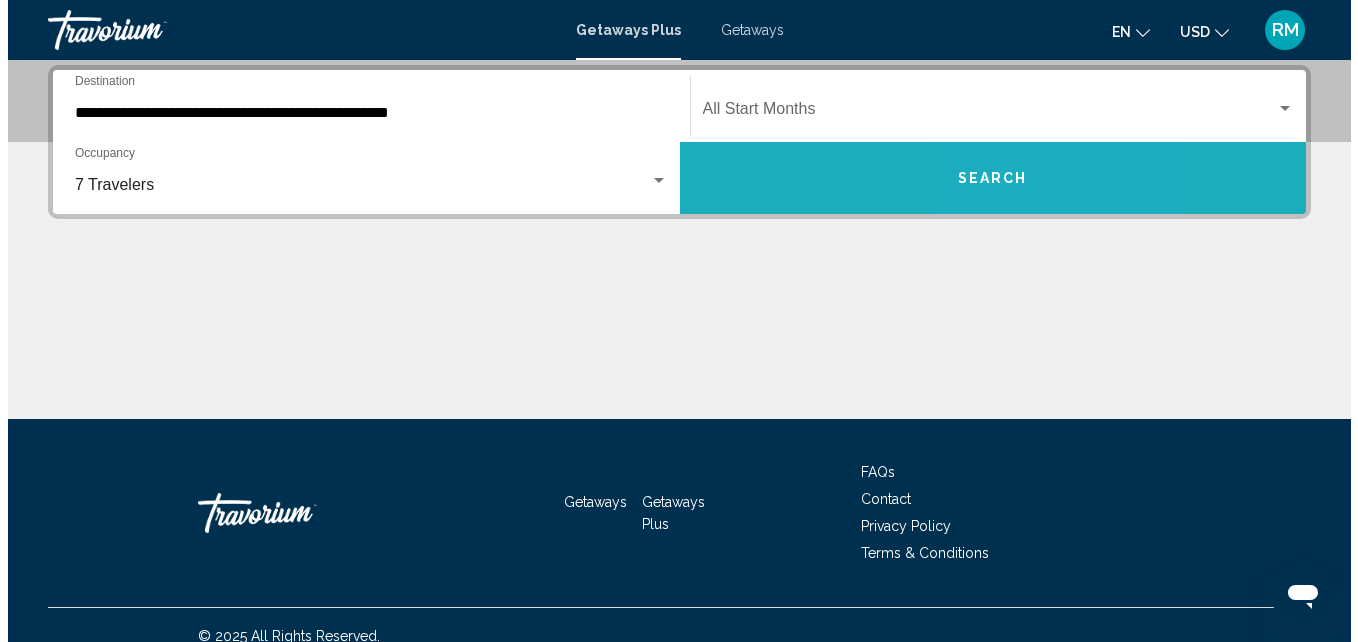 scroll, scrollTop: 0, scrollLeft: 0, axis: both 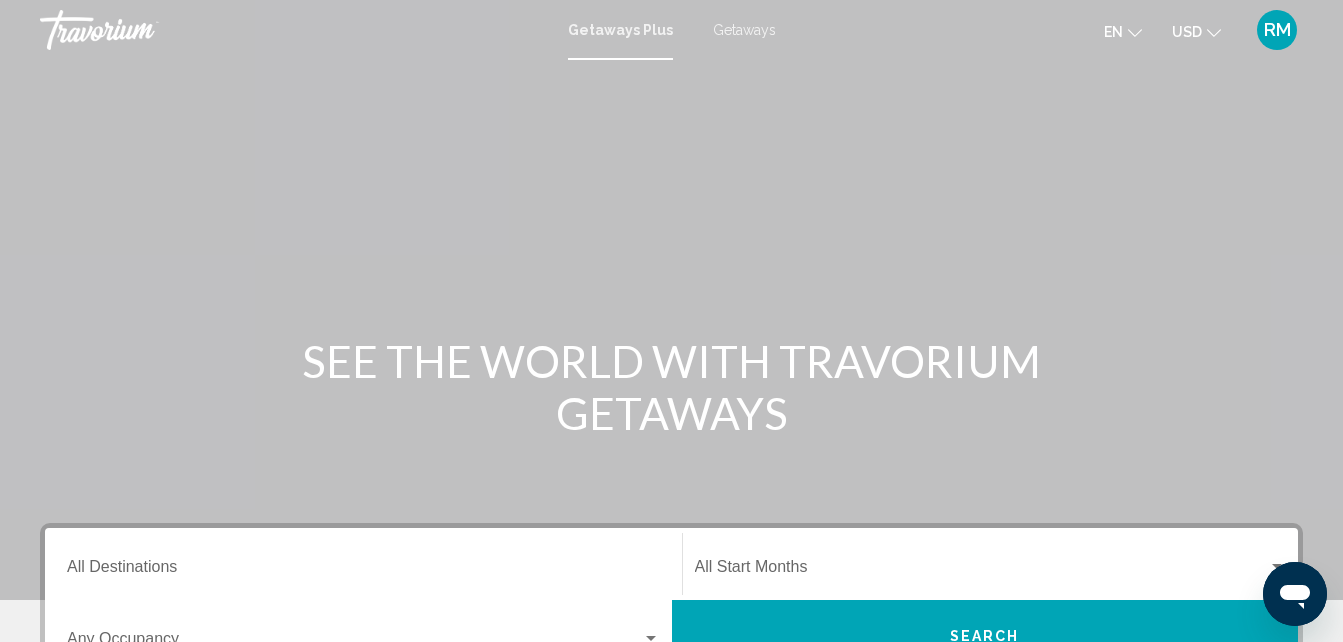 click on "Destination All Destinations" at bounding box center [363, 571] 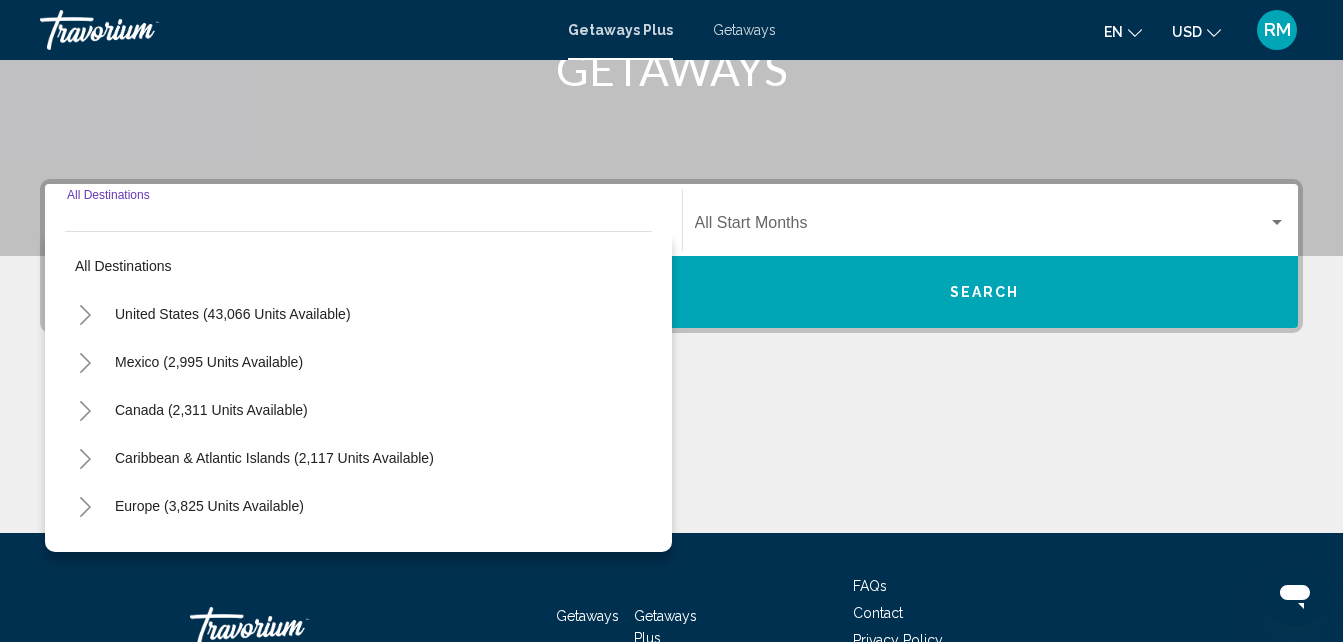 scroll, scrollTop: 458, scrollLeft: 0, axis: vertical 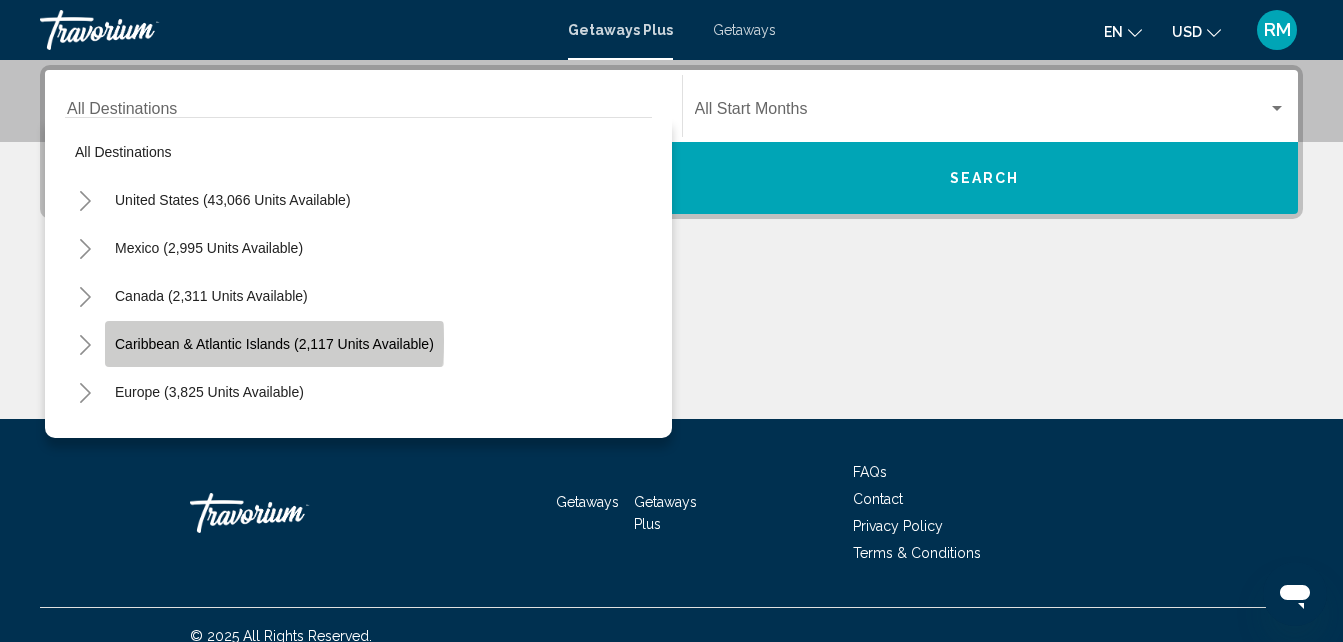 click on "Caribbean & Atlantic Islands (2,117 units available)" at bounding box center (274, 344) 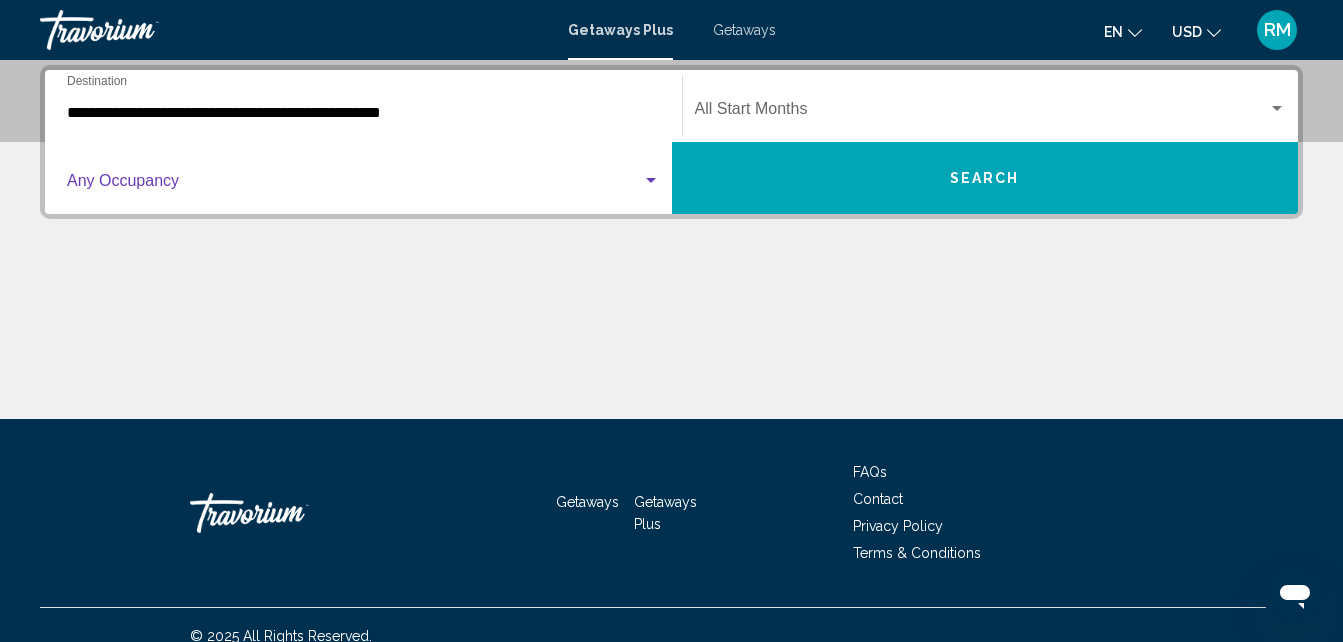 click at bounding box center [354, 185] 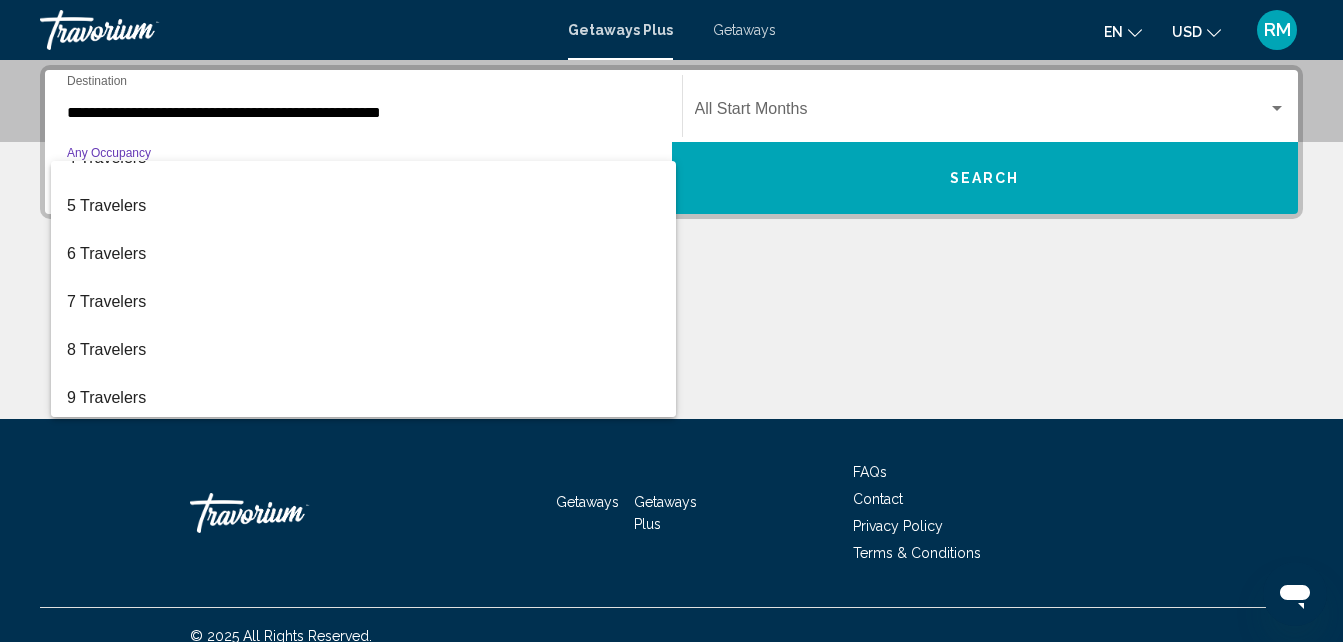 scroll, scrollTop: 192, scrollLeft: 0, axis: vertical 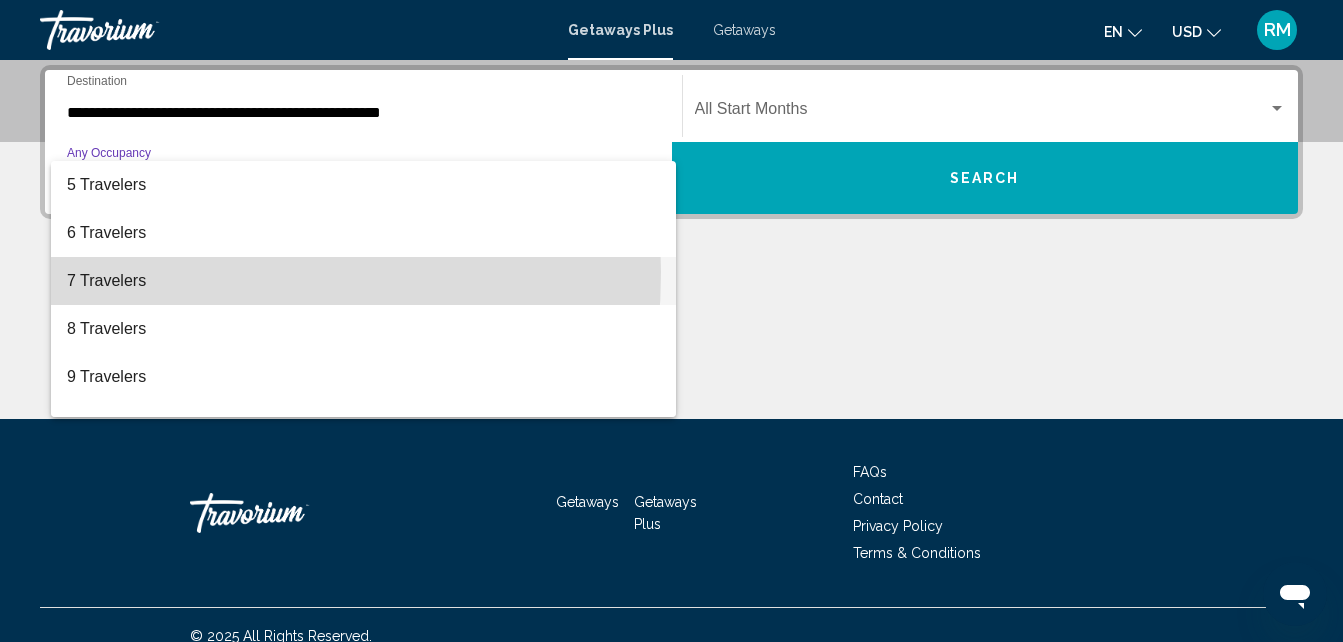 click on "7 Travelers" at bounding box center (363, 281) 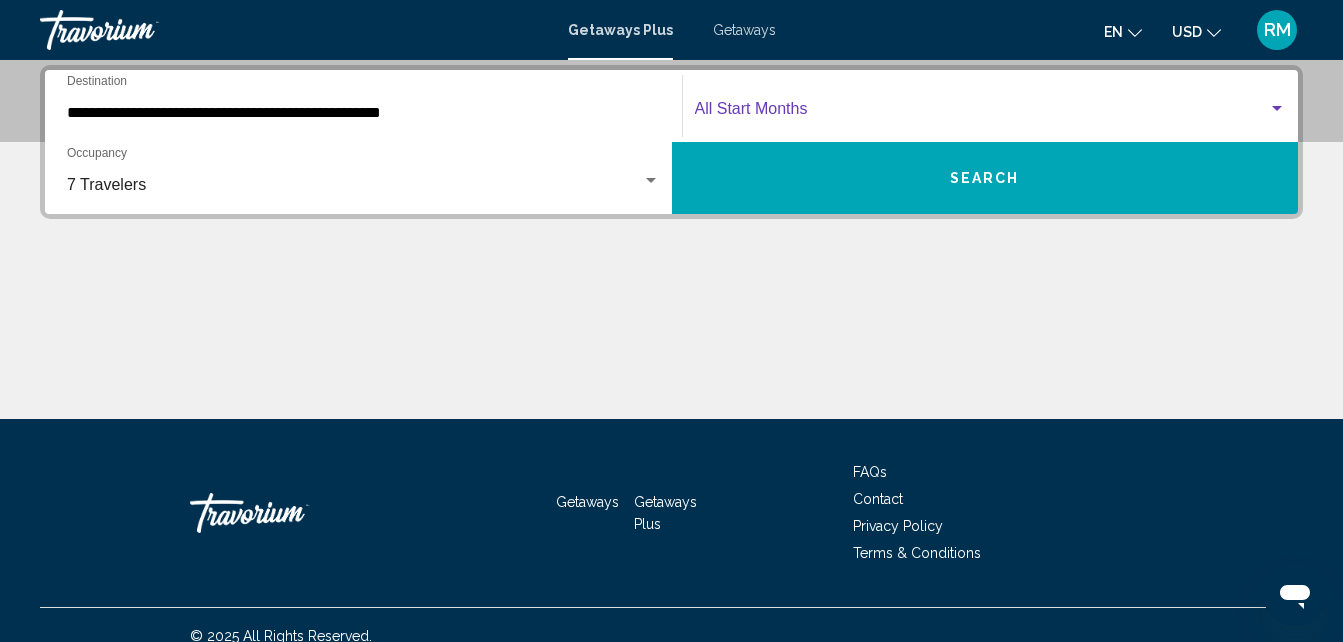 click at bounding box center (982, 113) 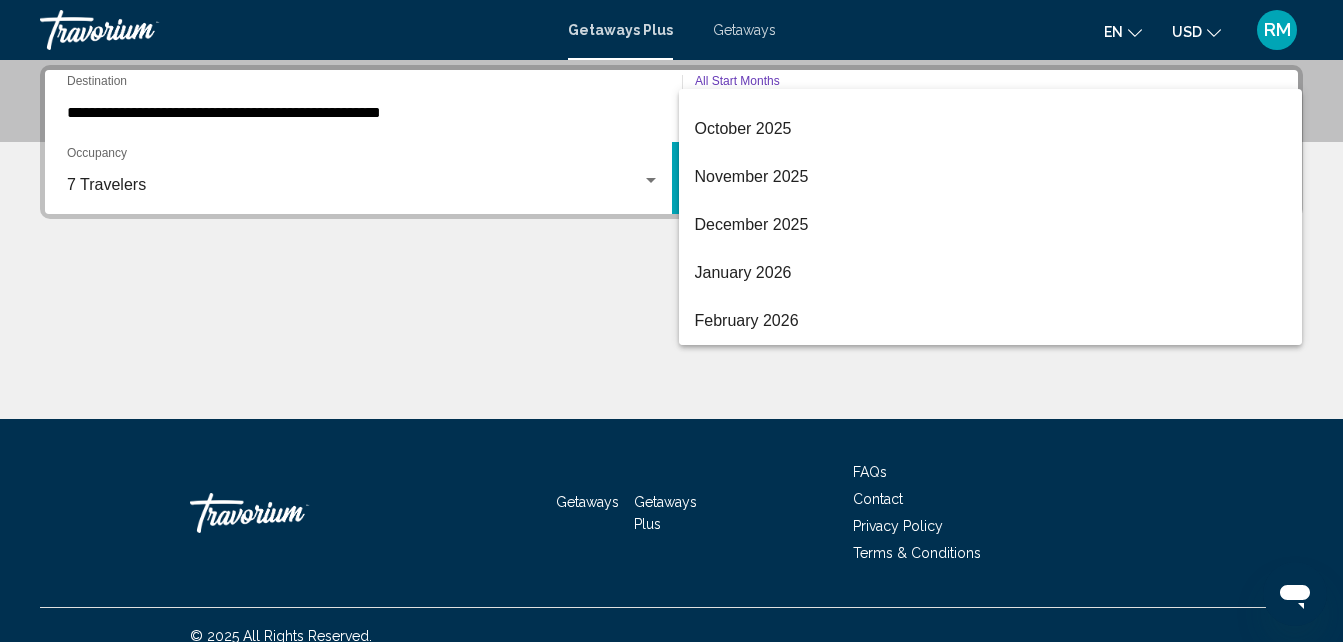 scroll, scrollTop: 182, scrollLeft: 0, axis: vertical 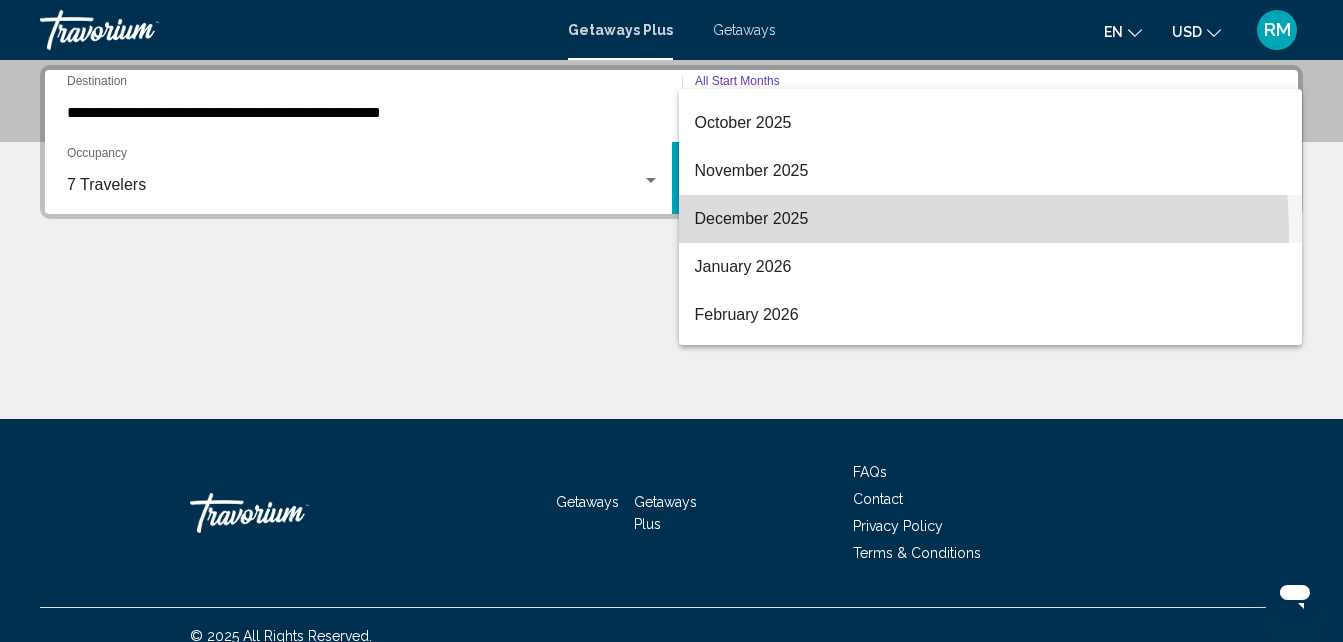 click on "December 2025" at bounding box center [991, 219] 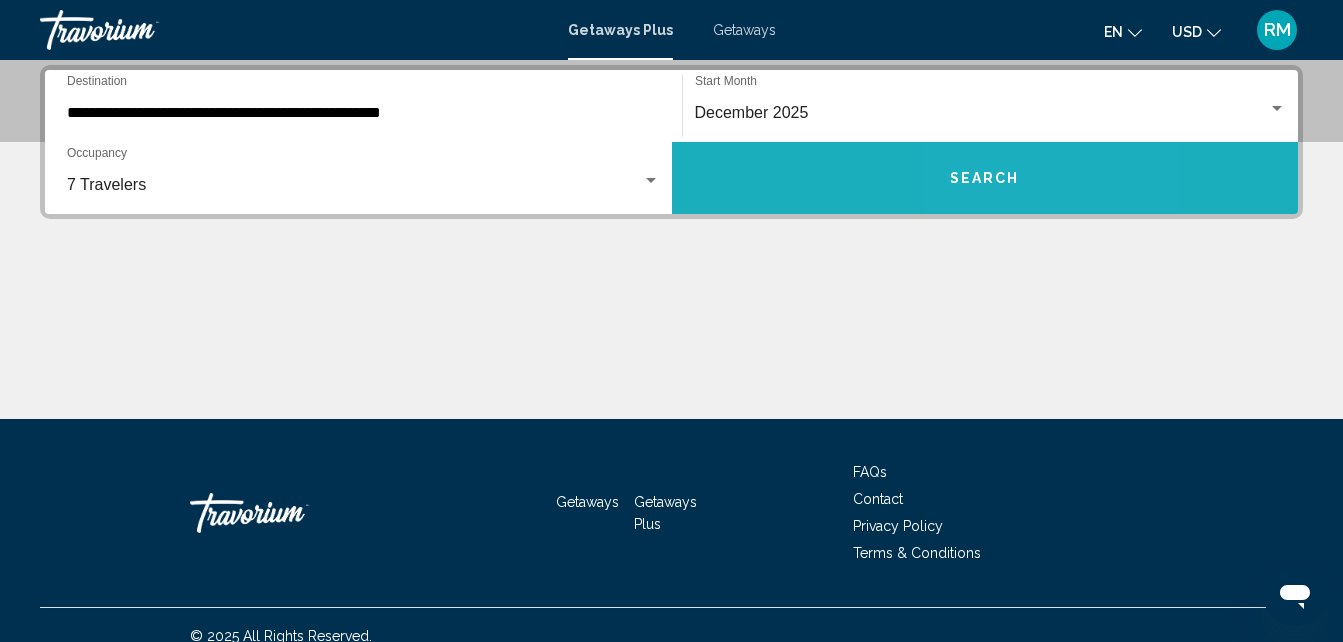click on "Search" at bounding box center (985, 178) 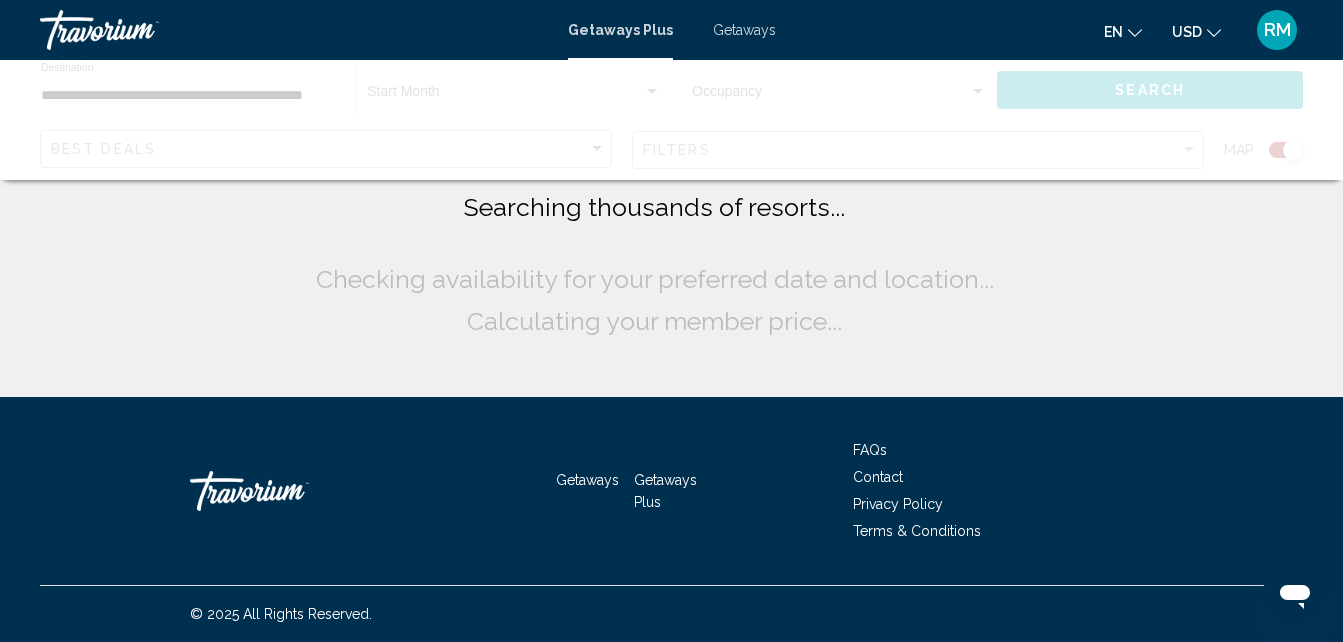 scroll, scrollTop: 0, scrollLeft: 0, axis: both 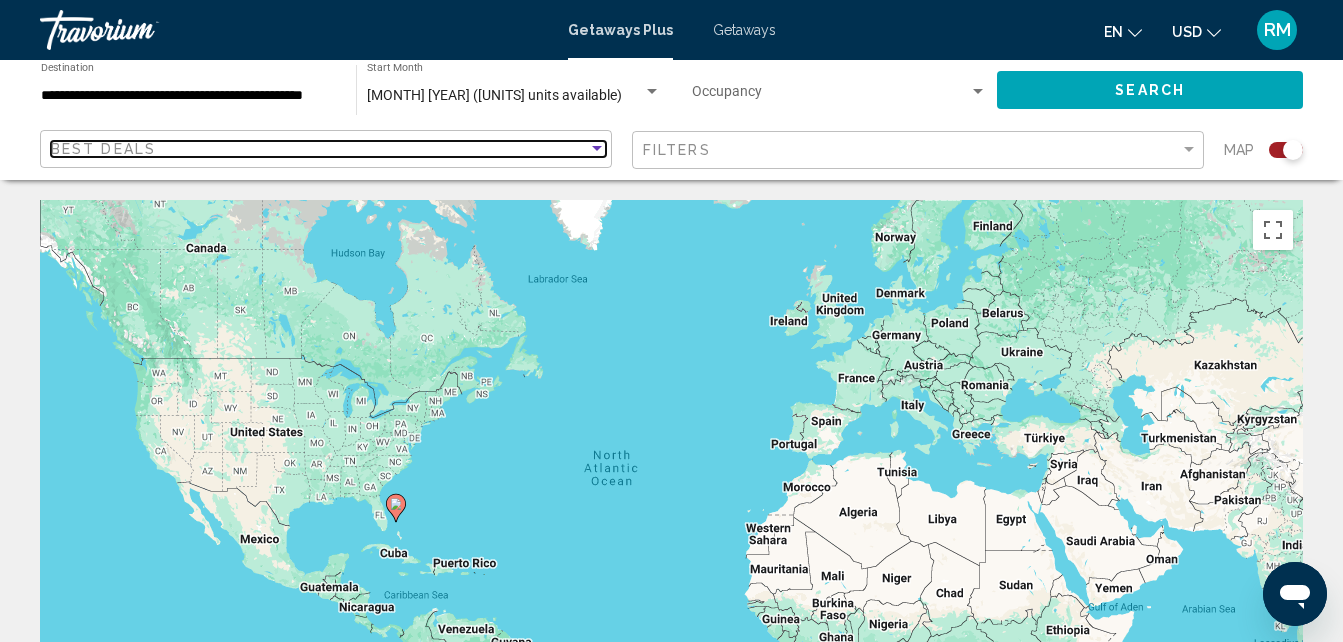 click at bounding box center [597, 149] 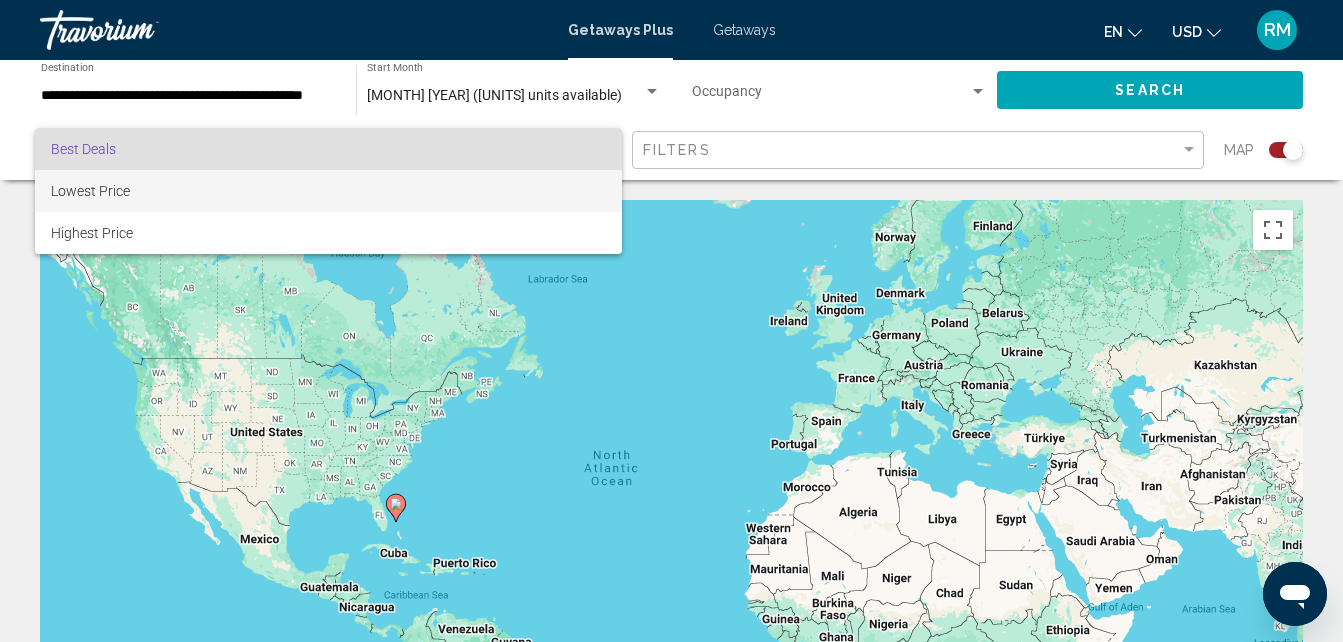 click on "Lowest Price" at bounding box center [328, 191] 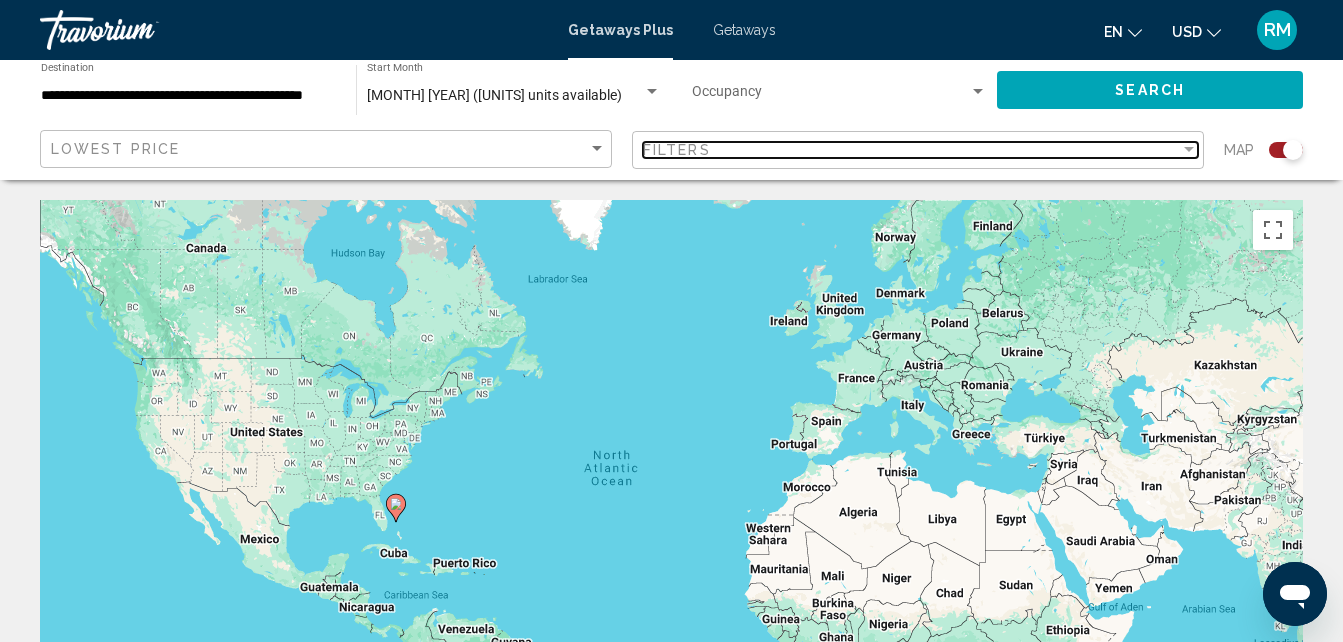 click at bounding box center (1189, 150) 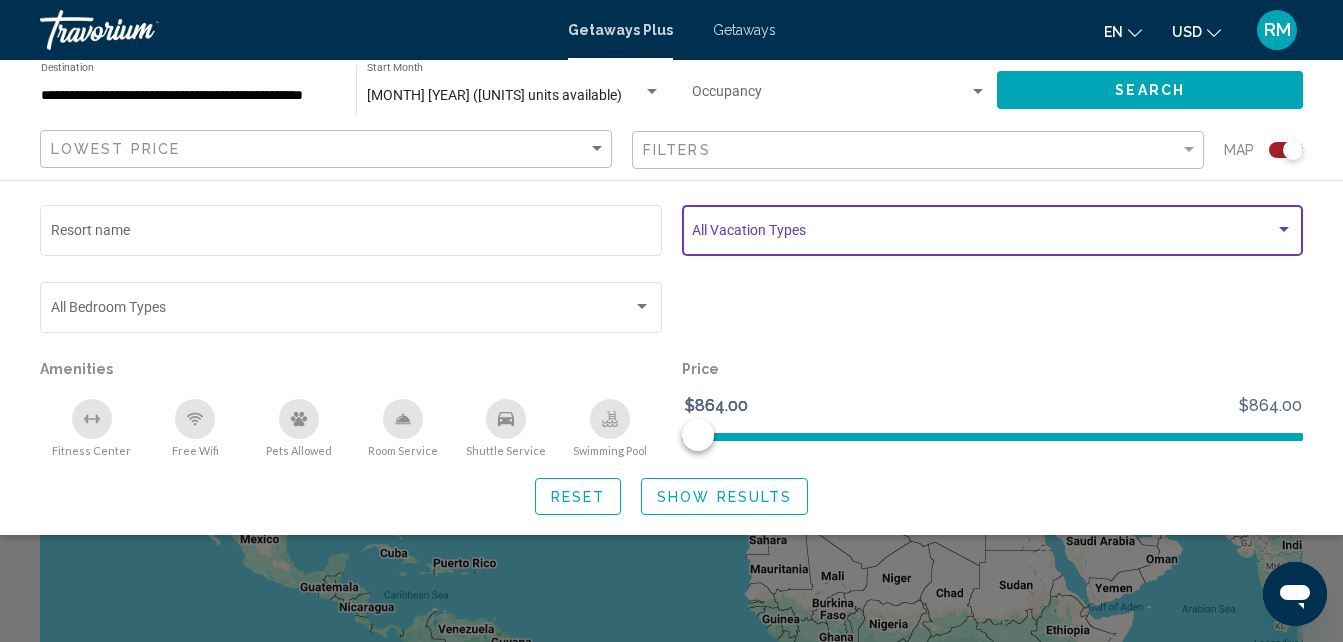 click at bounding box center [1284, 230] 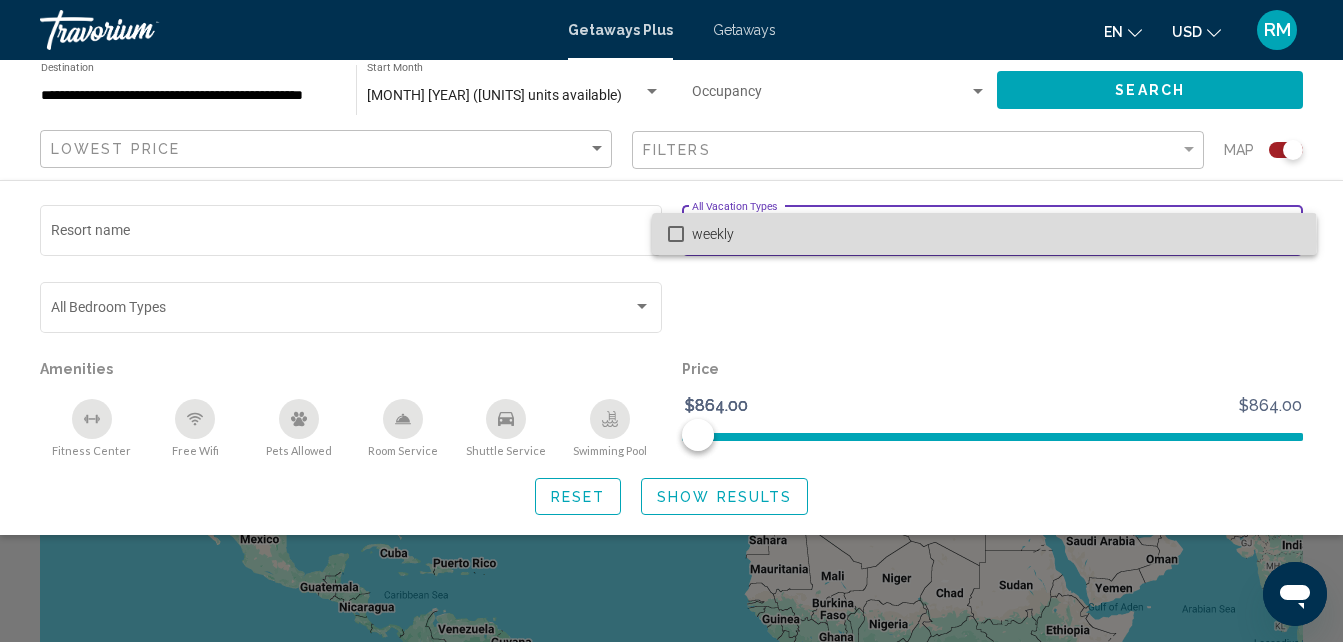 click at bounding box center [676, 234] 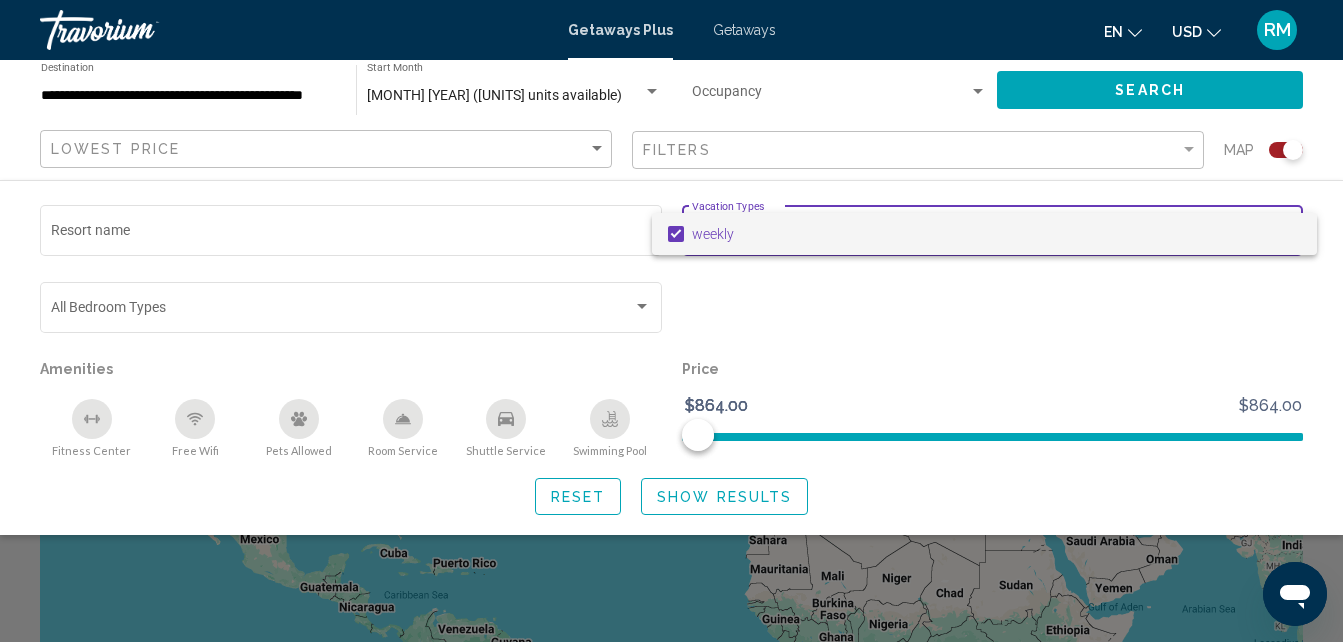 click at bounding box center [671, 321] 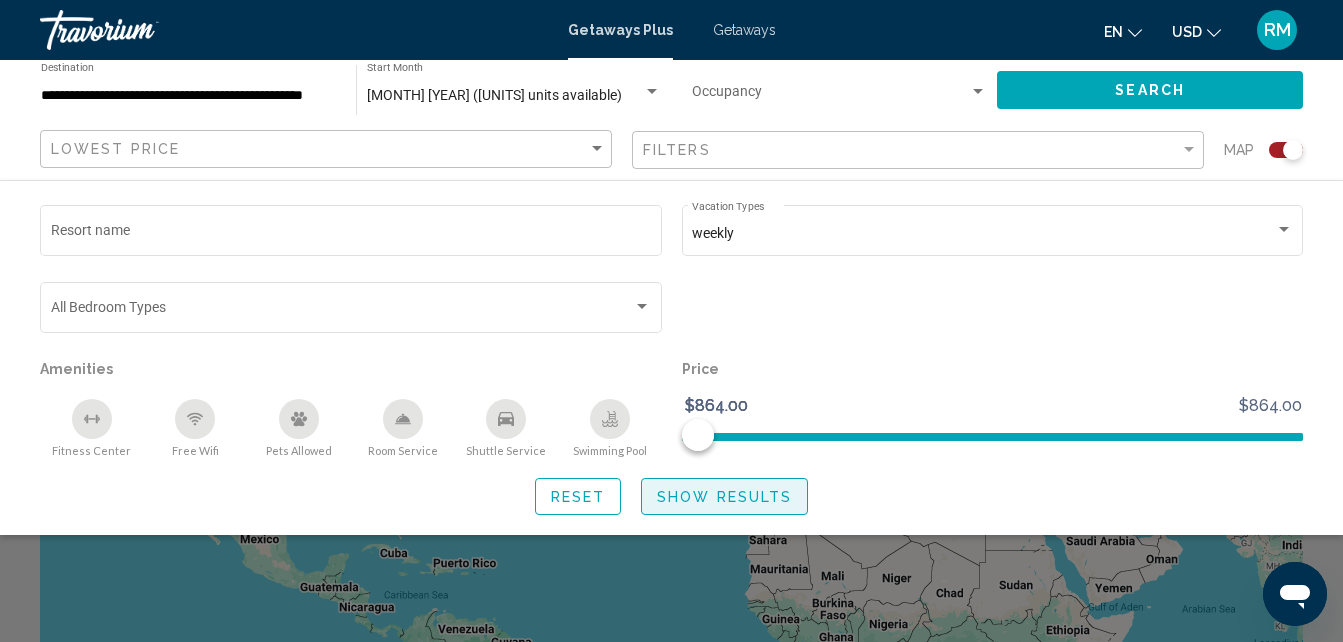 click on "Show Results" at bounding box center [724, 497] 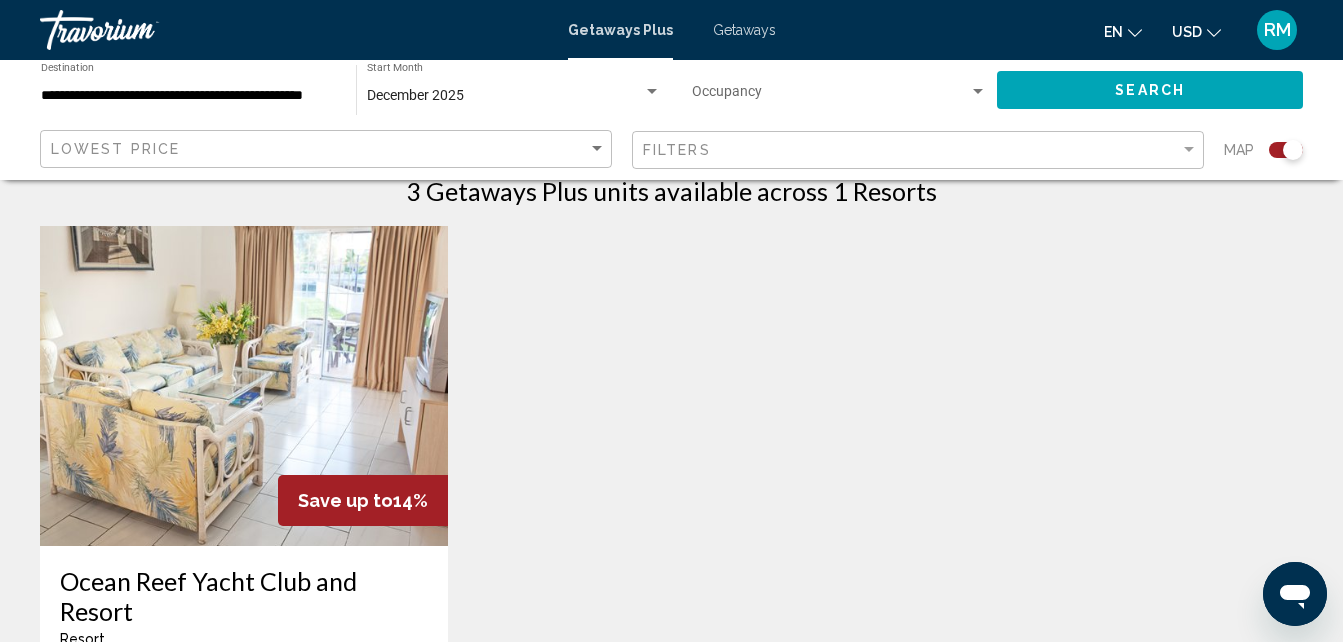 scroll, scrollTop: 670, scrollLeft: 0, axis: vertical 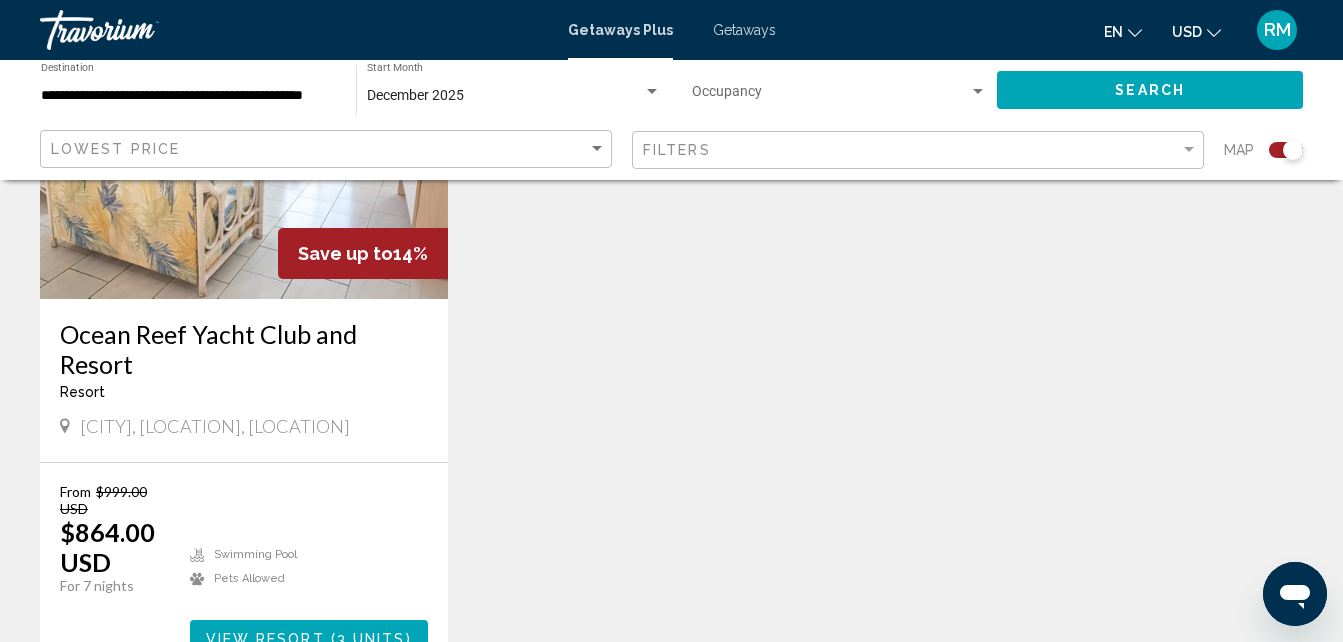 click on "Save up to" at bounding box center (345, 253) 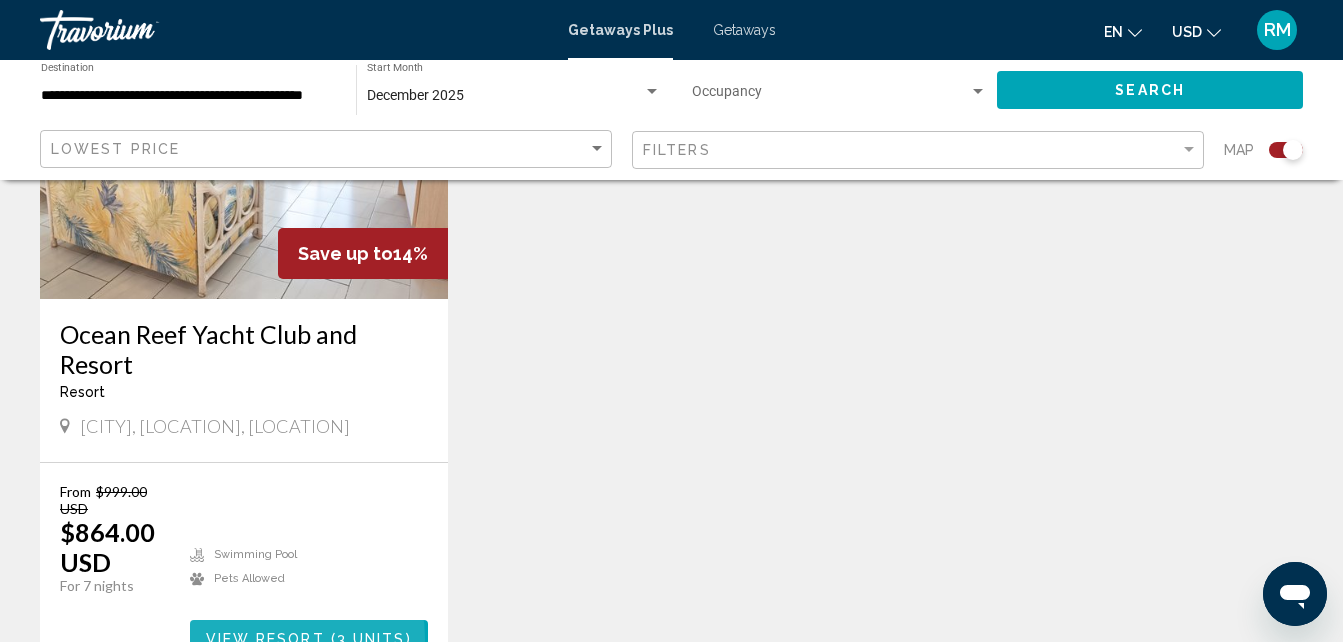 click on "View Resort" at bounding box center (265, 639) 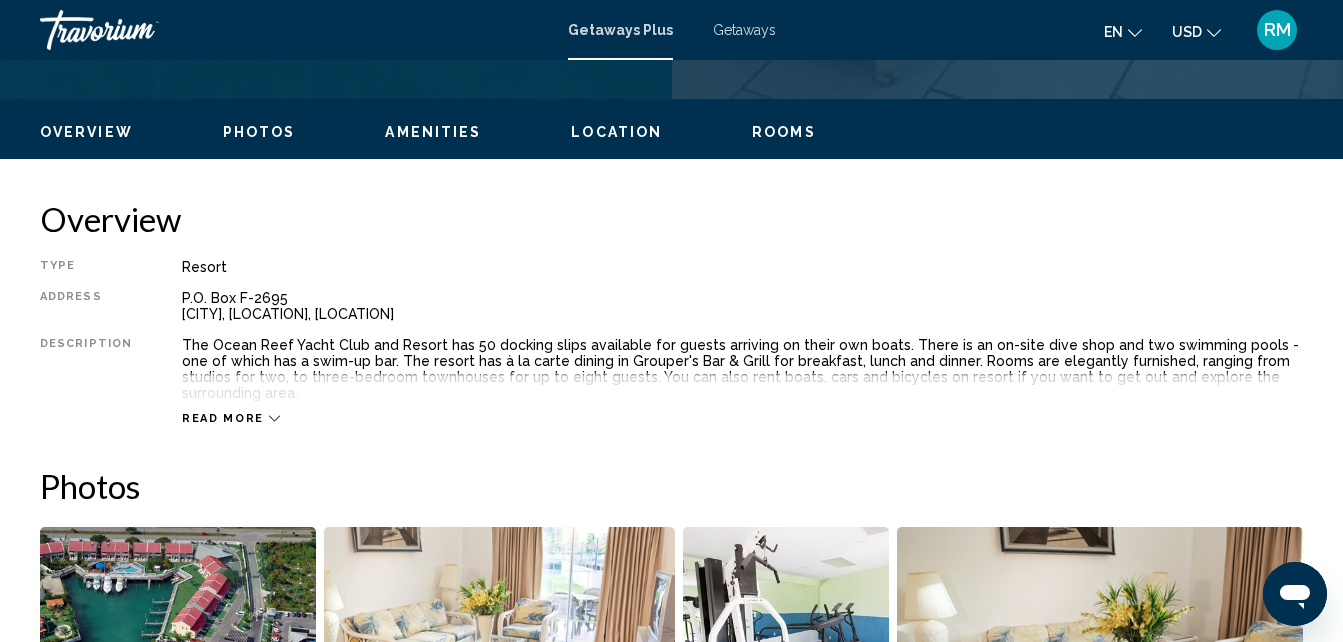 scroll, scrollTop: 214, scrollLeft: 0, axis: vertical 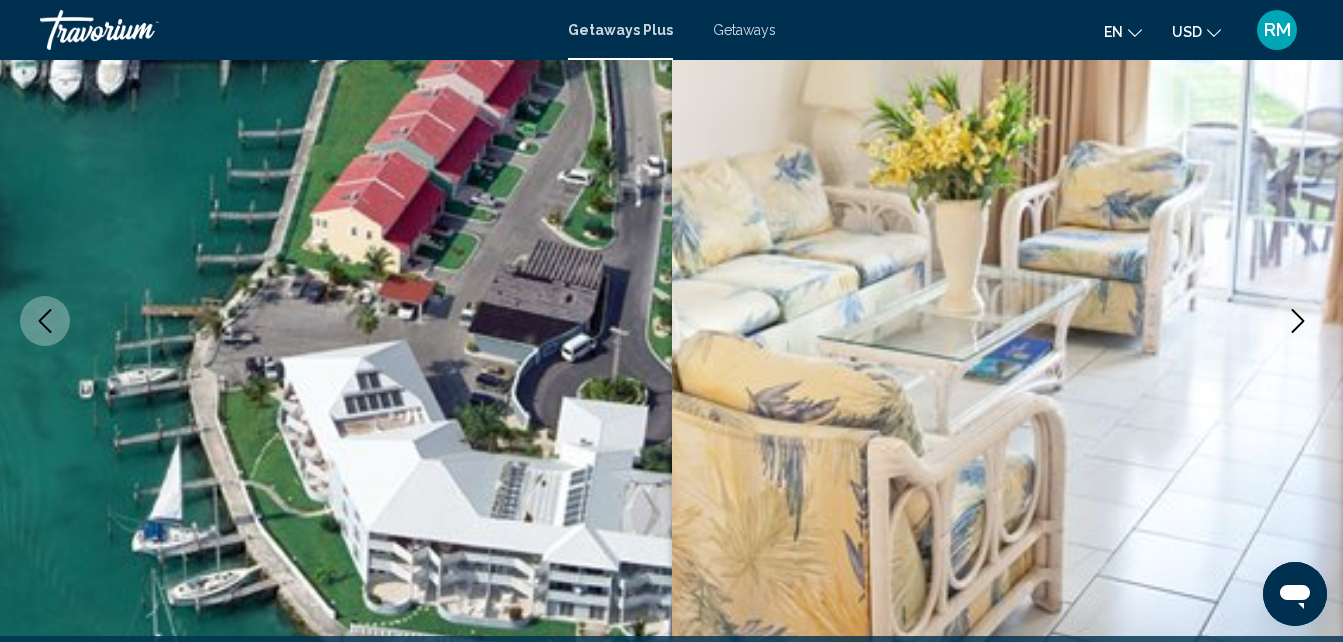 click at bounding box center (1298, 321) 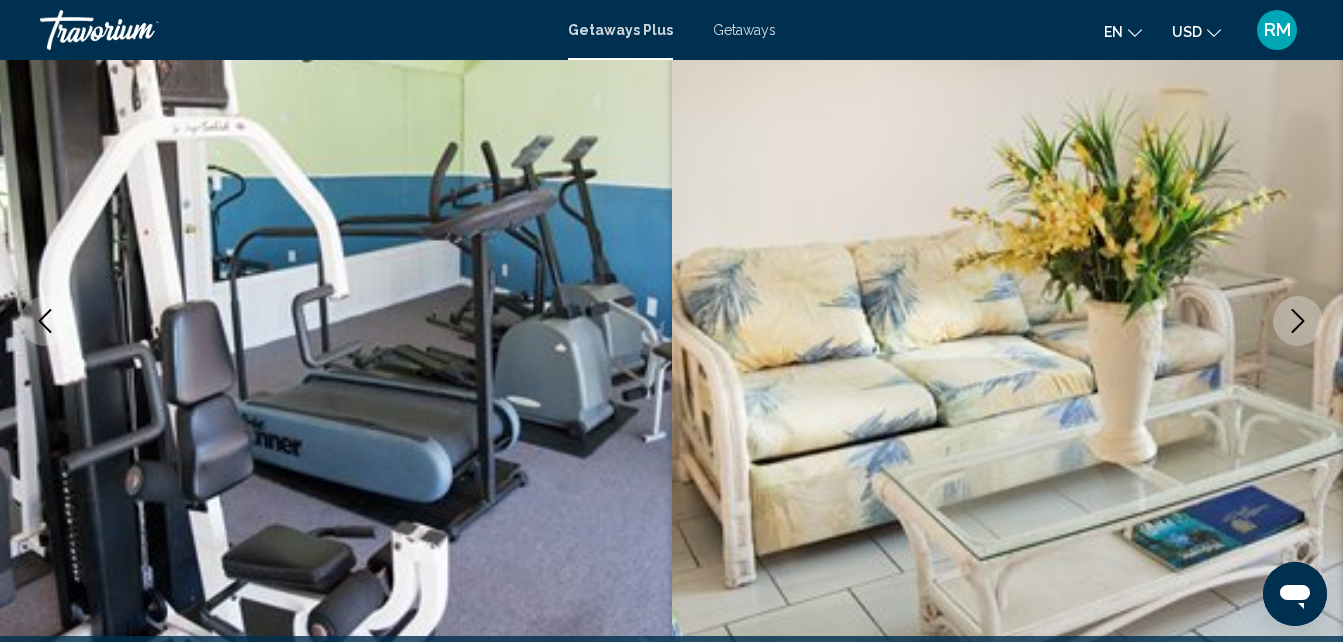 click at bounding box center [1298, 321] 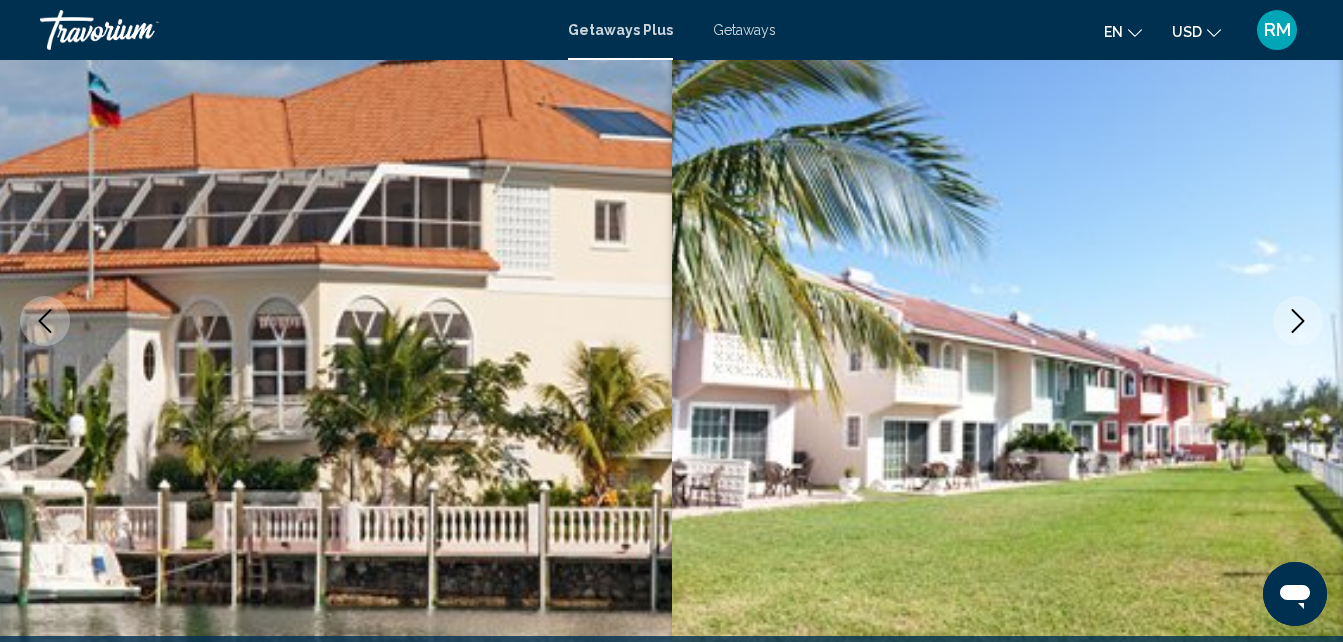 click at bounding box center [1298, 321] 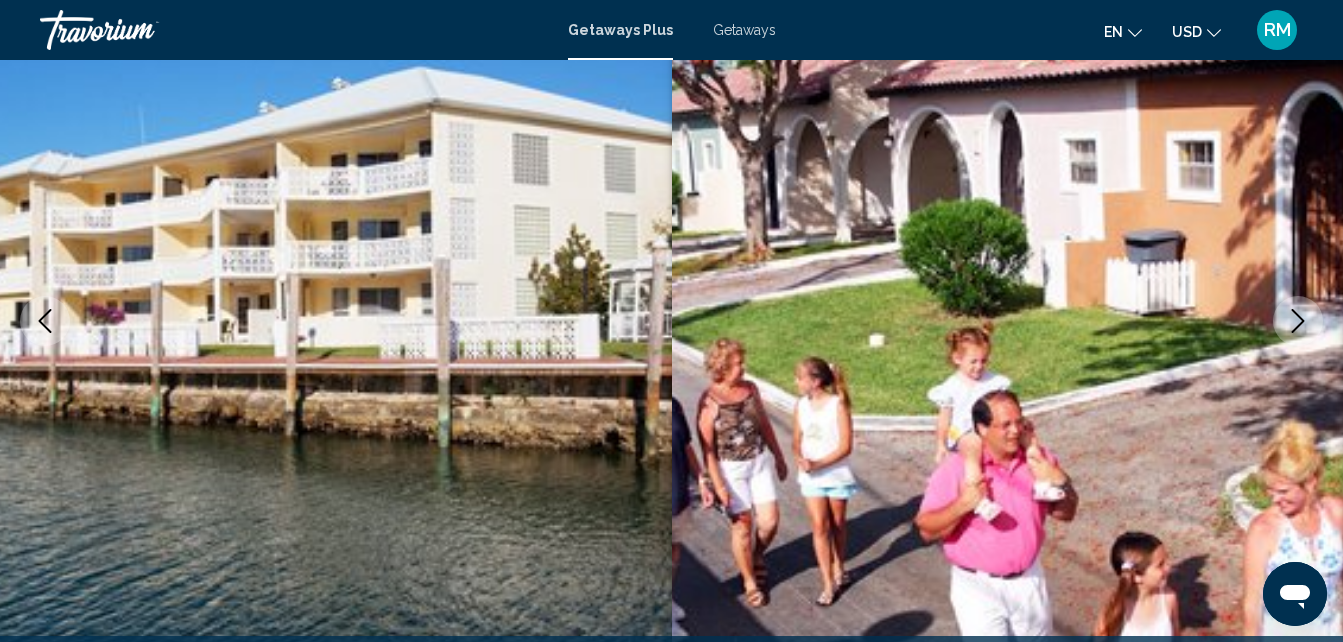 click at bounding box center [1298, 321] 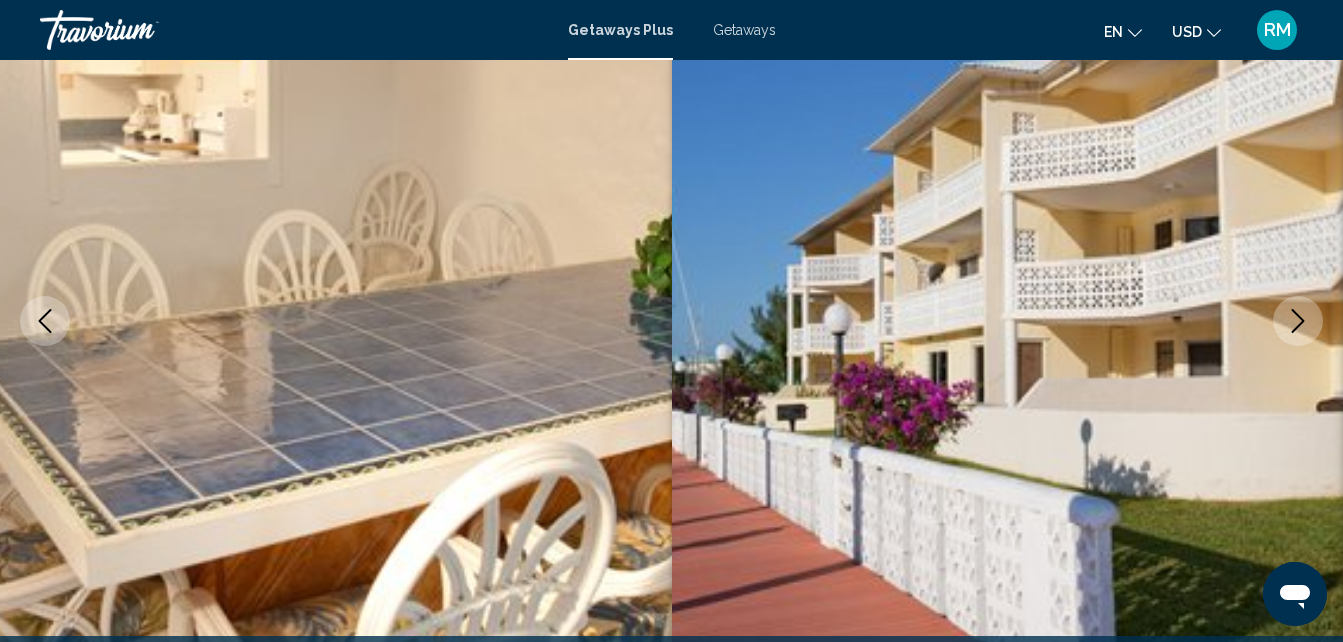 click at bounding box center (1298, 321) 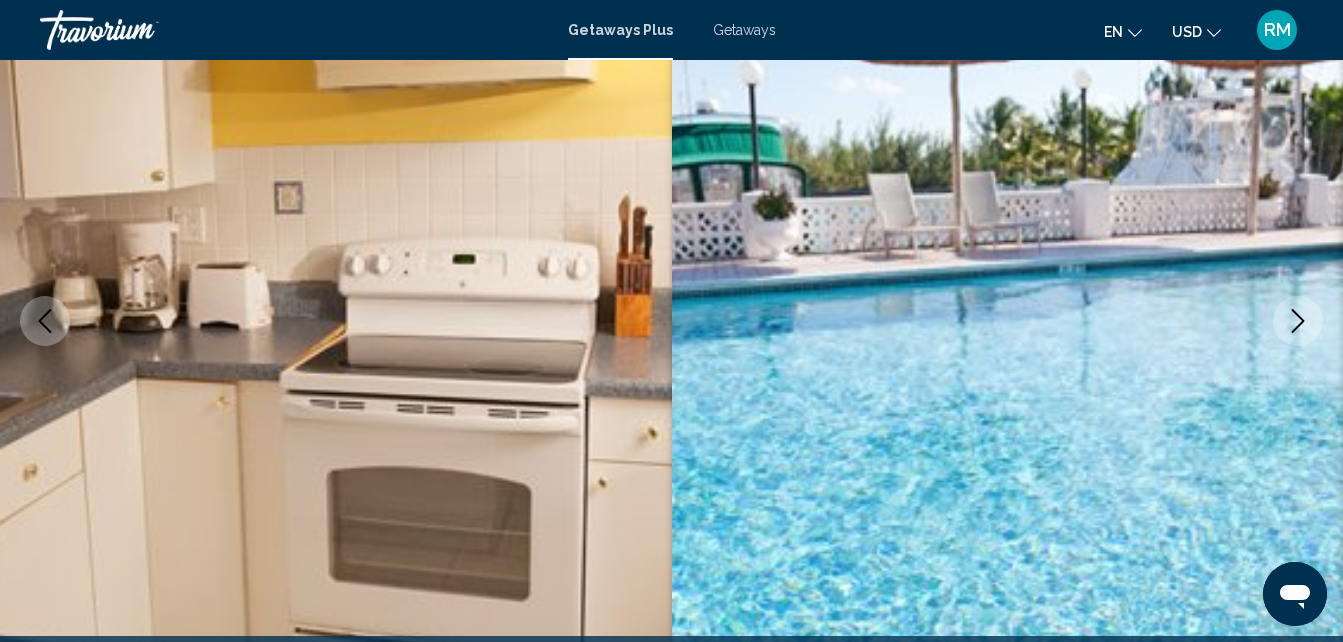 click at bounding box center (1298, 321) 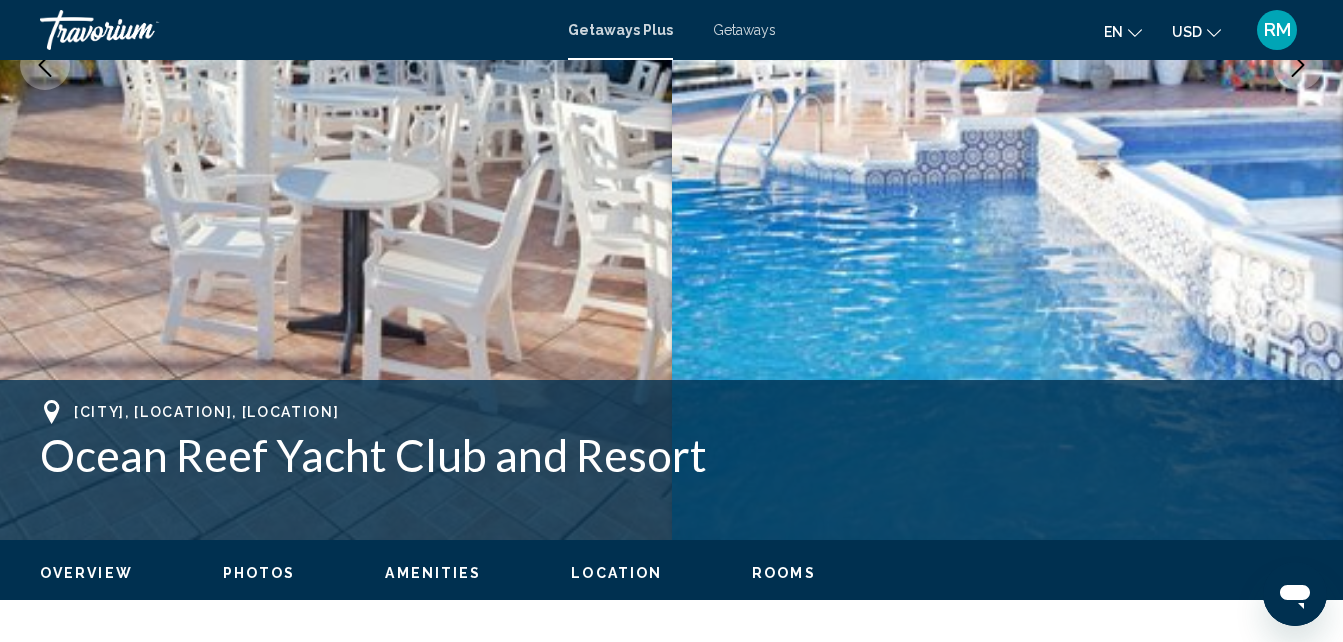 scroll, scrollTop: 214, scrollLeft: 0, axis: vertical 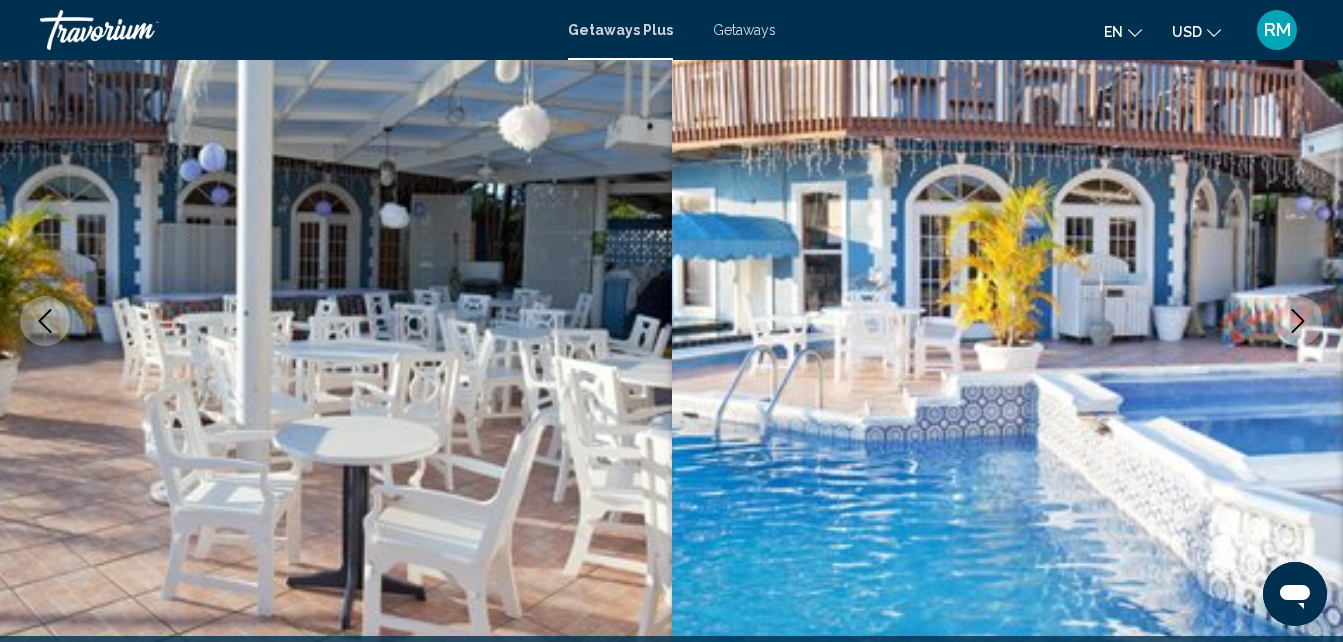 click on "Getaways" at bounding box center (744, 30) 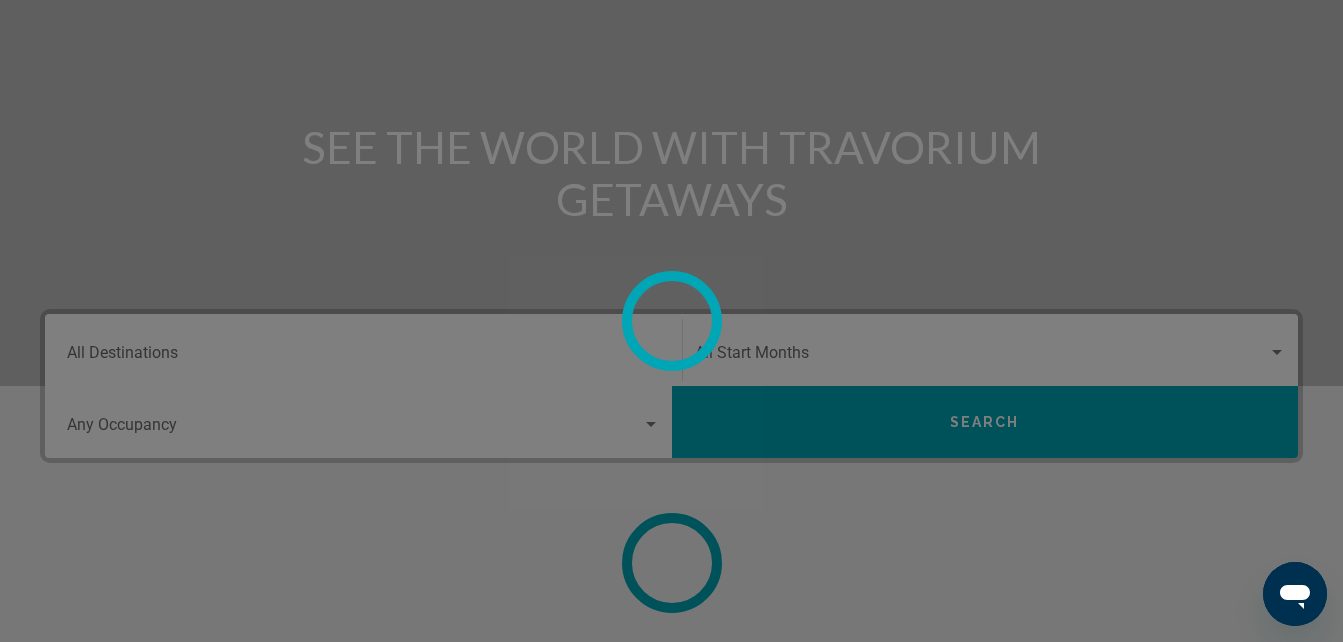 scroll, scrollTop: 0, scrollLeft: 0, axis: both 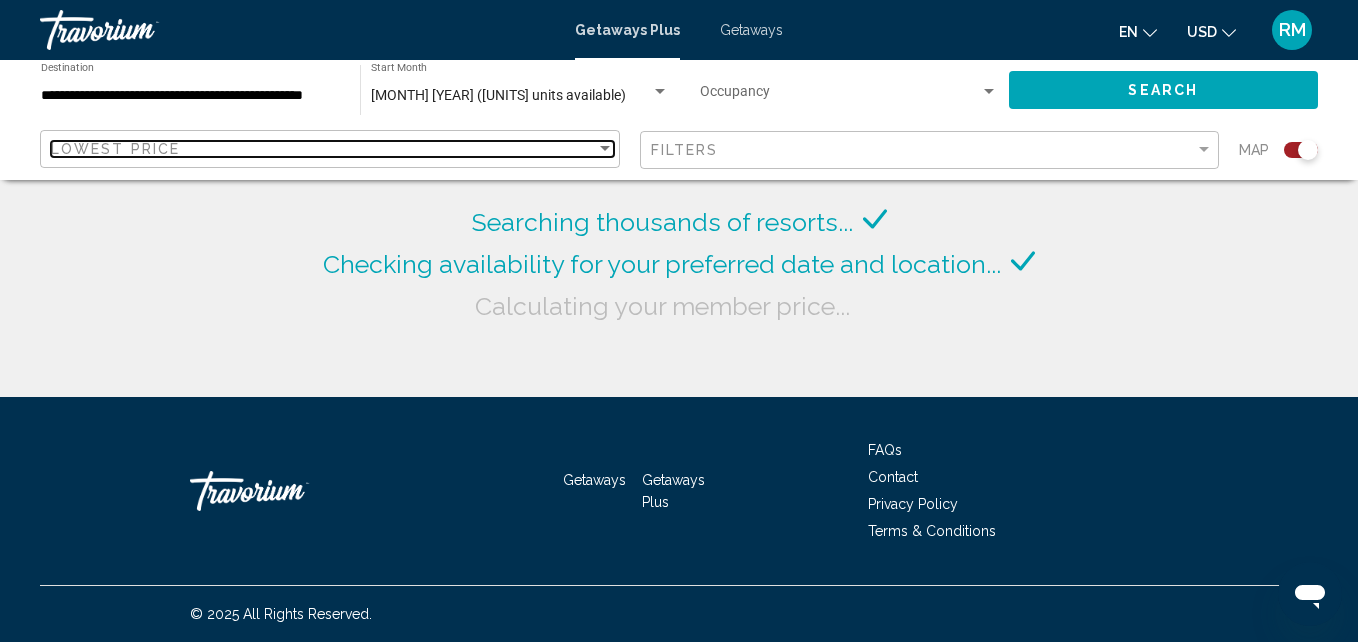 click at bounding box center [605, 149] 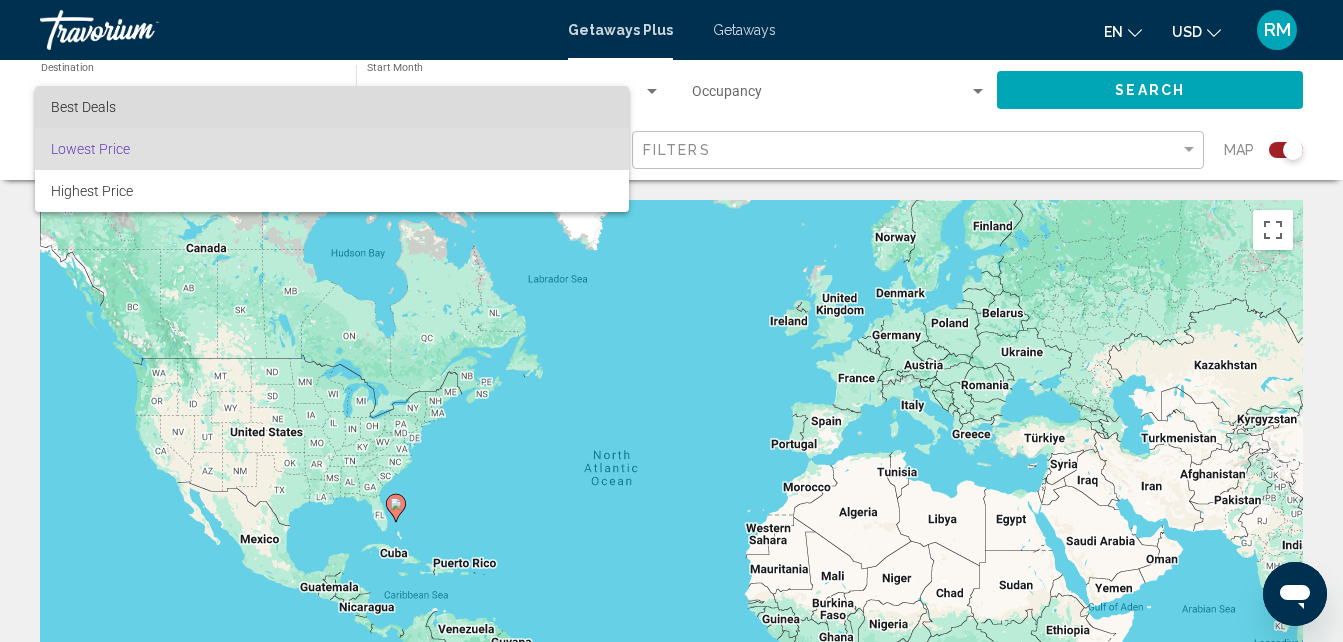 click on "Best Deals" at bounding box center (83, 107) 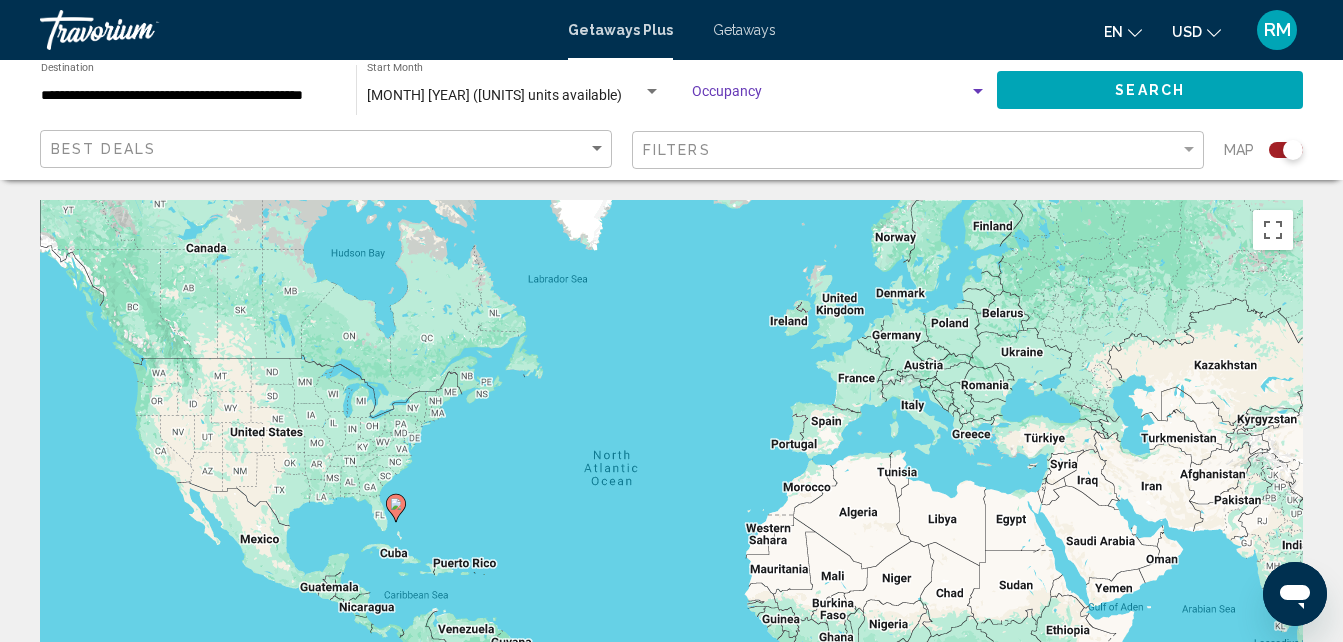 click at bounding box center [978, 92] 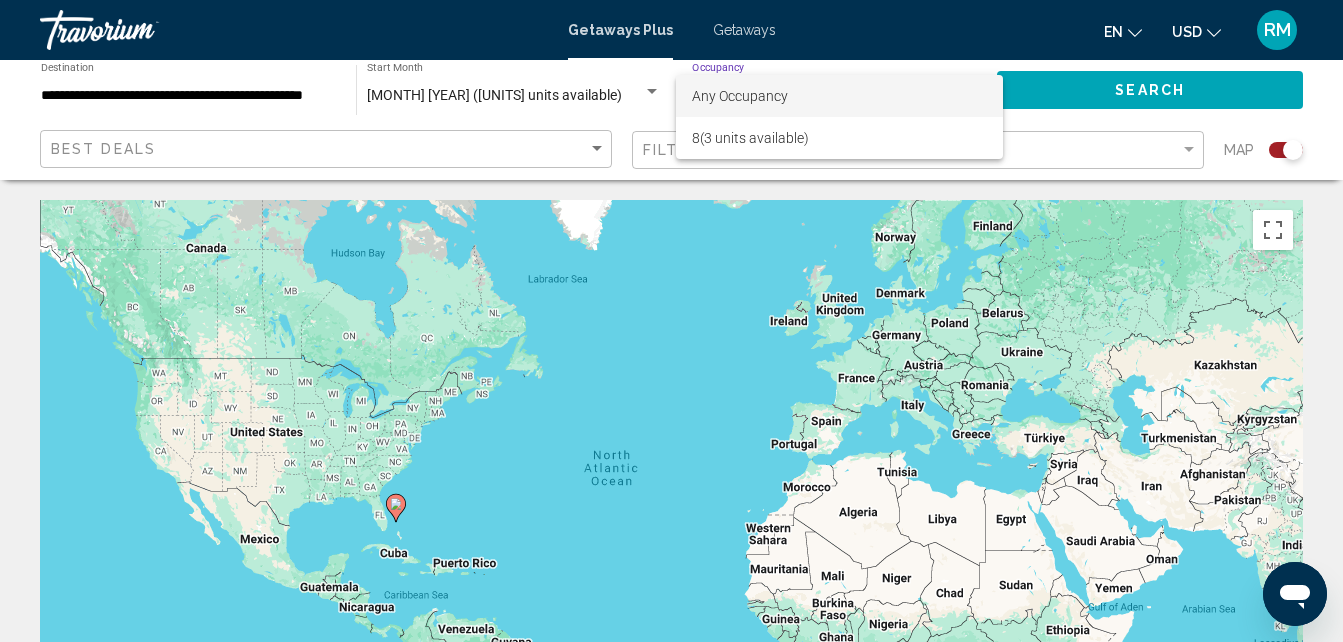 click at bounding box center (671, 321) 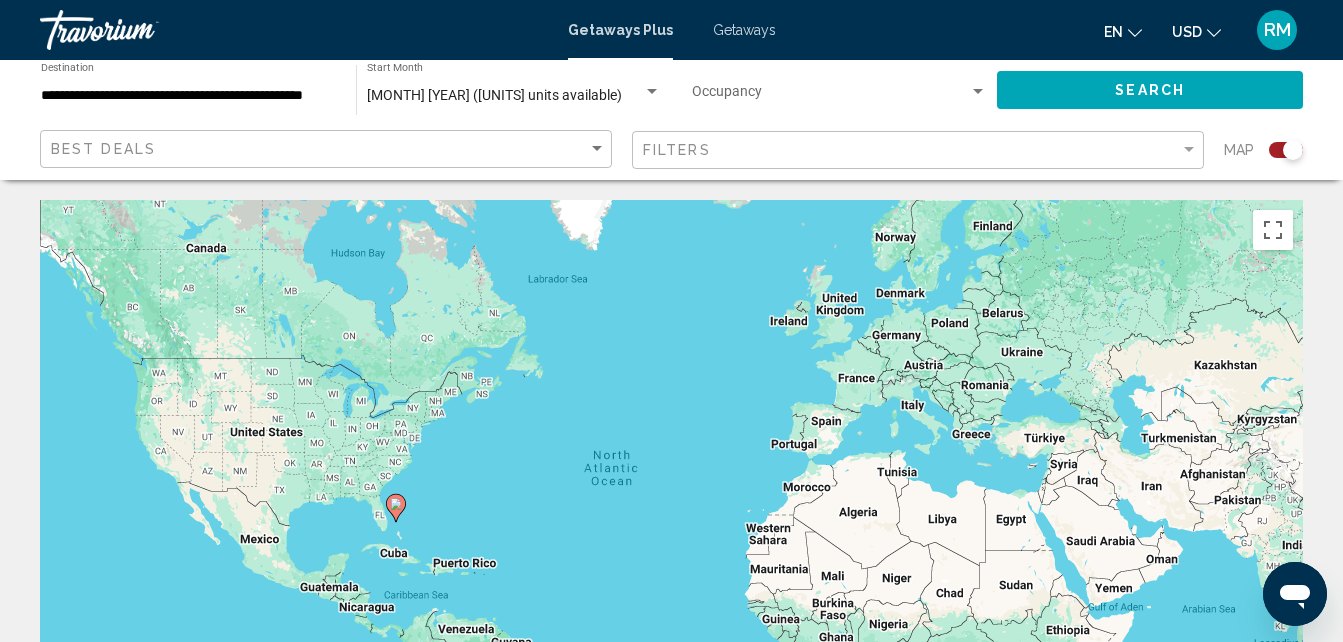 click on "Search" at bounding box center [1150, 91] 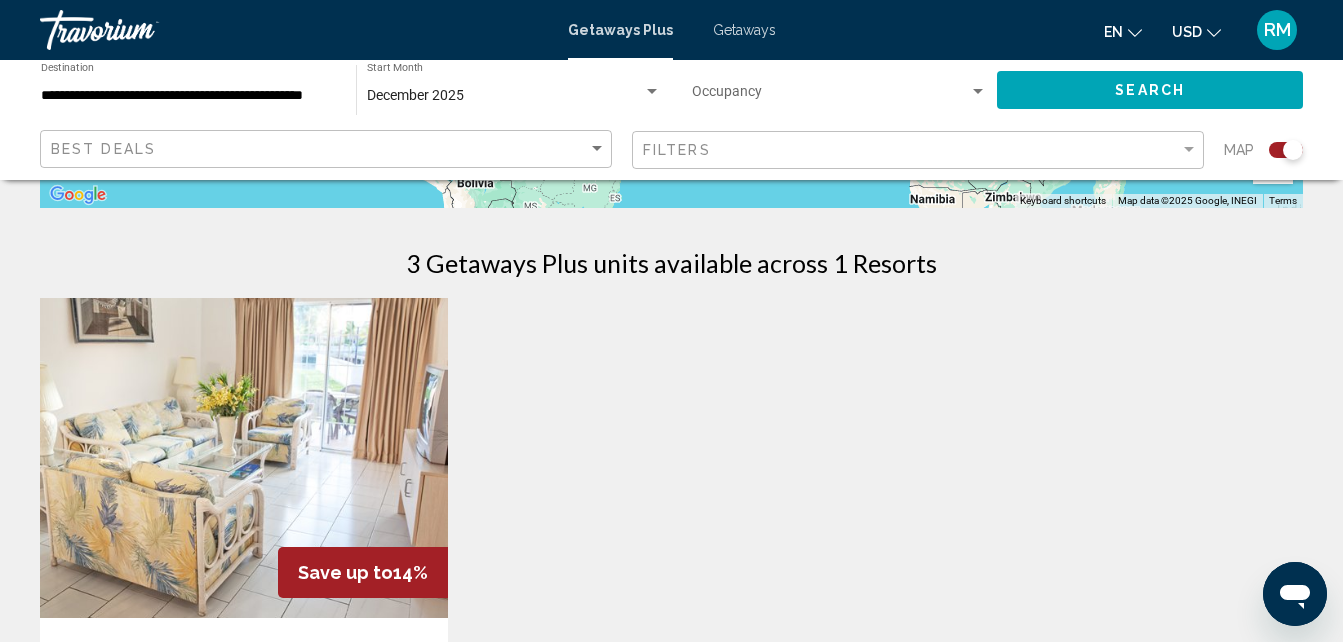 scroll, scrollTop: 615, scrollLeft: 0, axis: vertical 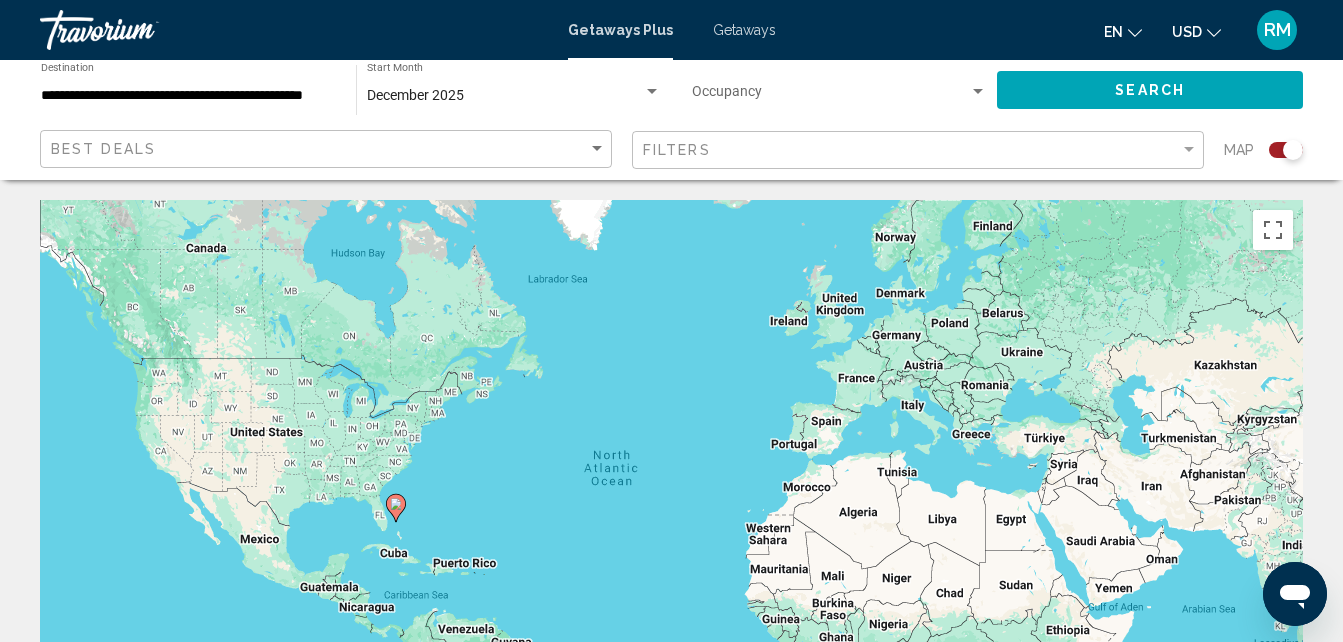 click at bounding box center (978, 92) 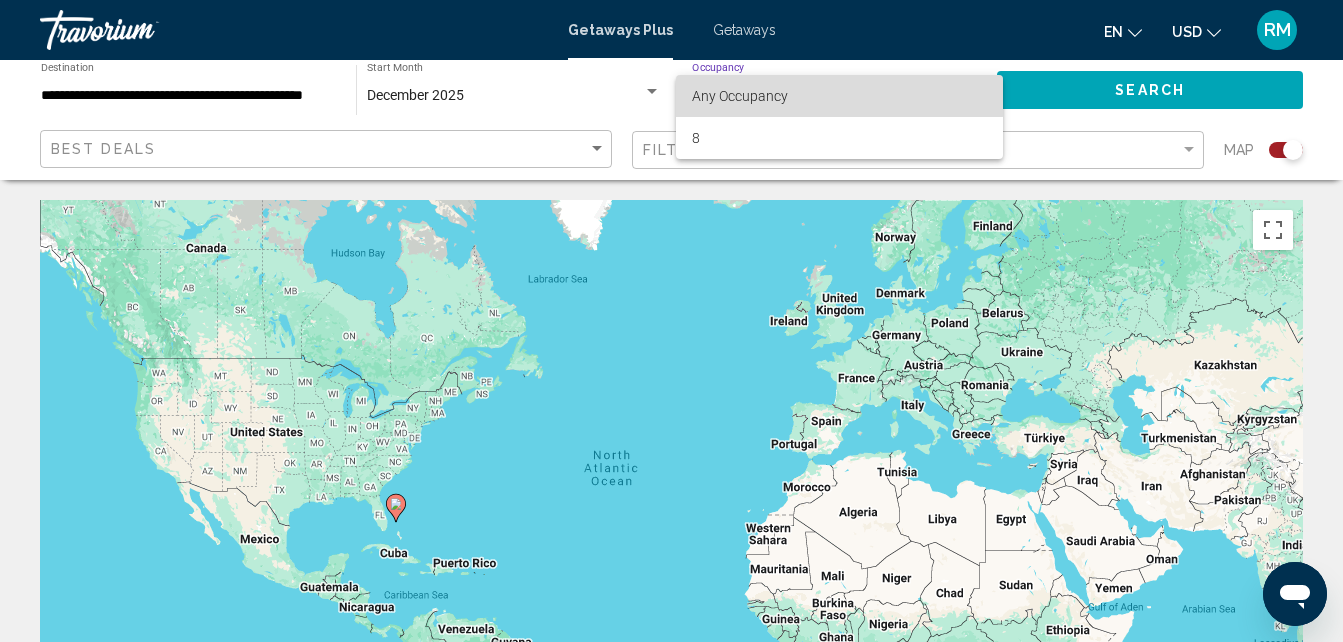 click on "Any Occupancy" at bounding box center [740, 96] 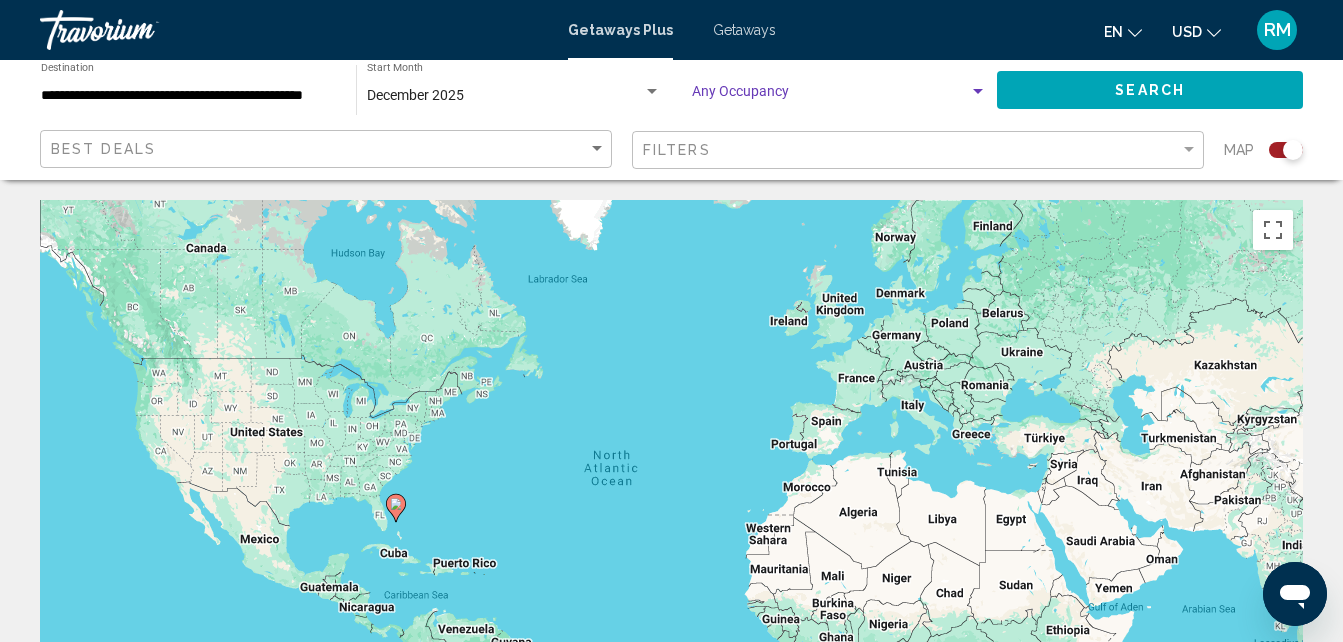click on "Search" at bounding box center [1150, 91] 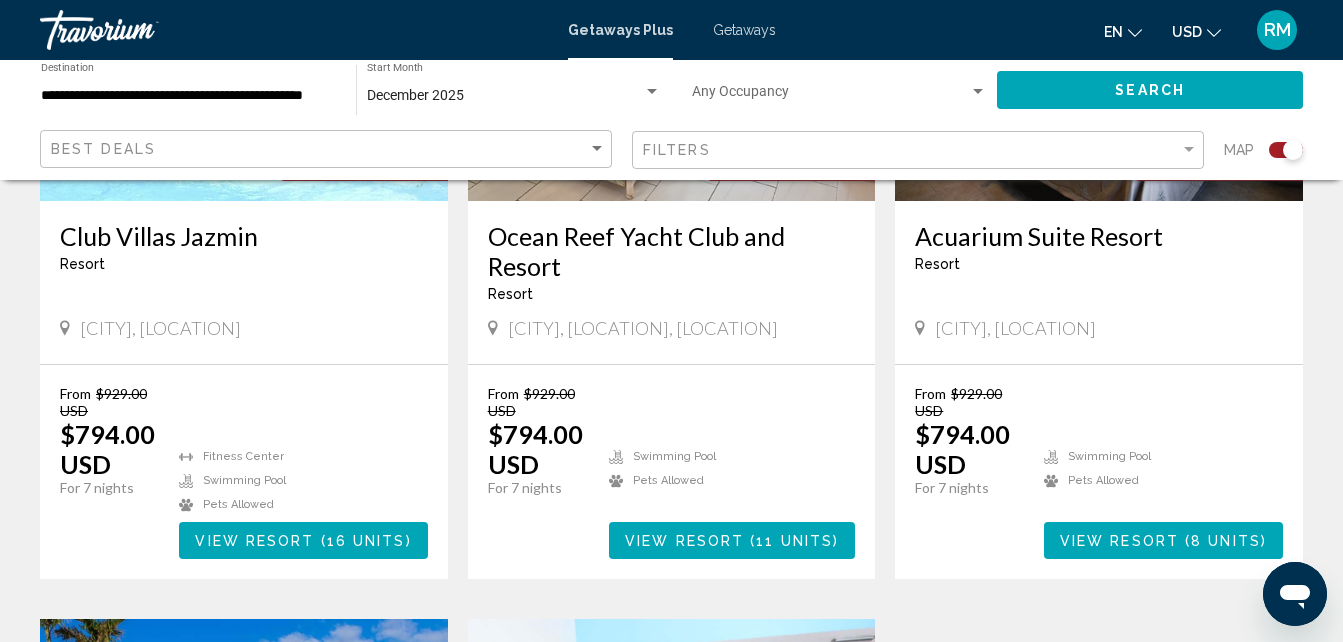 scroll, scrollTop: 2155, scrollLeft: 0, axis: vertical 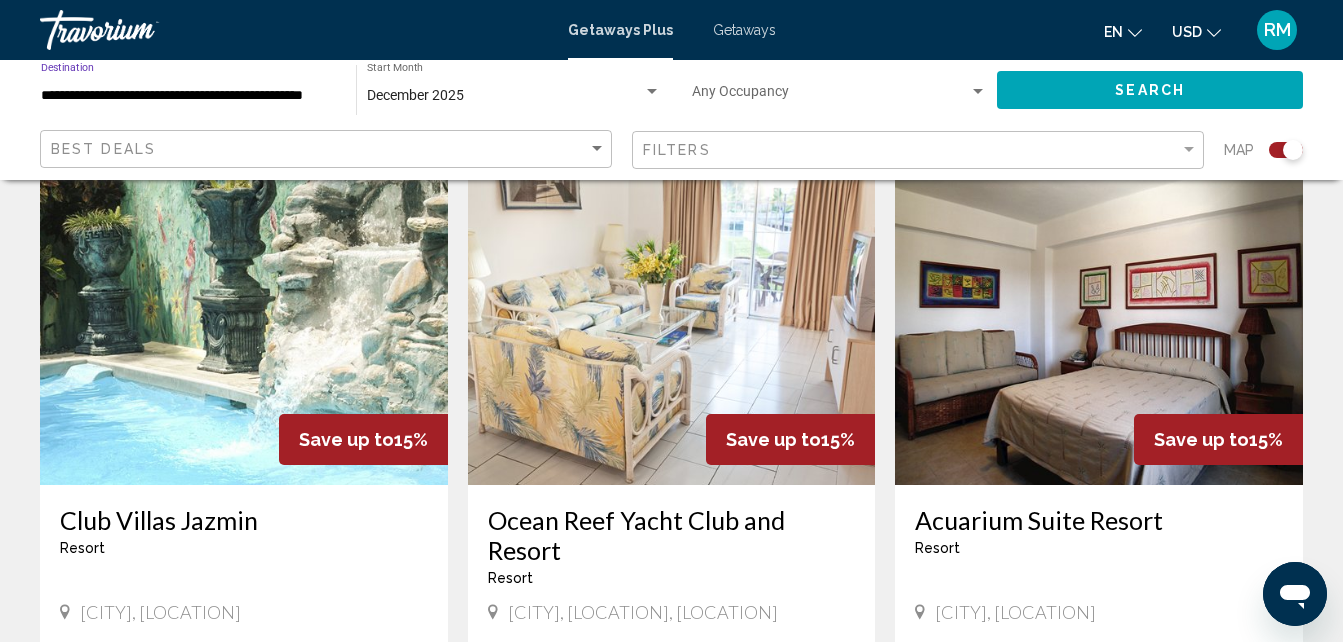 click on "**********" at bounding box center [188, 96] 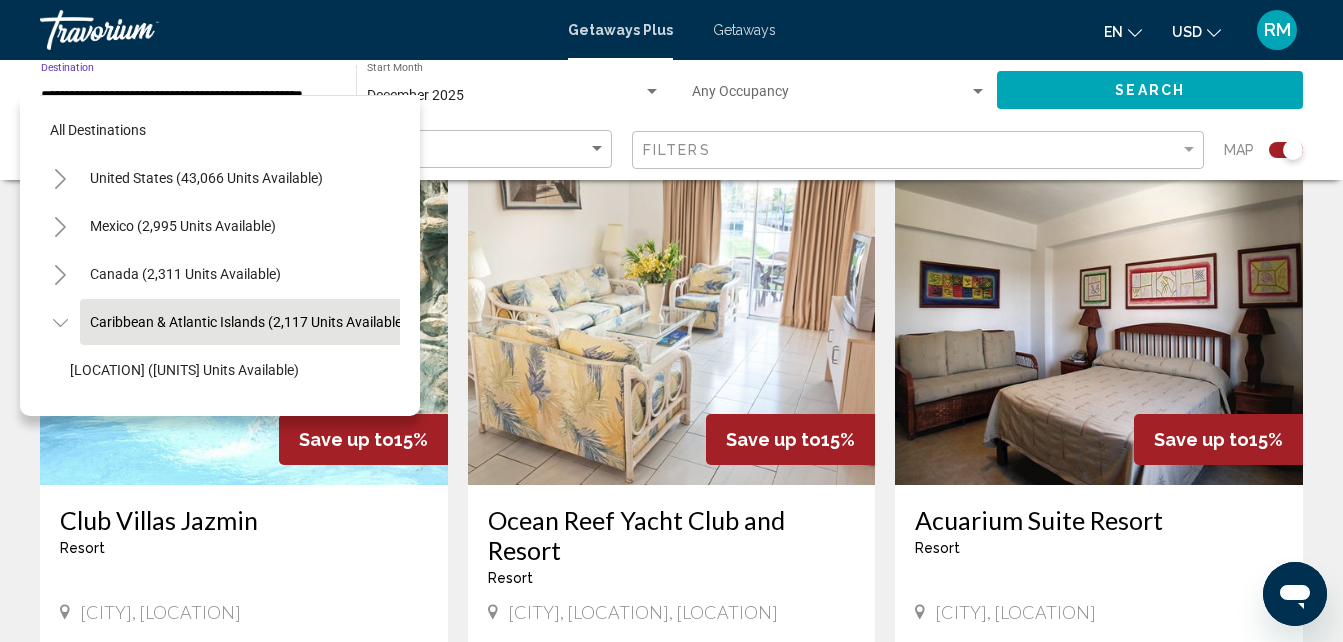 scroll, scrollTop: 79, scrollLeft: 33, axis: both 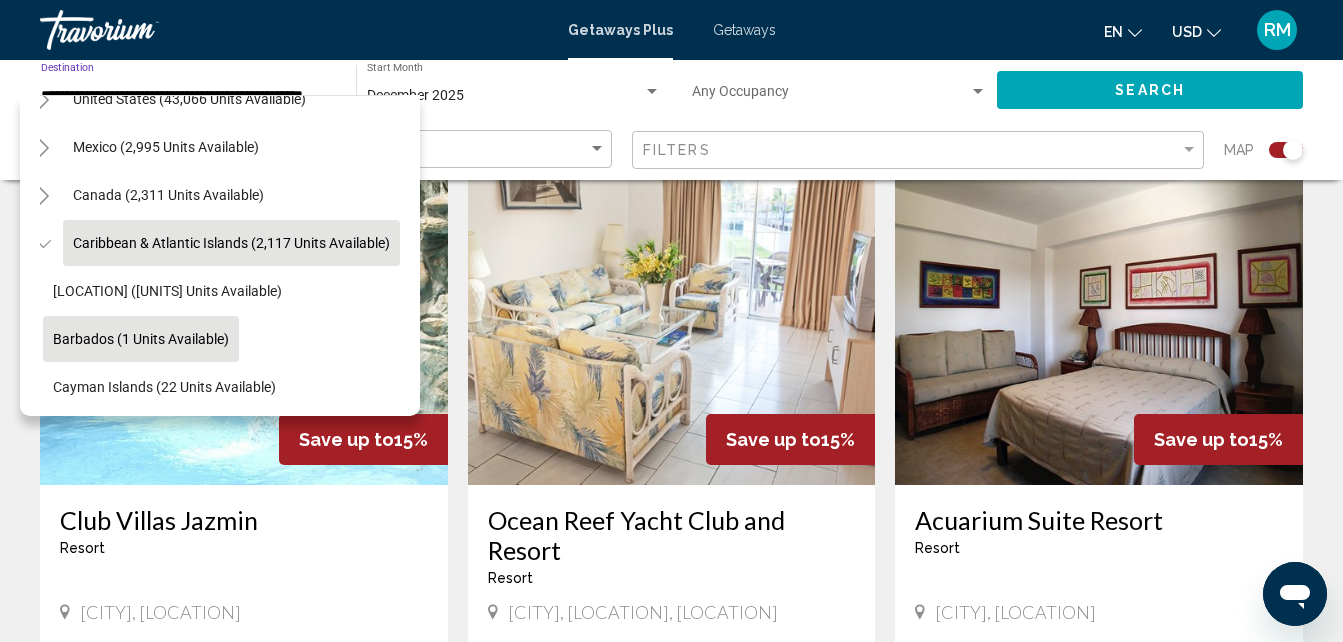 click on "Barbados (1 units available)" at bounding box center [167, 291] 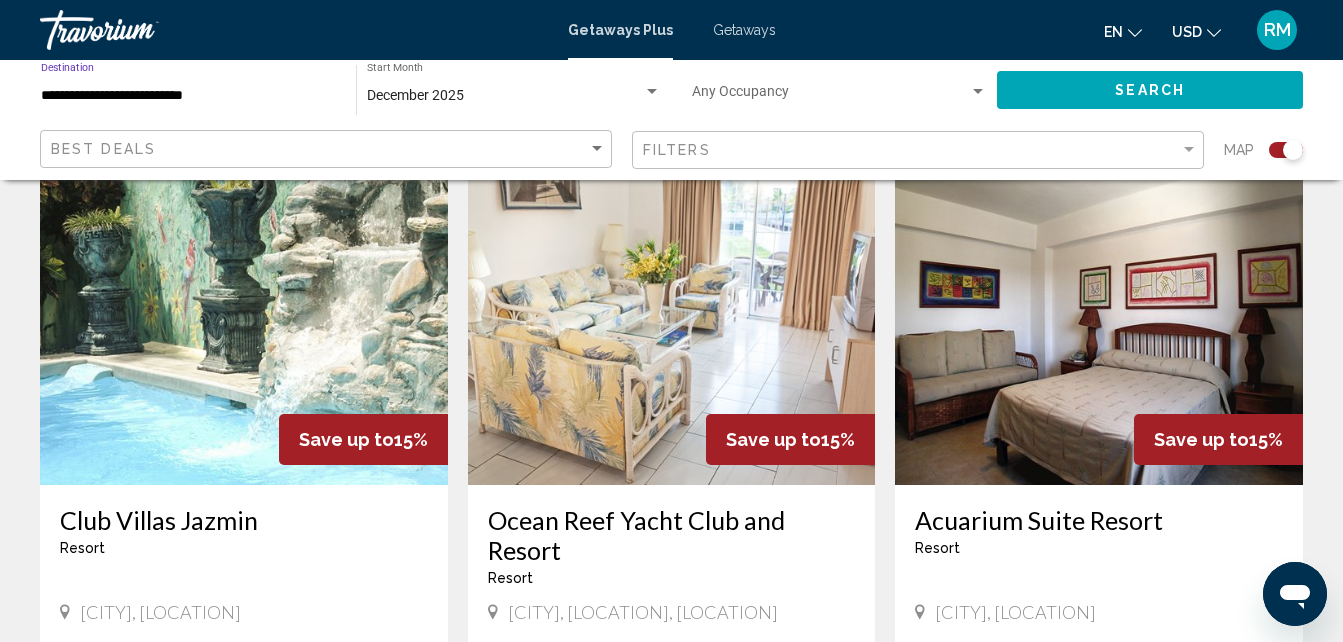 click on "Search" at bounding box center (1150, 89) 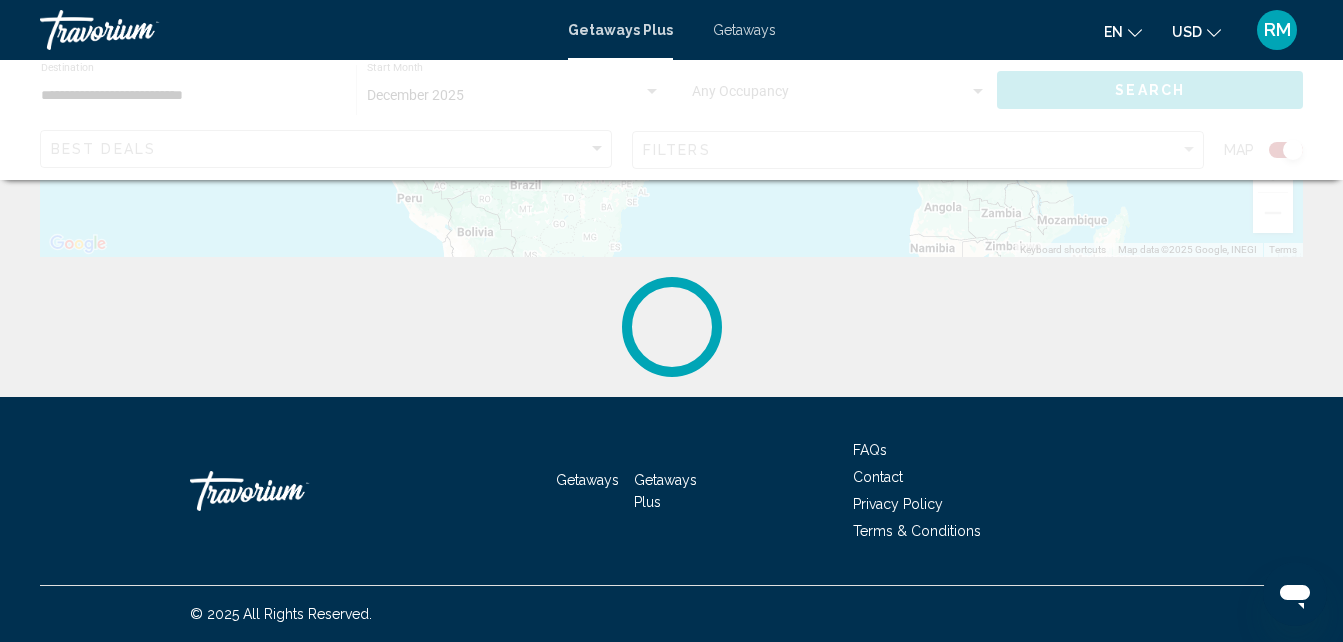 scroll, scrollTop: 0, scrollLeft: 0, axis: both 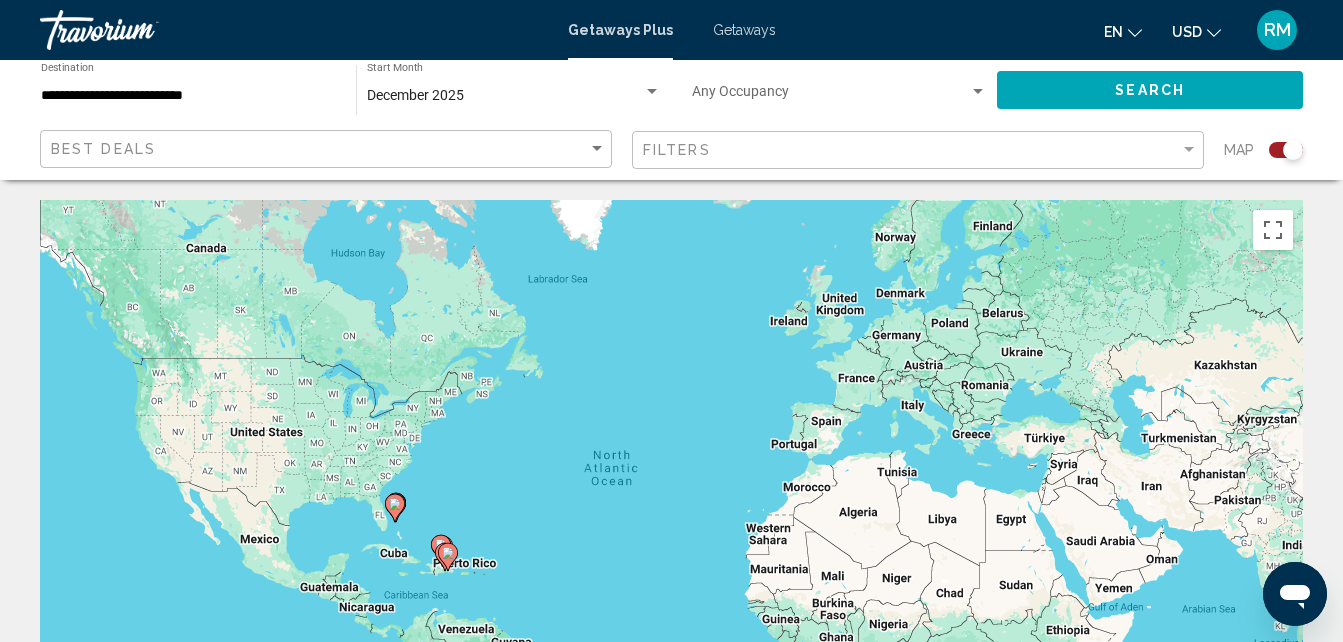 click on "**********" at bounding box center [188, 96] 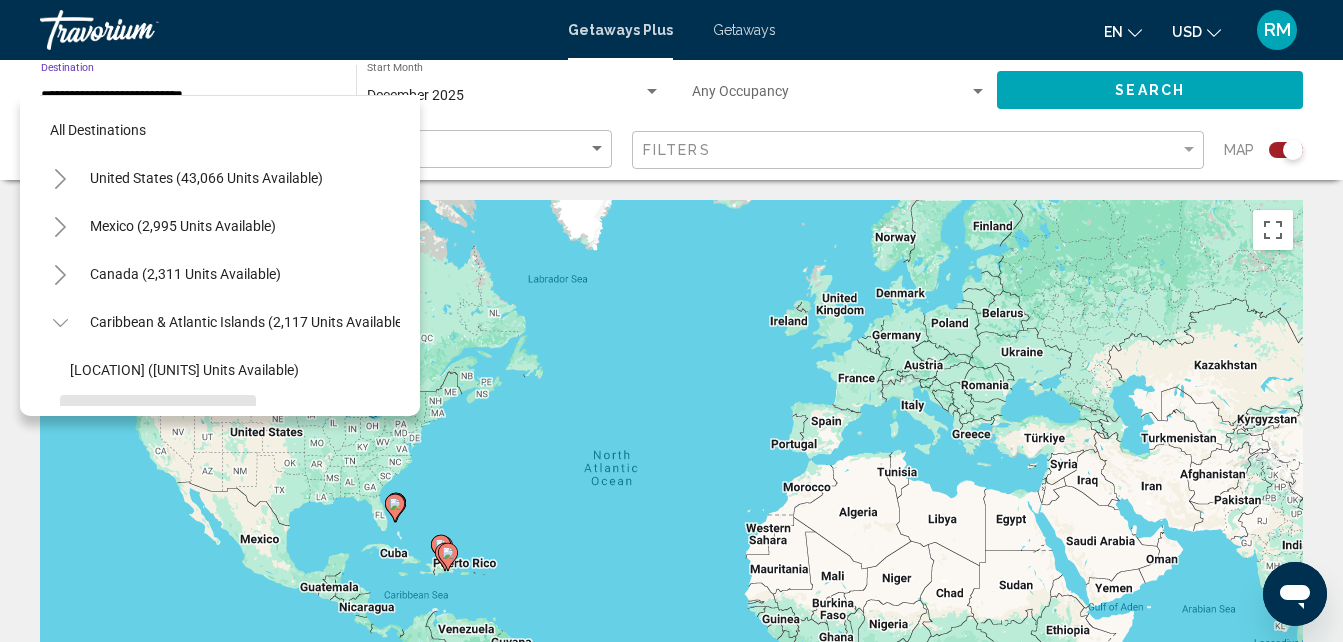 scroll, scrollTop: 175, scrollLeft: 0, axis: vertical 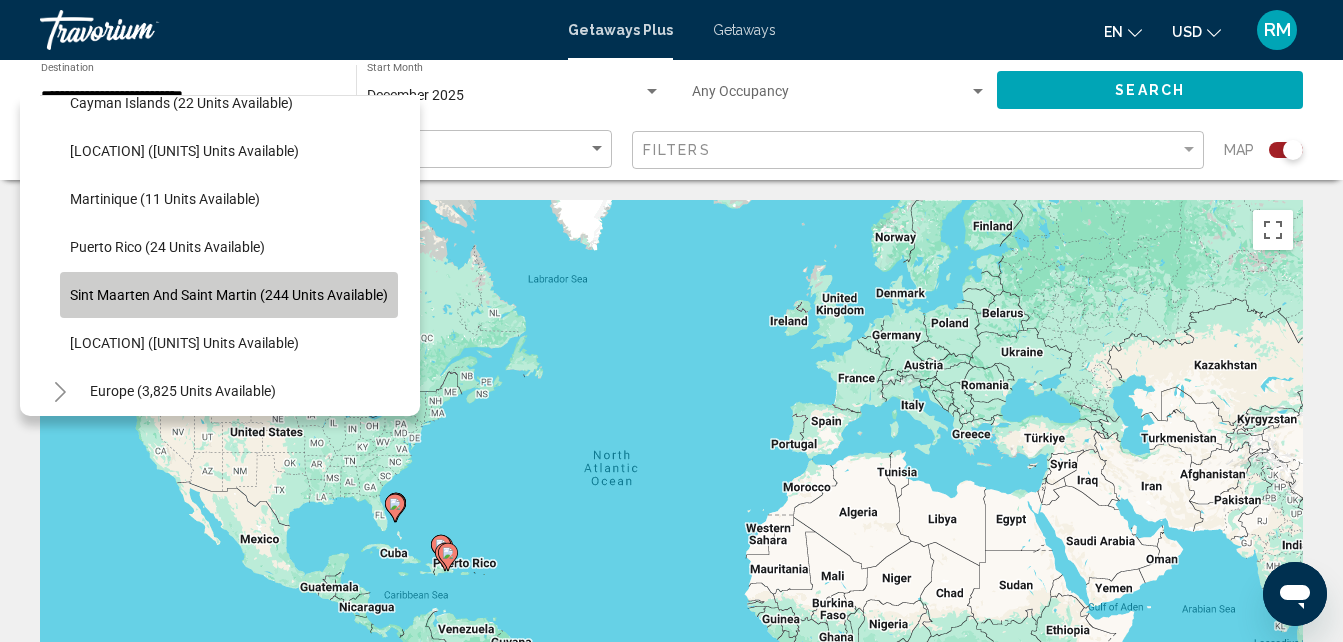 click on "Sint Maarten and Saint Martin (244 units available)" at bounding box center (229, 295) 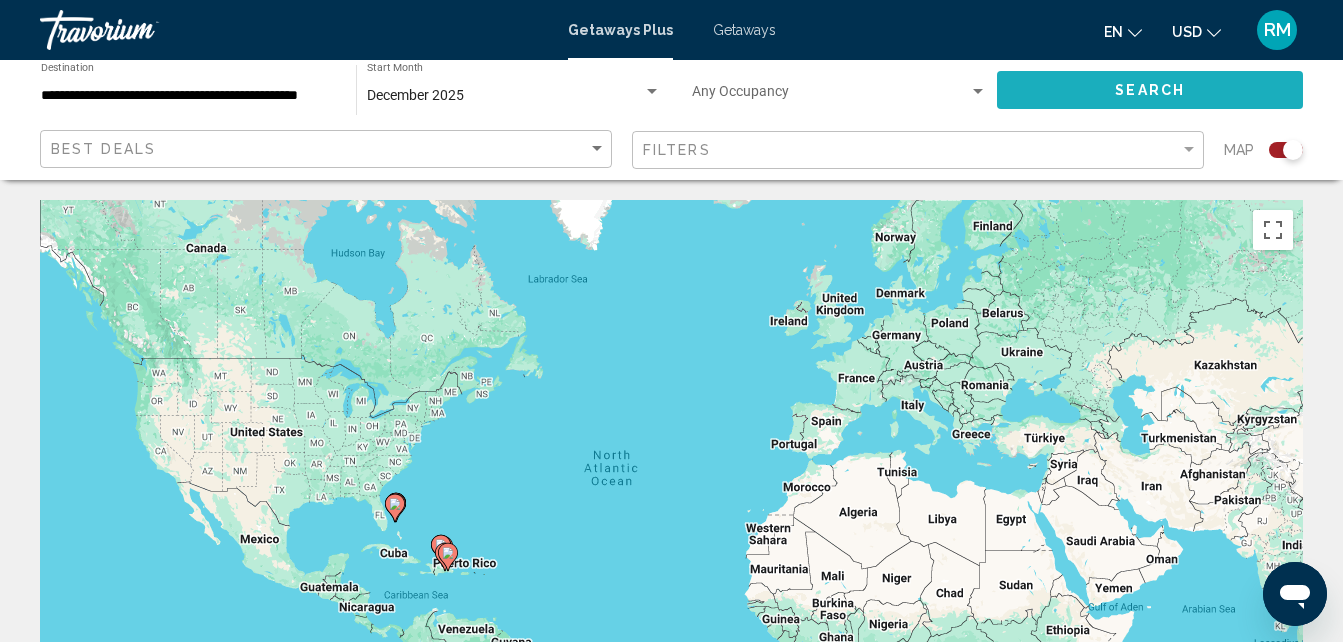 click on "Search" at bounding box center (1150, 91) 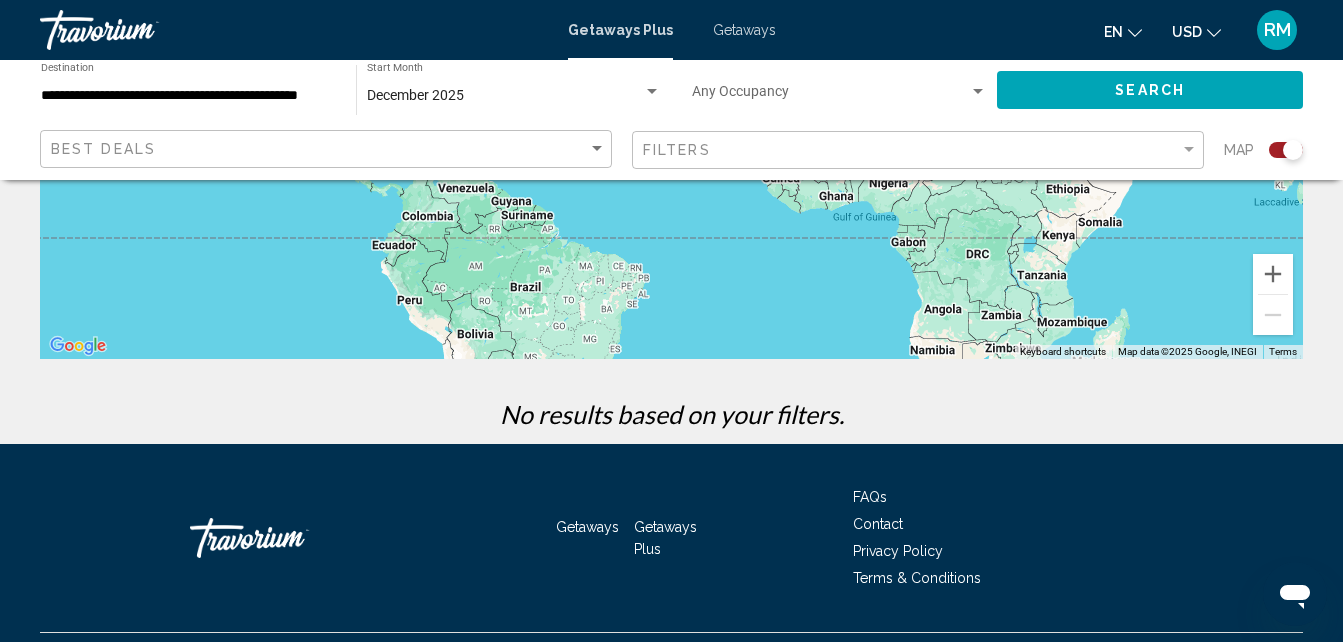 scroll, scrollTop: 488, scrollLeft: 0, axis: vertical 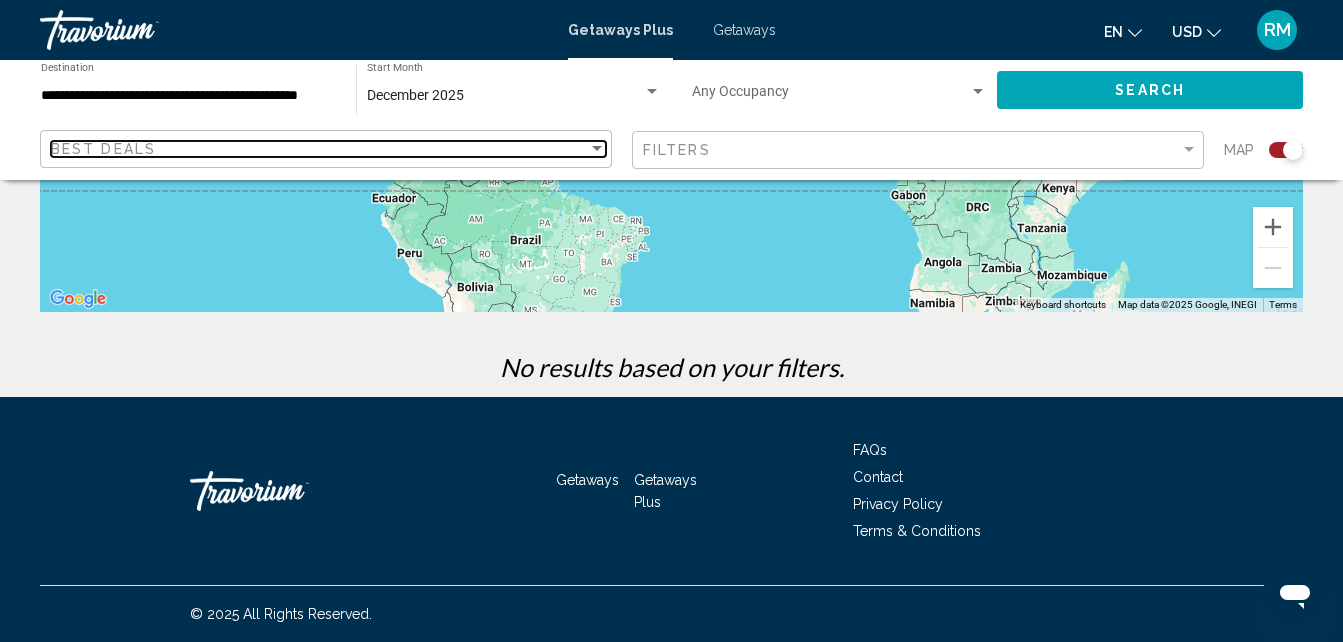 click at bounding box center [597, 149] 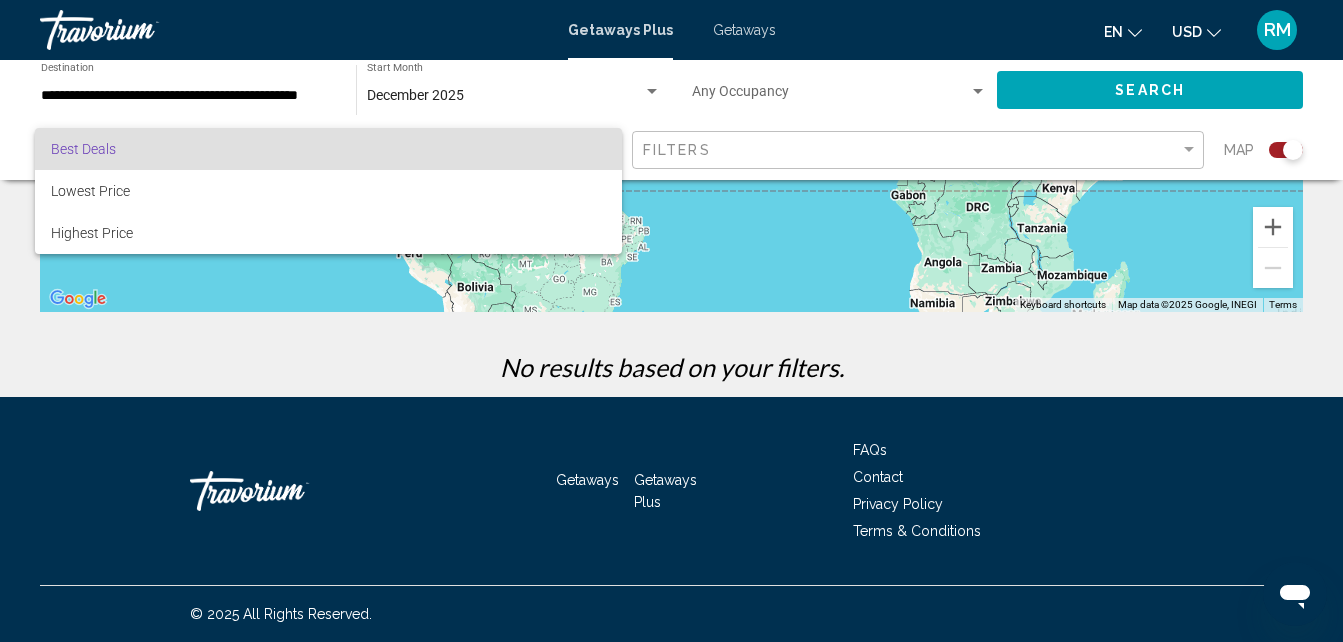 click at bounding box center [671, 321] 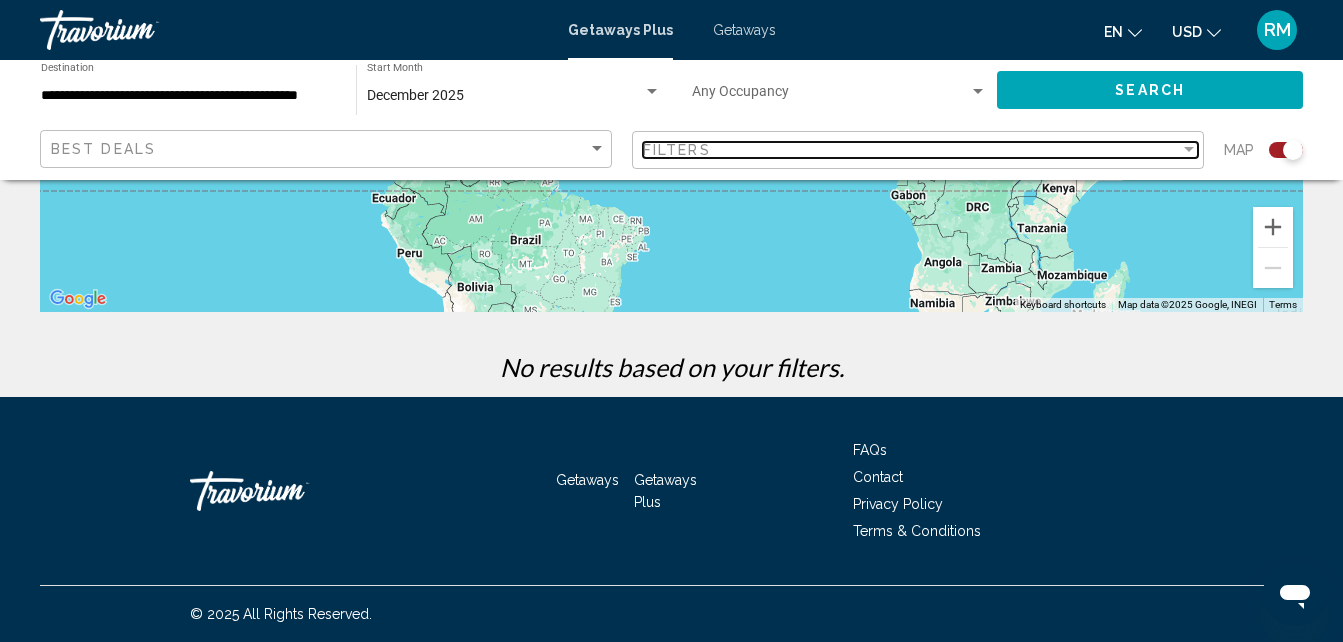 click at bounding box center (1189, 150) 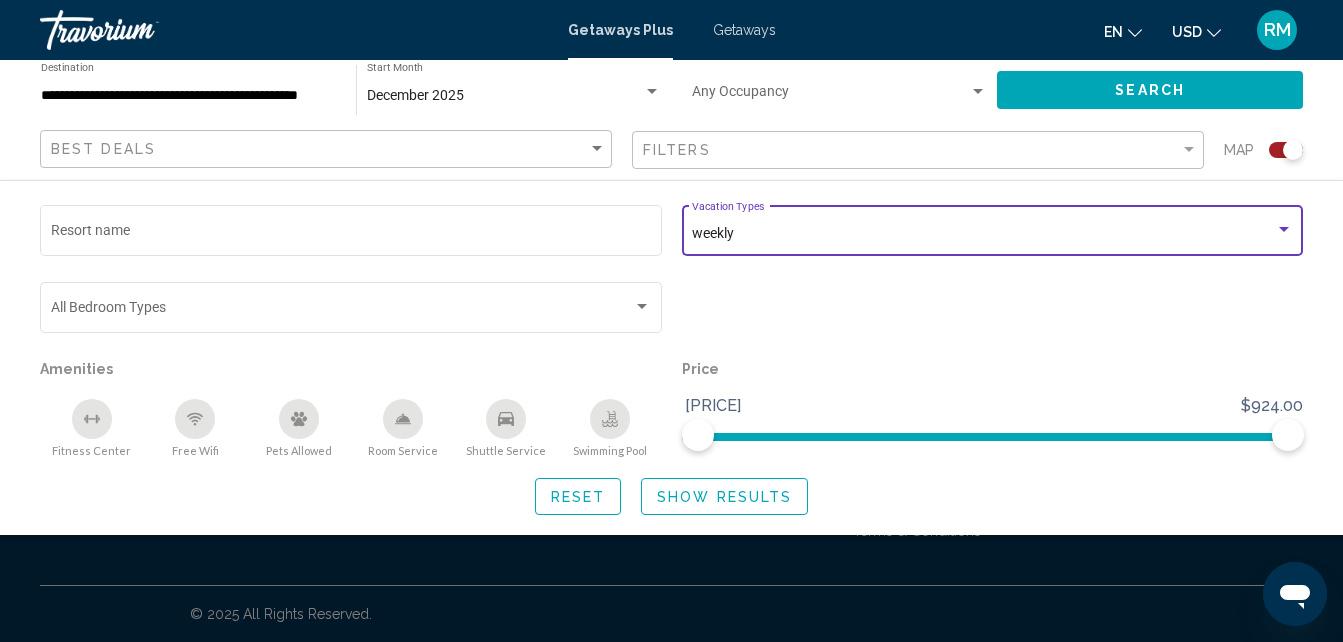 click at bounding box center [1284, 230] 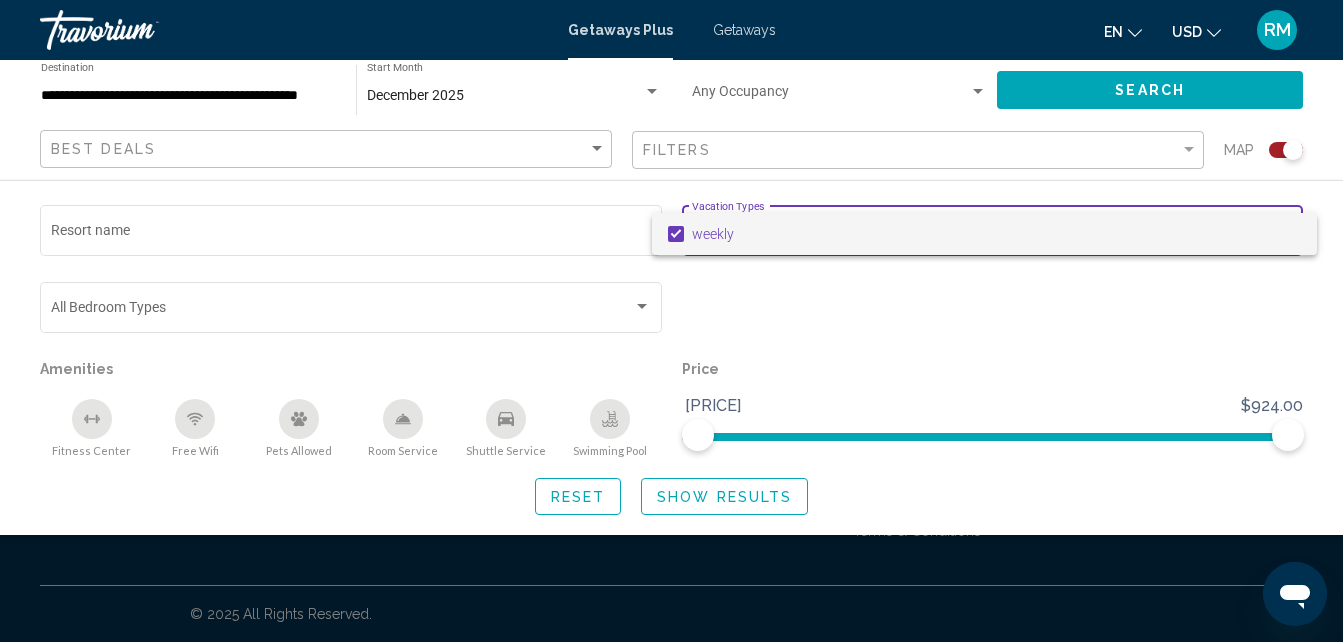 click on "weekly" at bounding box center (996, 234) 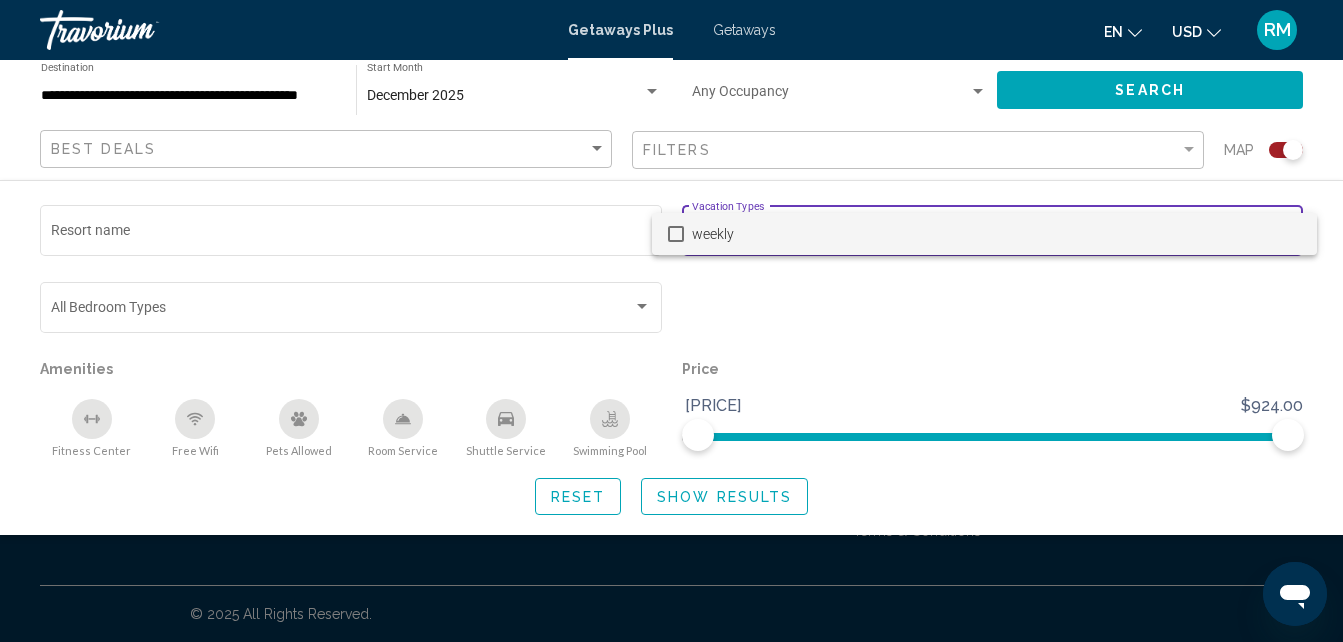 click at bounding box center [671, 321] 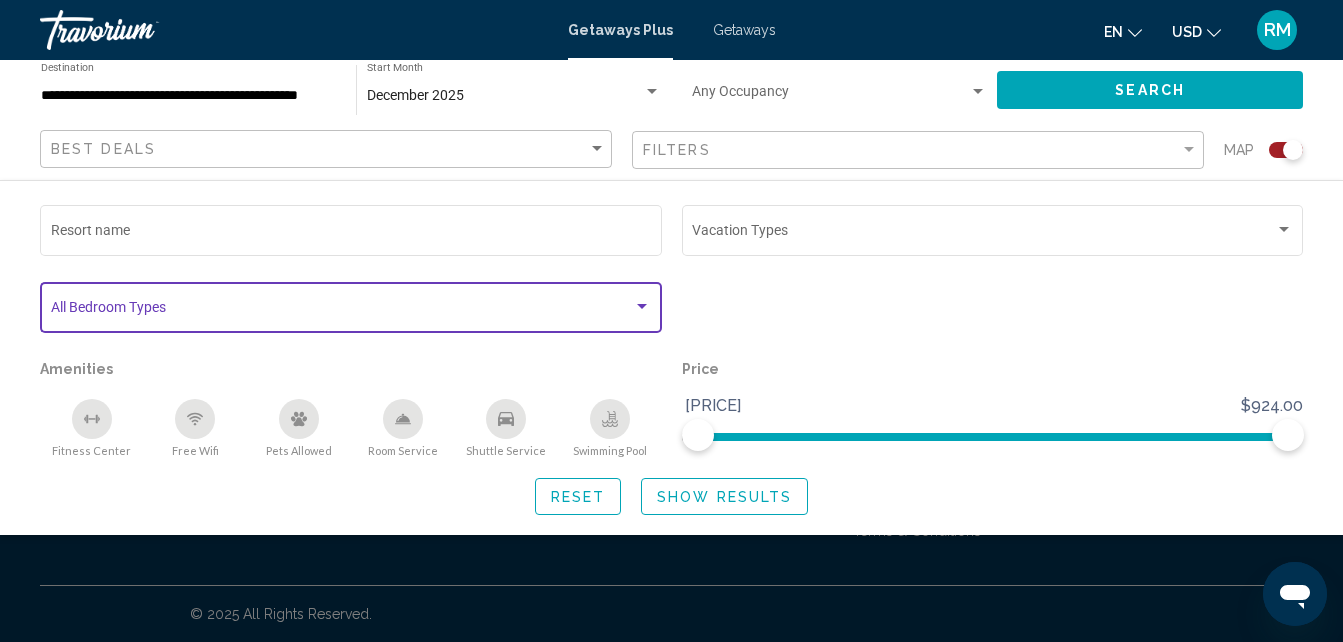 click at bounding box center [642, 306] 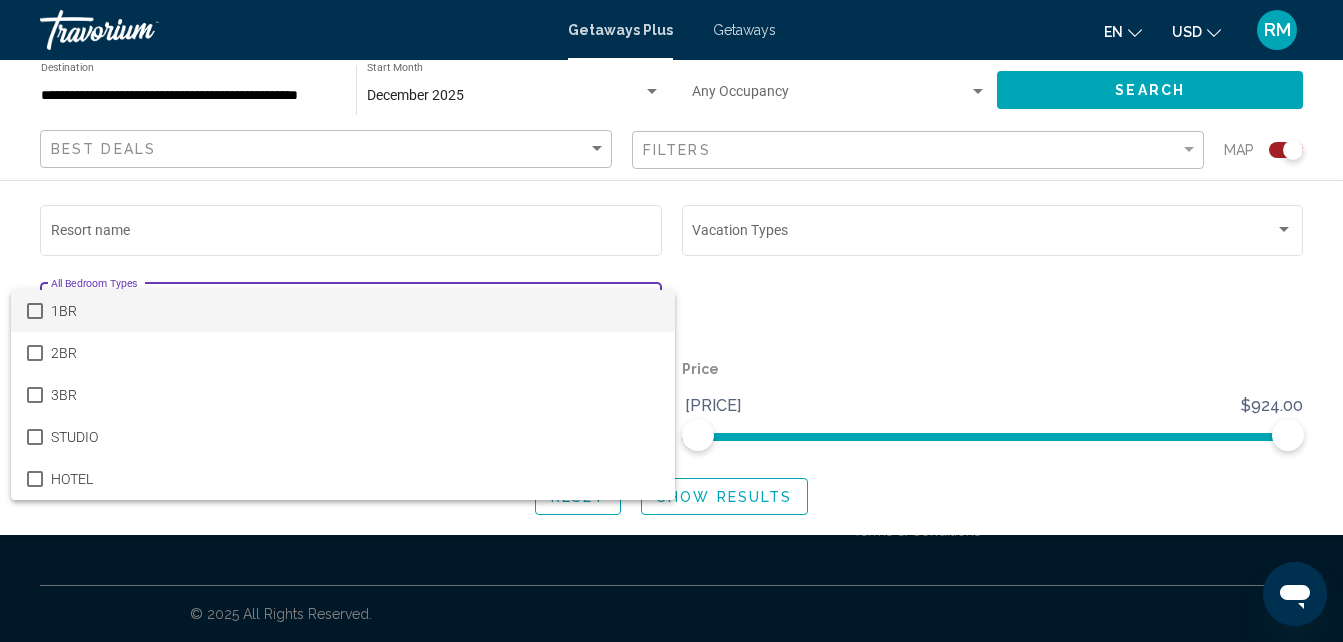 click at bounding box center [671, 321] 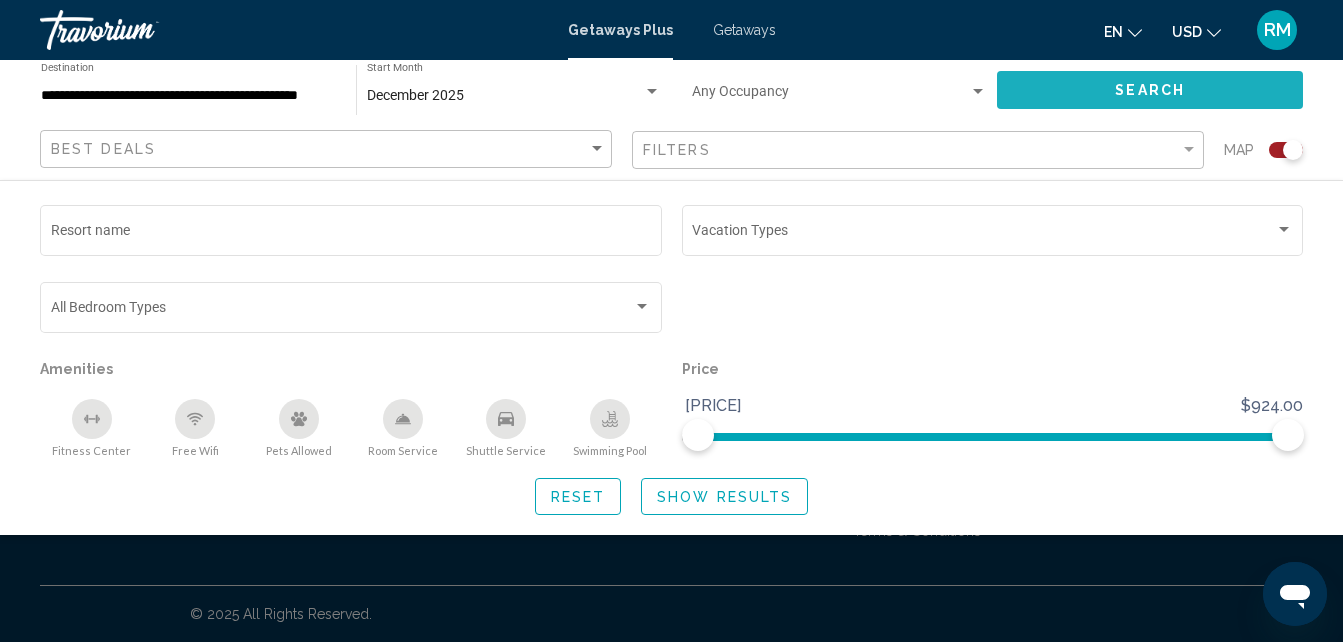 click on "Search" at bounding box center [1150, 91] 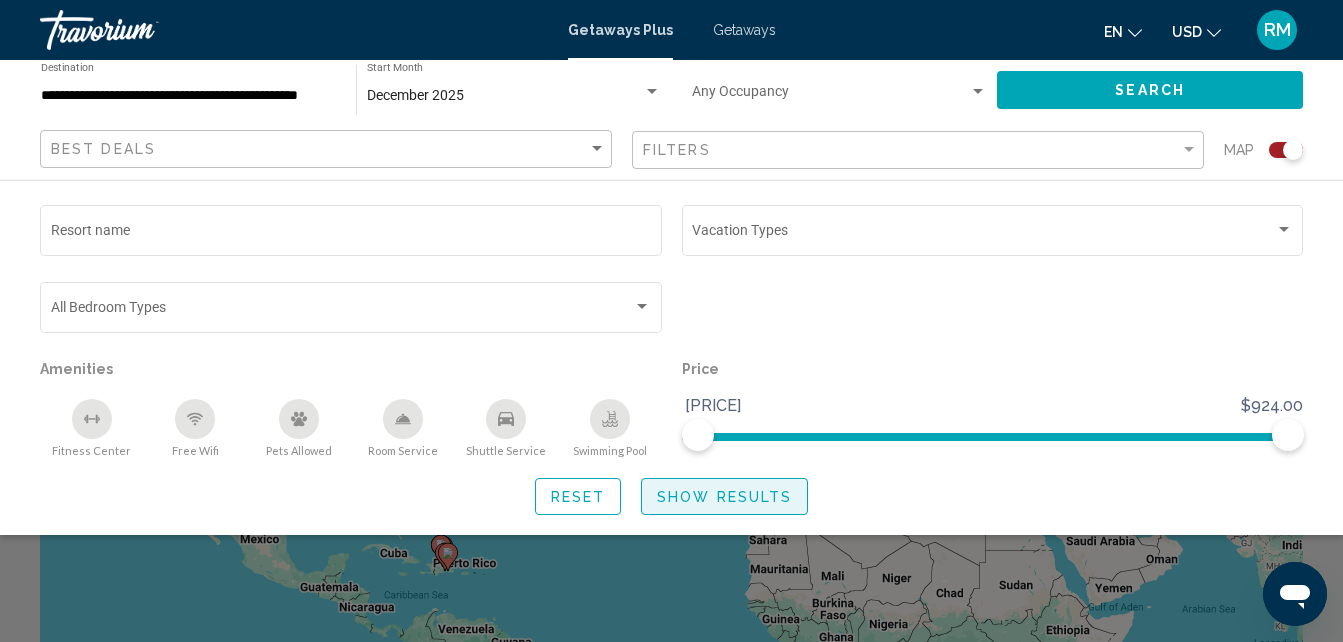 click on "Show Results" at bounding box center [724, 497] 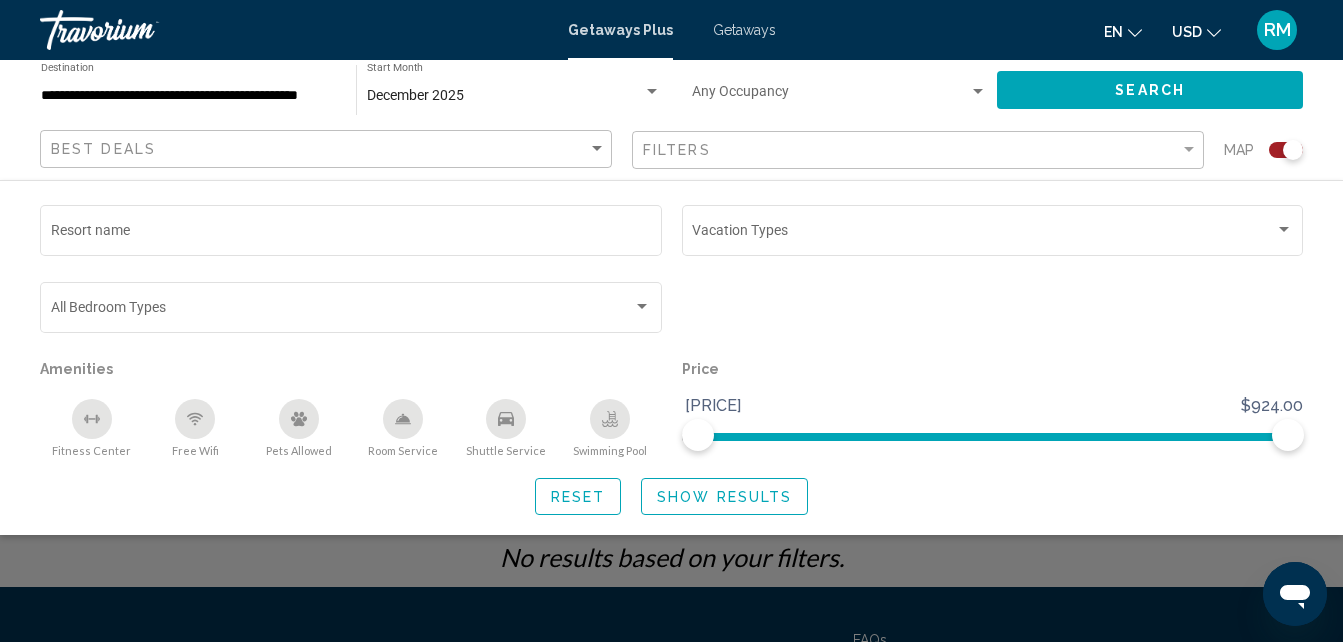 scroll, scrollTop: 304, scrollLeft: 0, axis: vertical 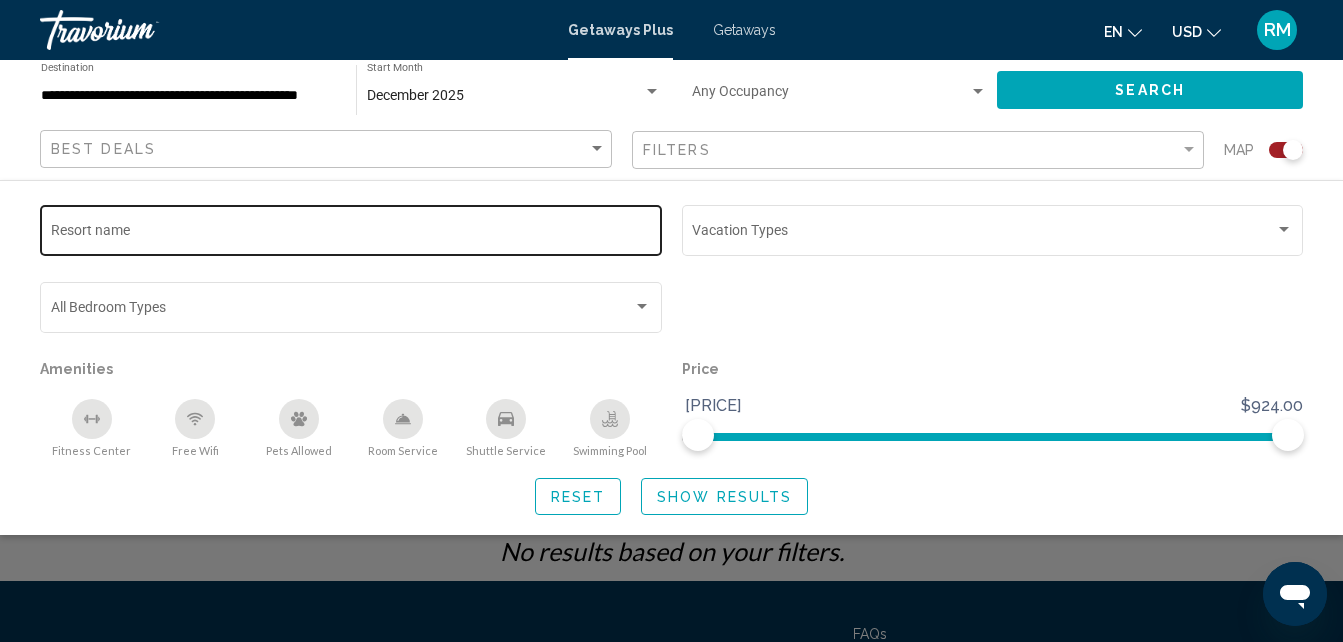 click on "Resort name" at bounding box center (351, 228) 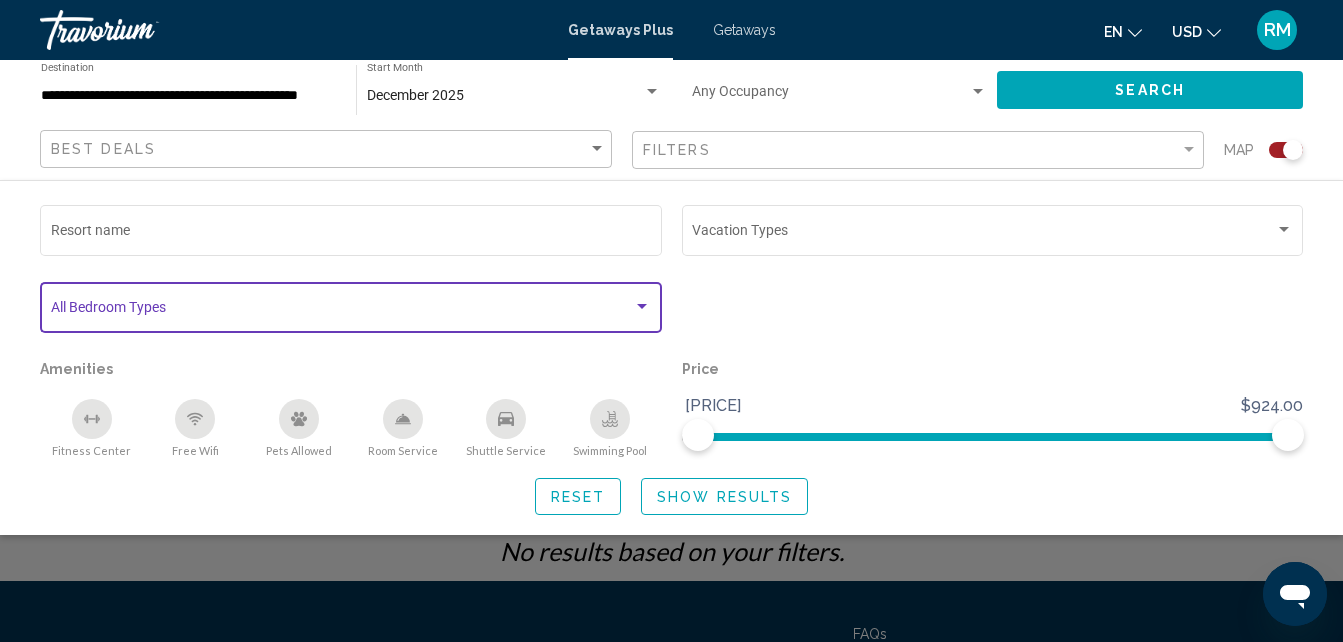 click at bounding box center (642, 307) 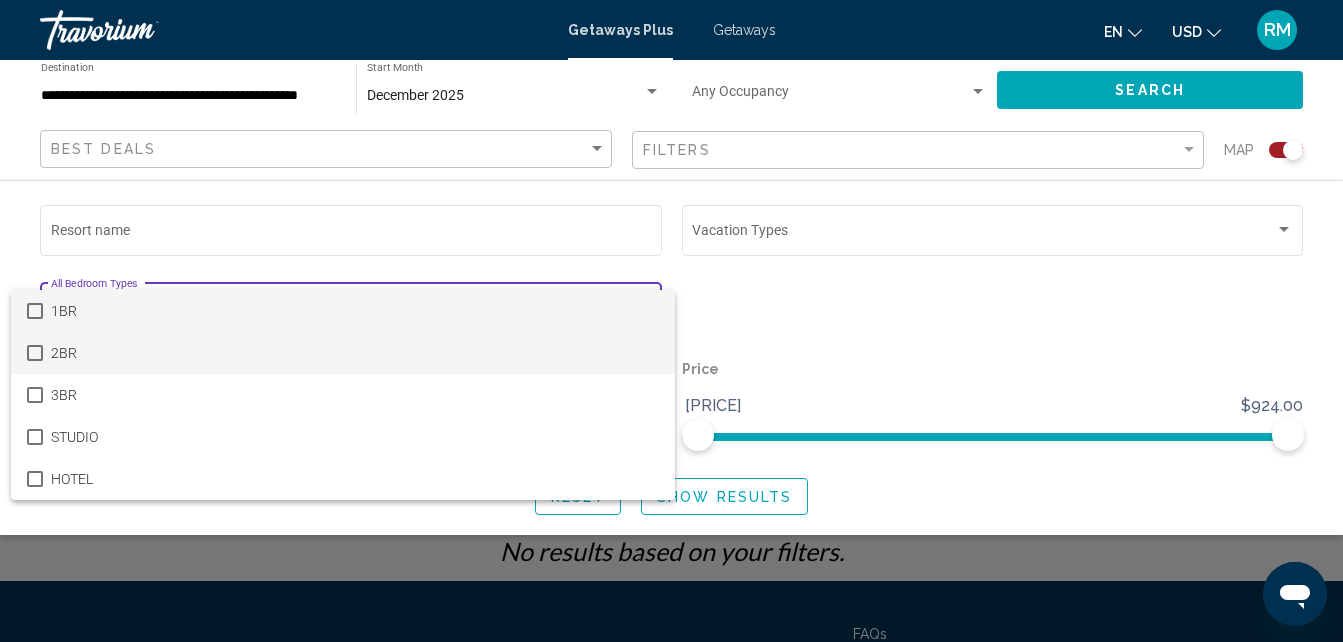 click at bounding box center [35, 353] 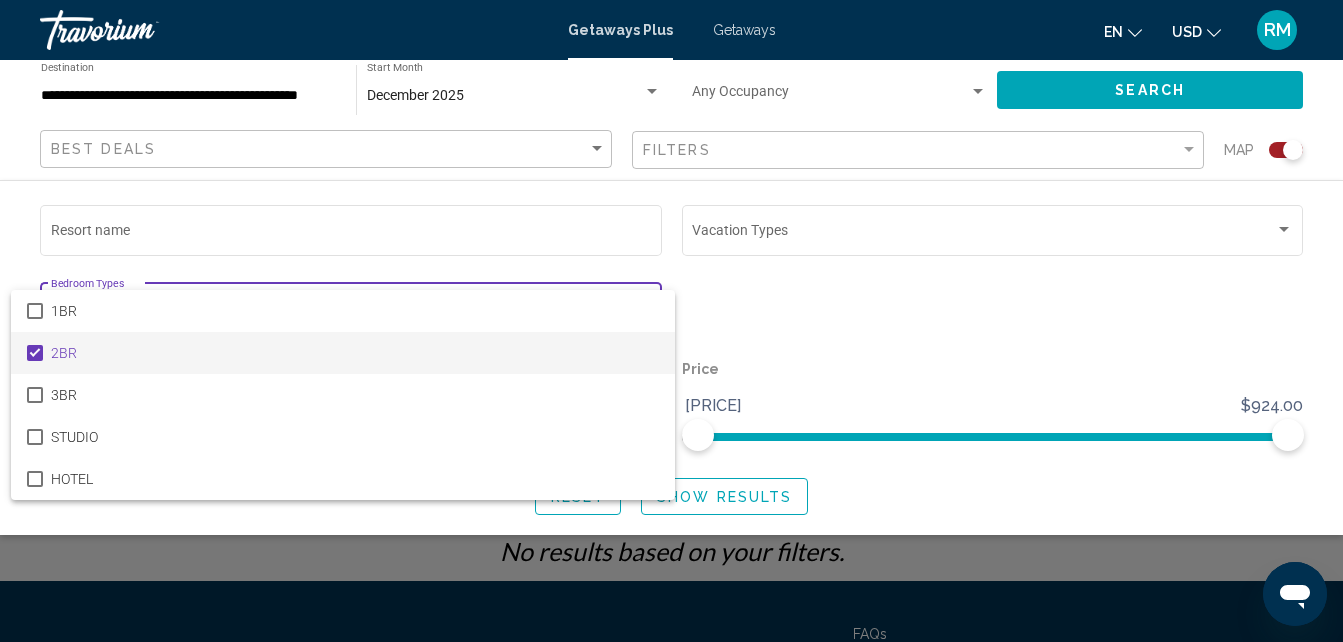 click at bounding box center (671, 321) 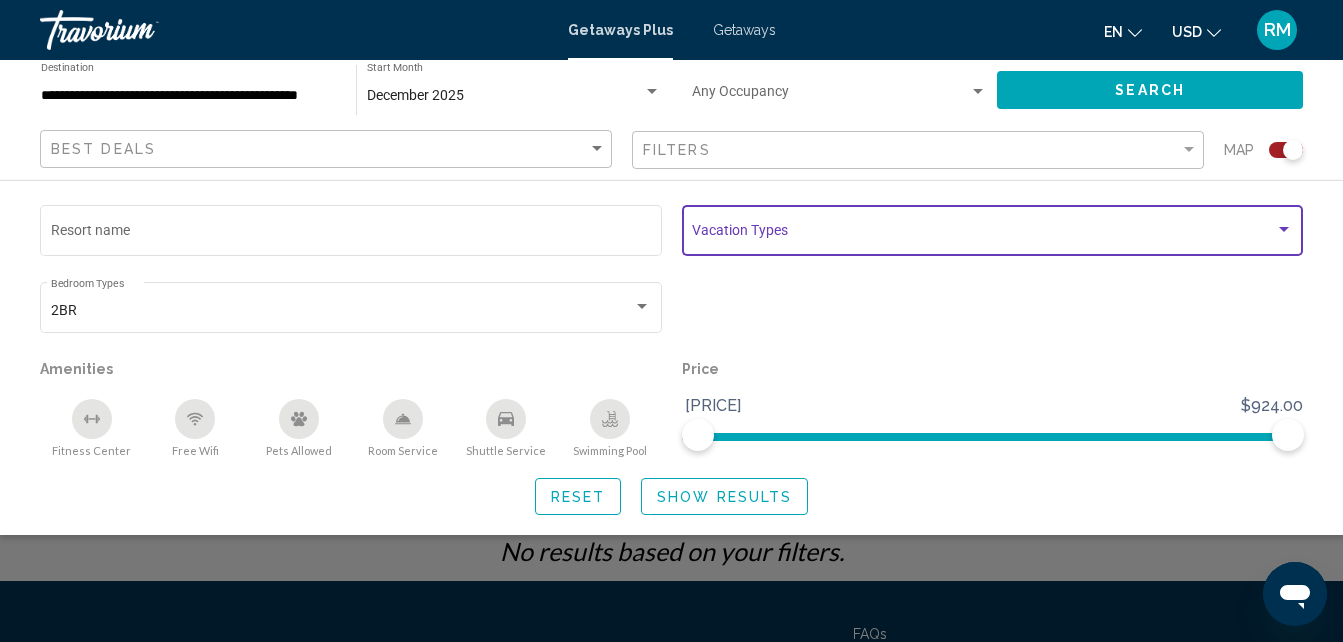 click at bounding box center (1284, 229) 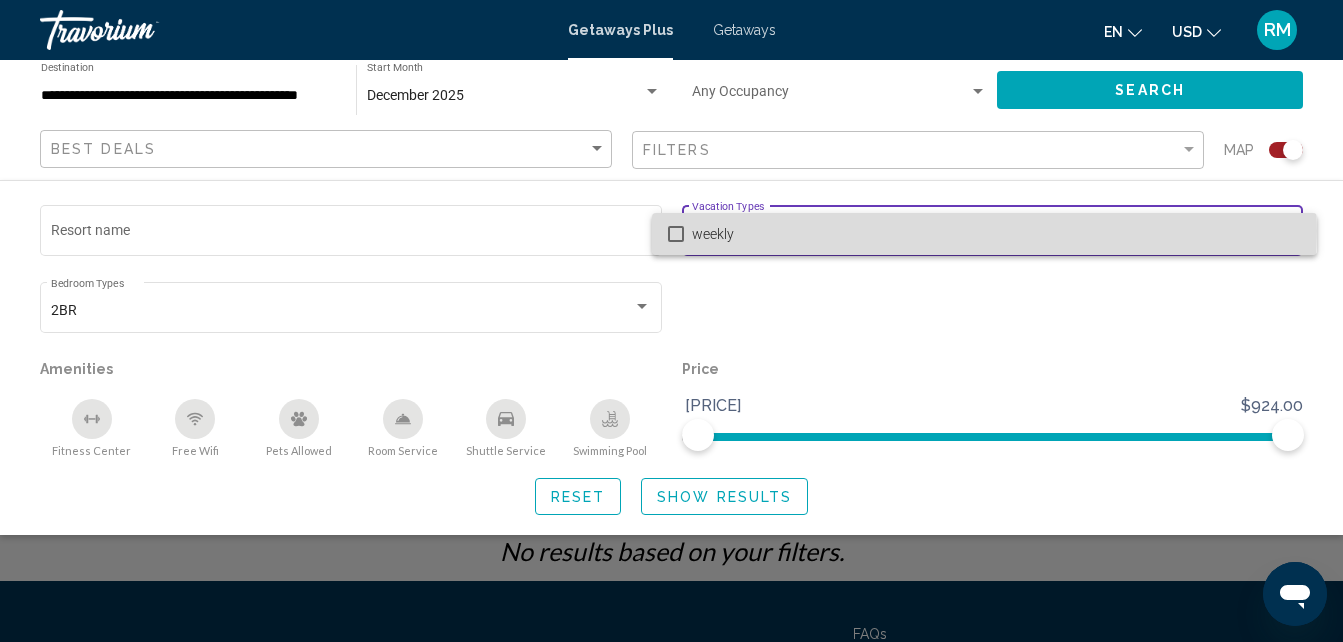 click at bounding box center [676, 234] 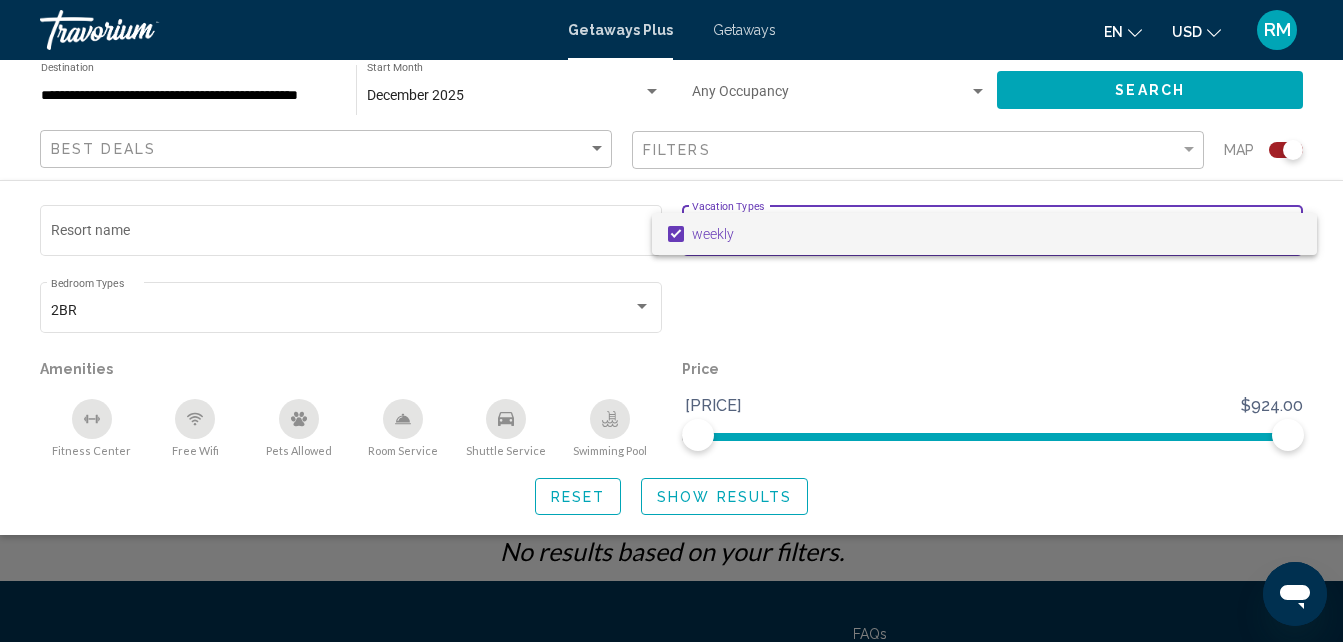 click at bounding box center (671, 321) 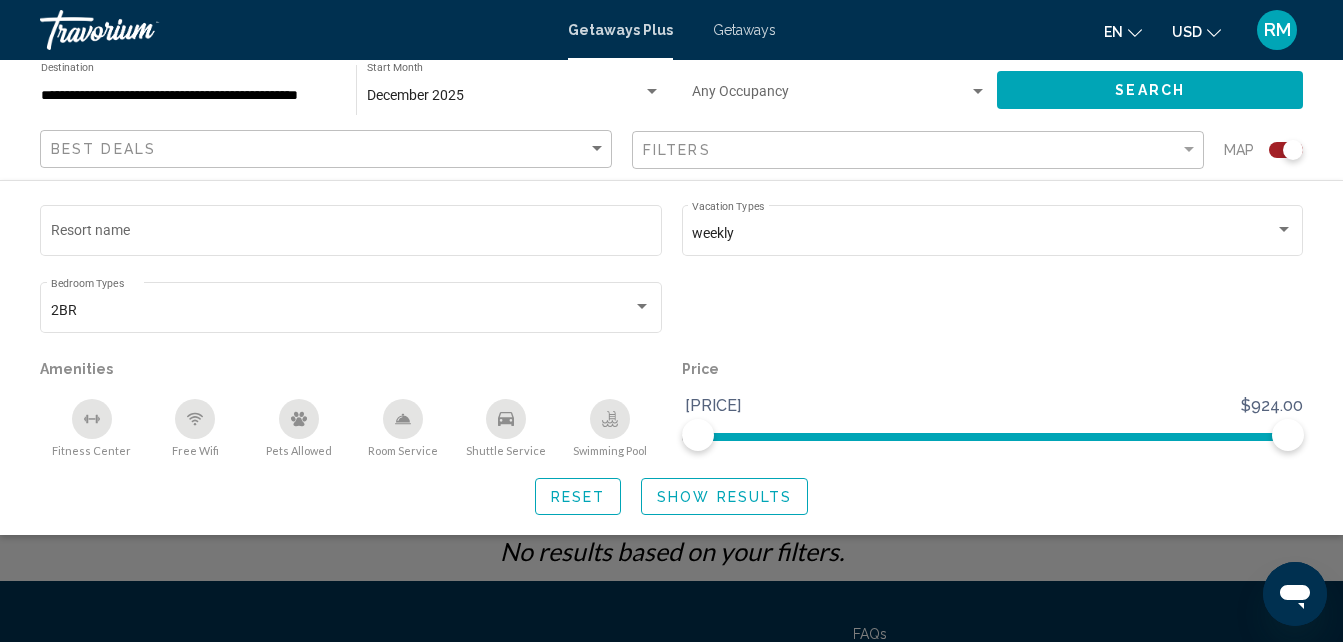 click at bounding box center [978, 92] 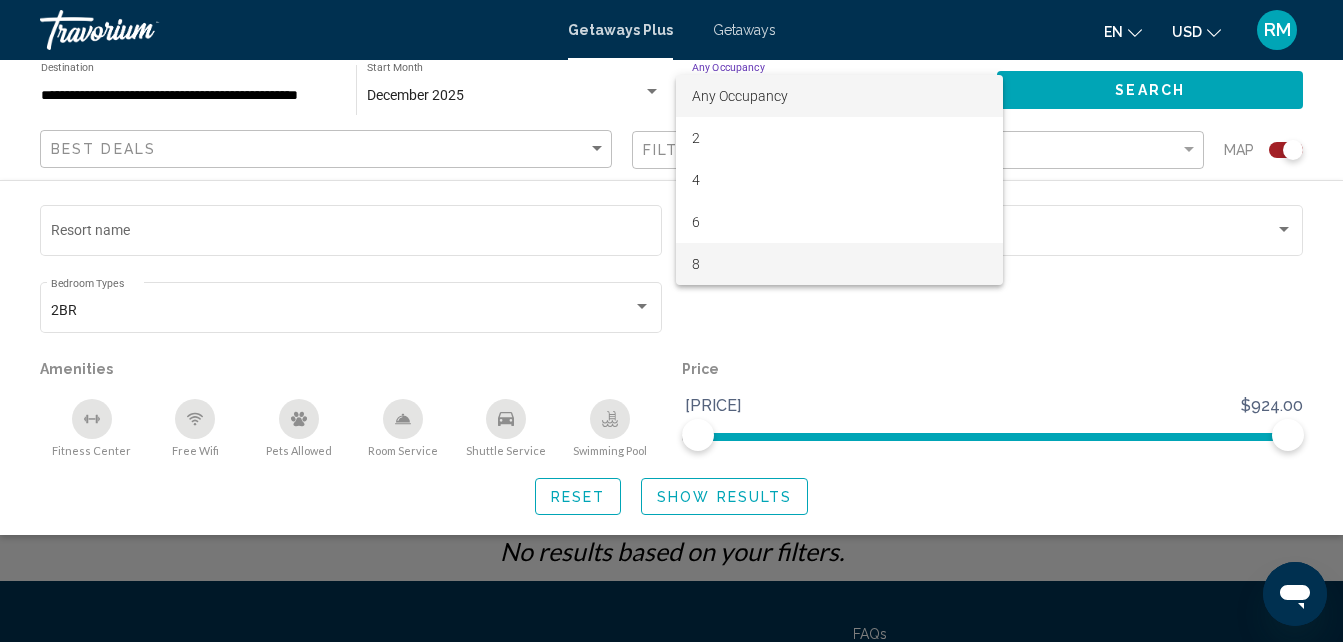 click on "8" at bounding box center [839, 264] 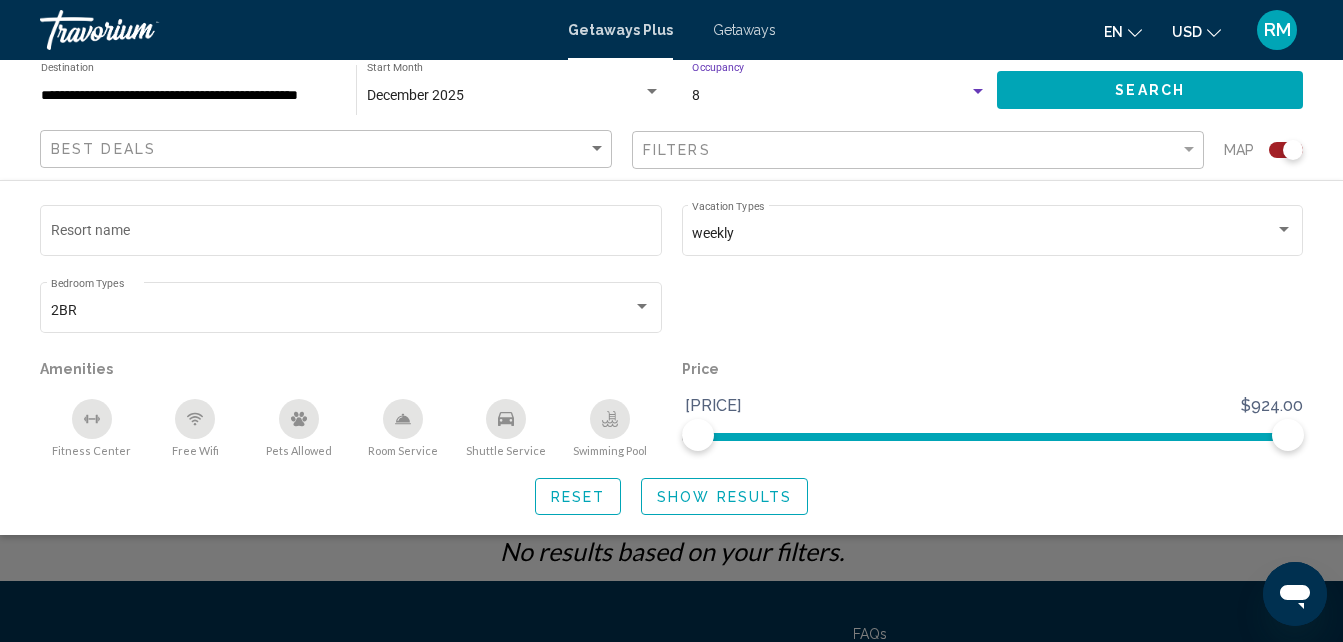 click at bounding box center (978, 92) 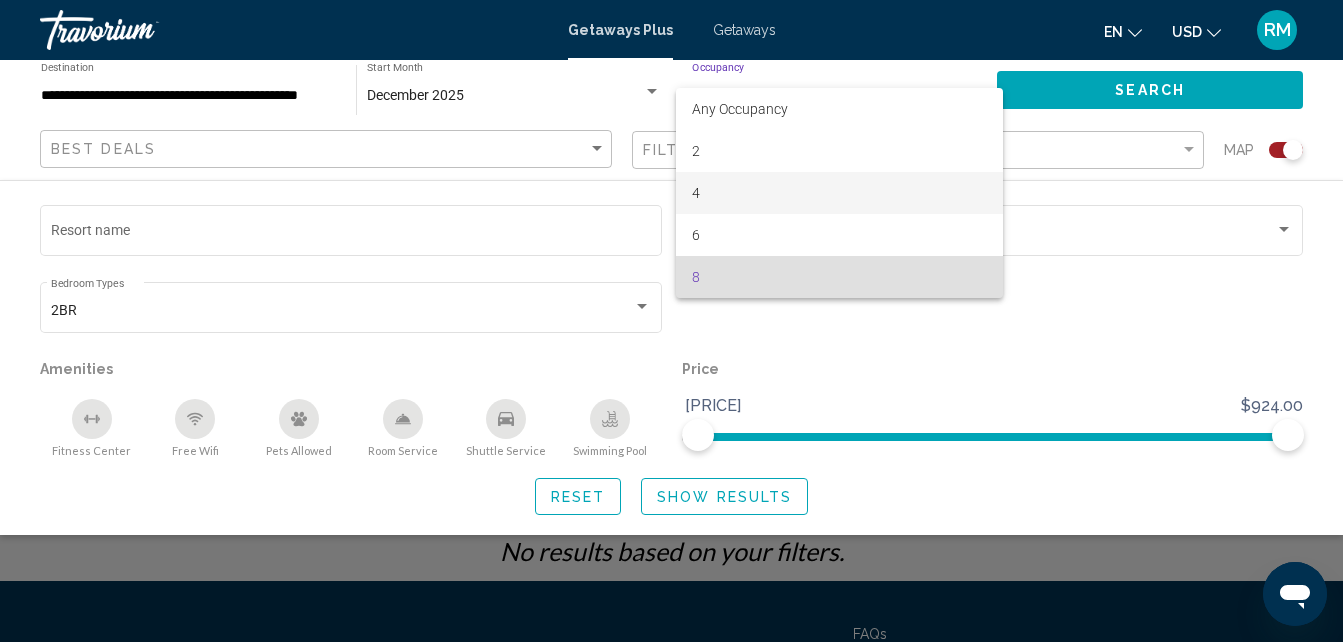 click on "4" at bounding box center (839, 193) 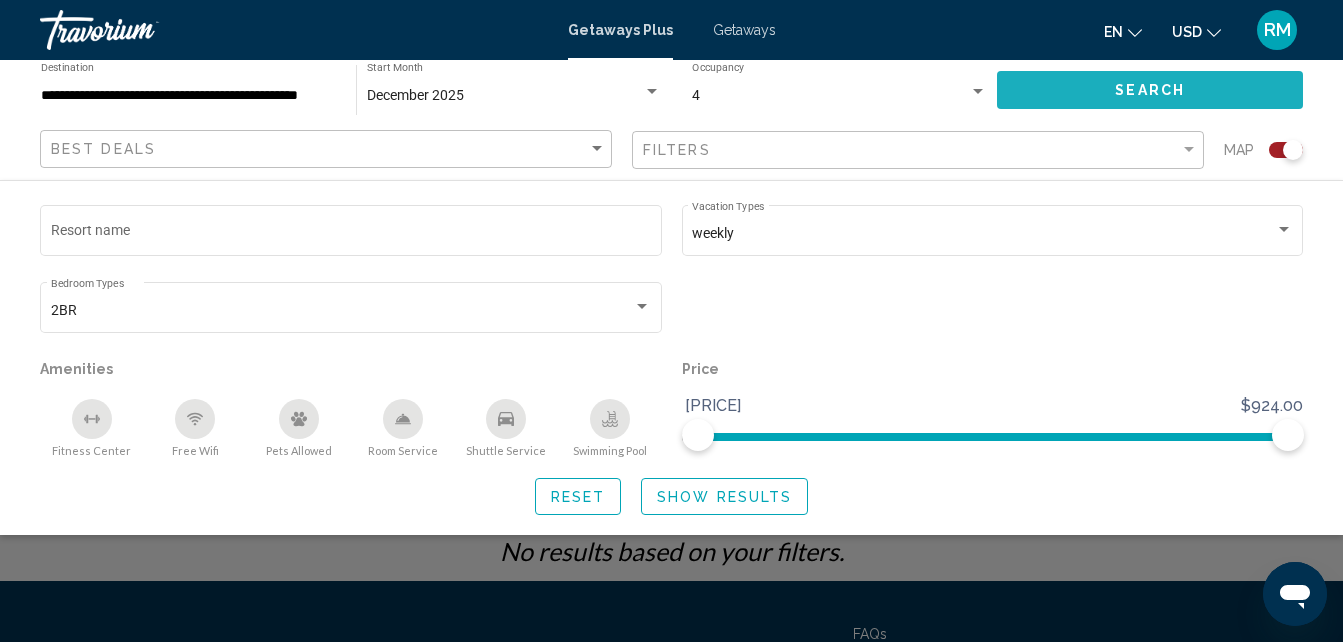 click on "Search" at bounding box center (1150, 91) 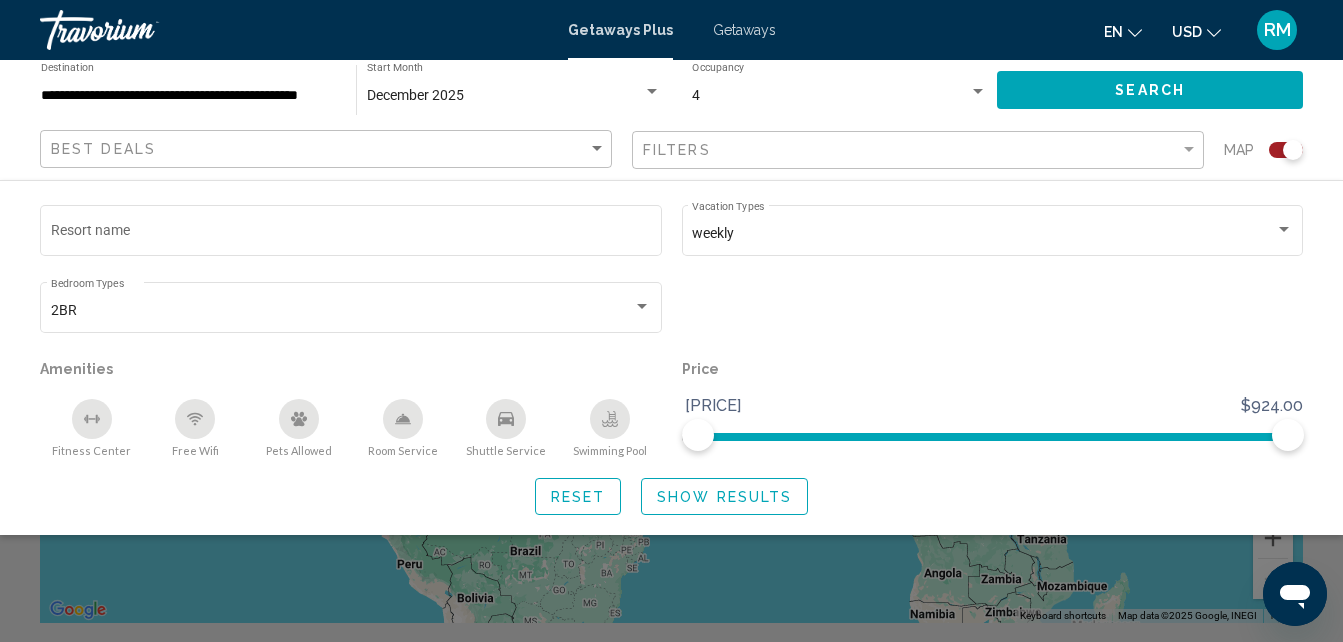 scroll, scrollTop: 116, scrollLeft: 0, axis: vertical 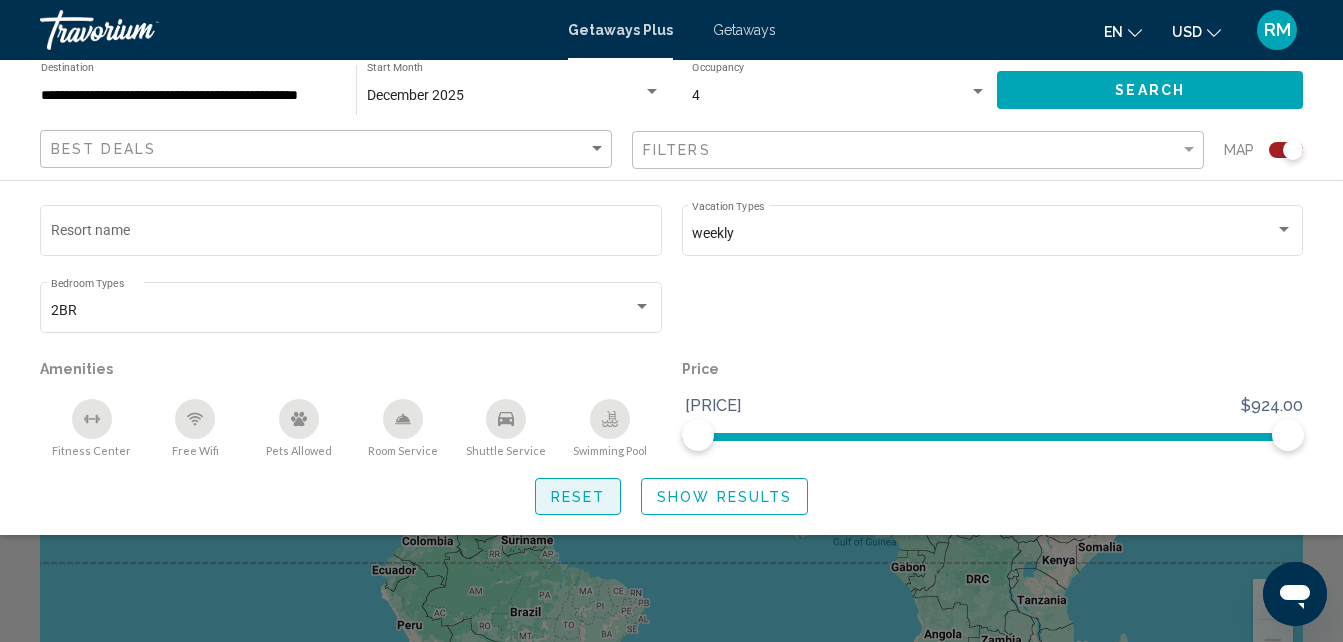 click on "Reset" at bounding box center [578, 497] 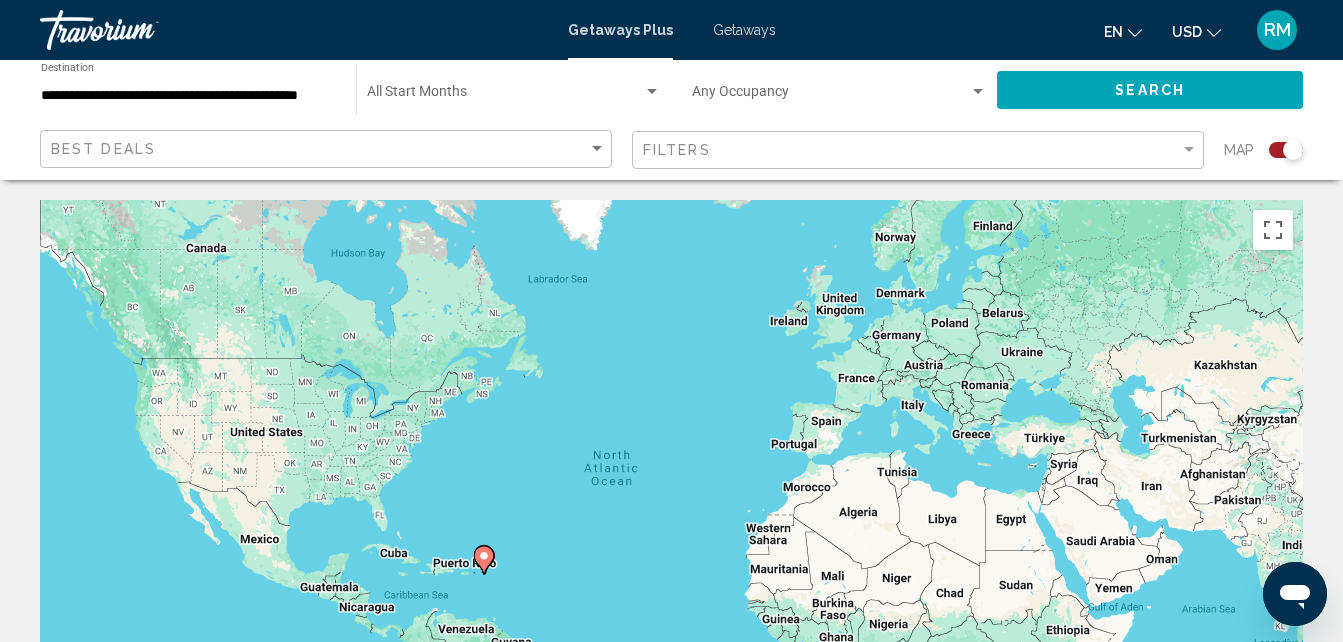 click at bounding box center (485, 556) 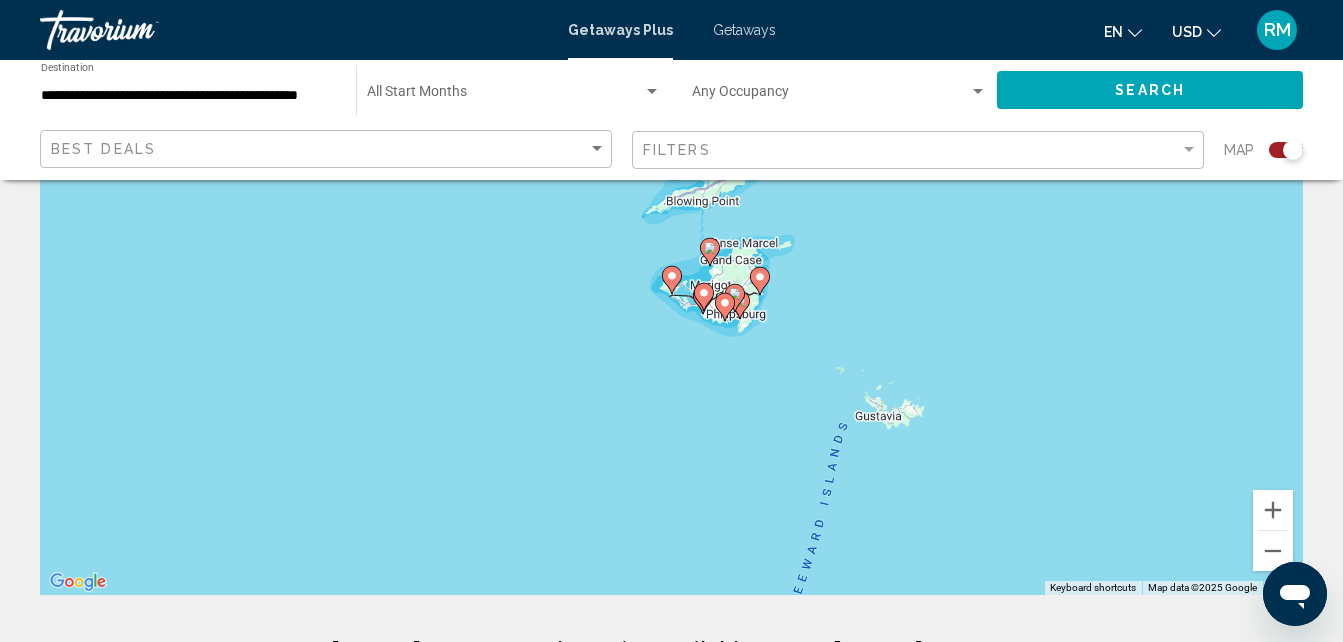 scroll, scrollTop: 155, scrollLeft: 0, axis: vertical 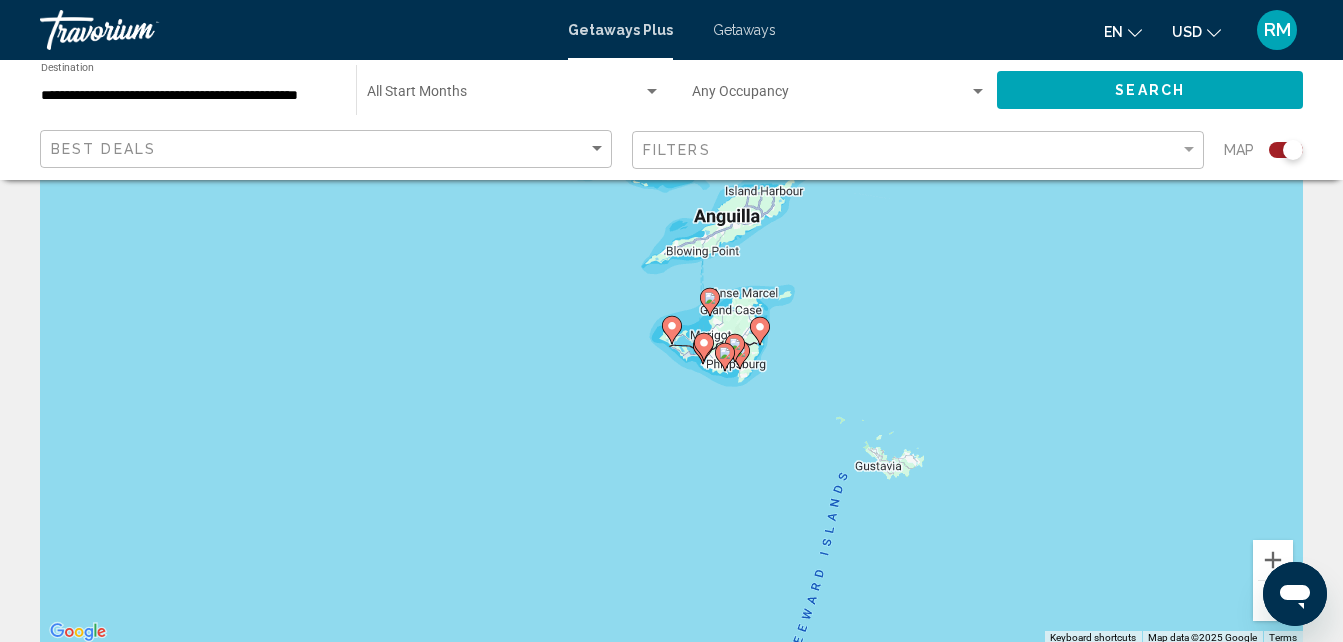 click at bounding box center (760, 327) 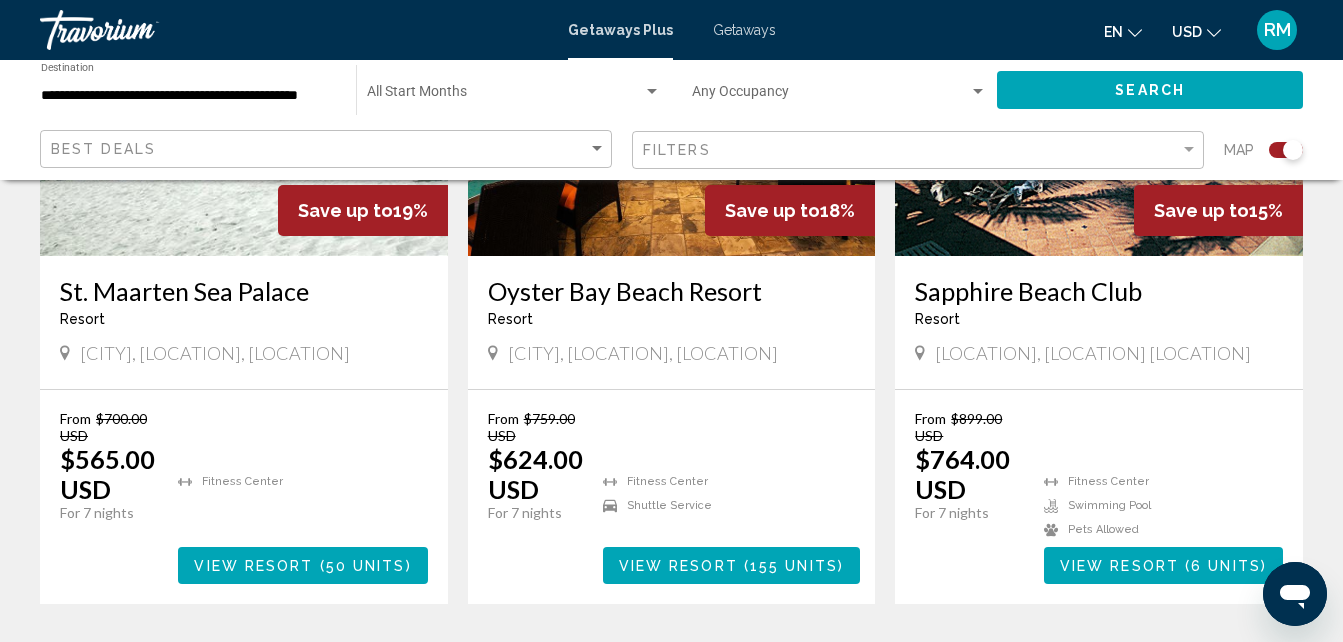scroll, scrollTop: 898, scrollLeft: 0, axis: vertical 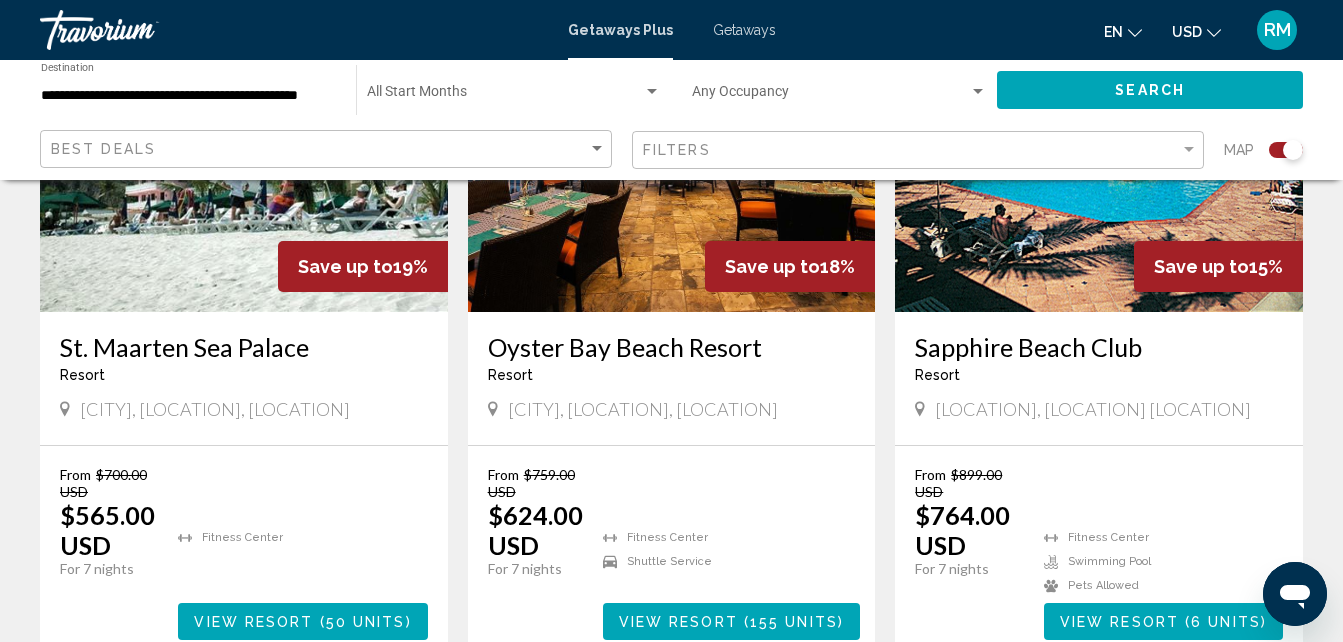 click at bounding box center [1214, 33] 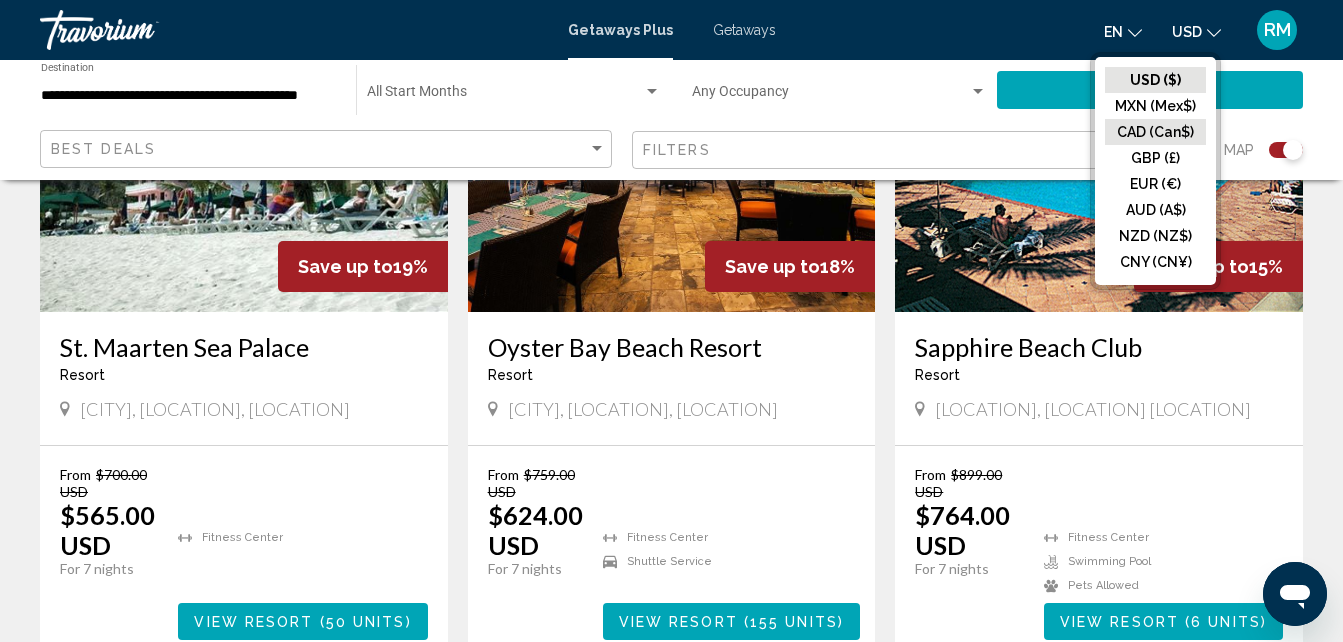 click on "CAD (Can$)" at bounding box center (1155, 80) 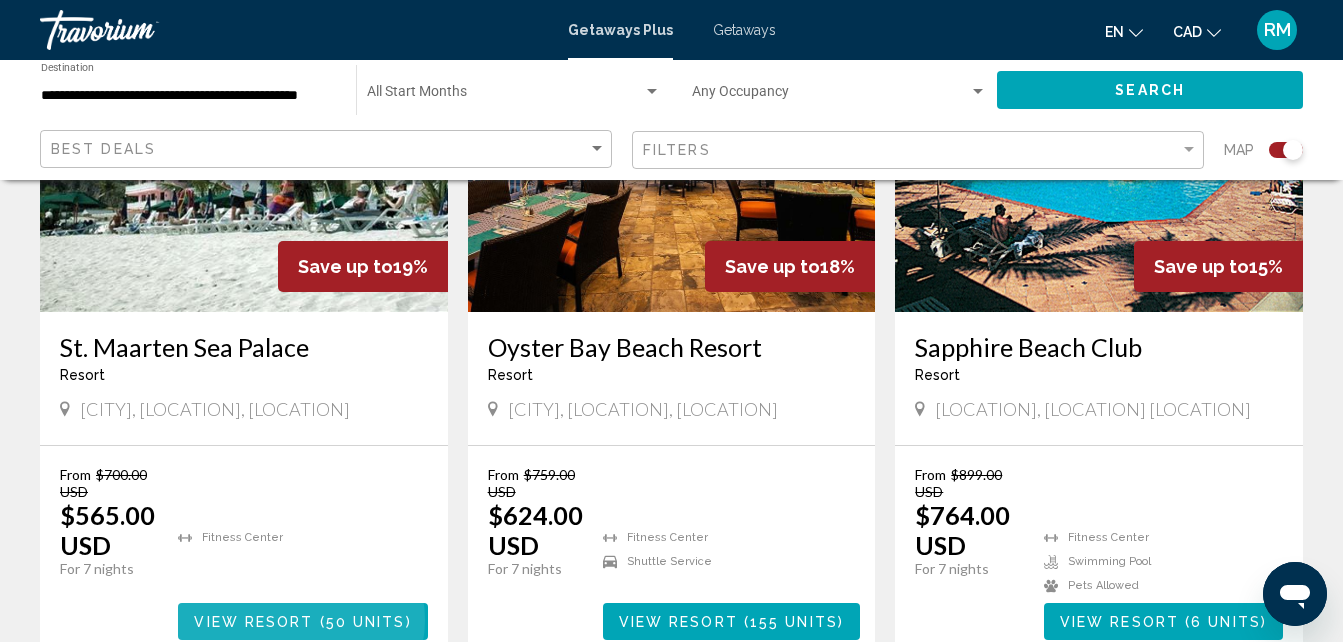 click on "View Resort" at bounding box center [253, 622] 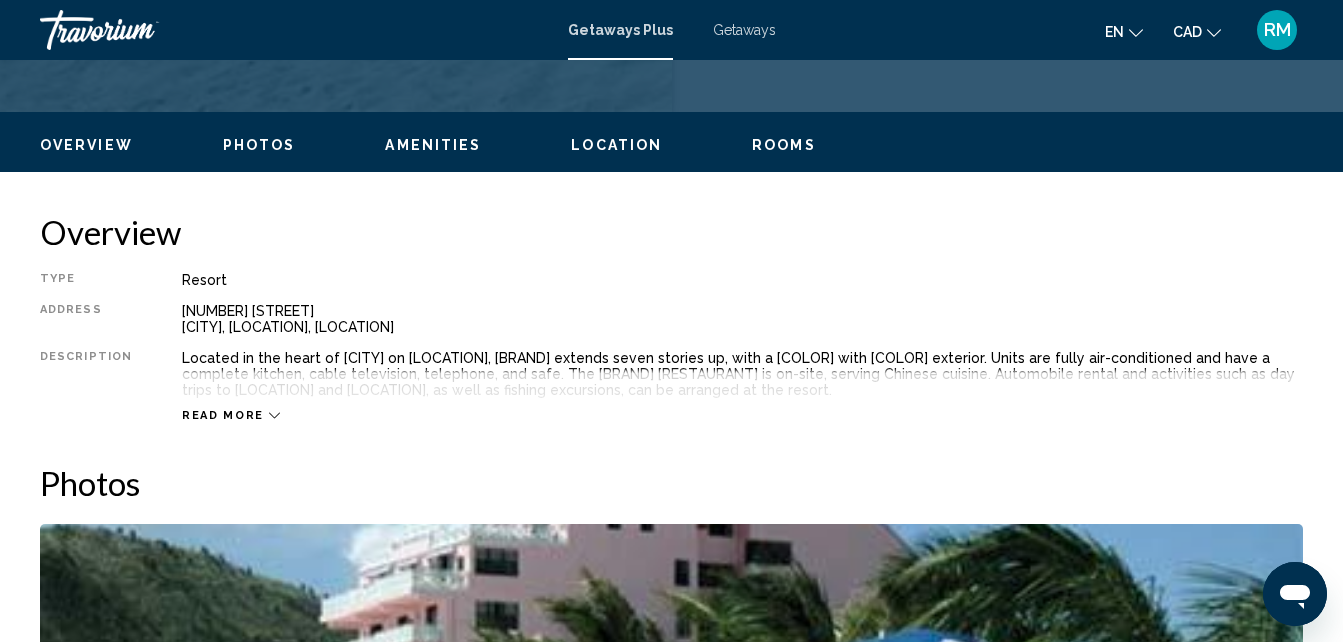 scroll, scrollTop: 214, scrollLeft: 0, axis: vertical 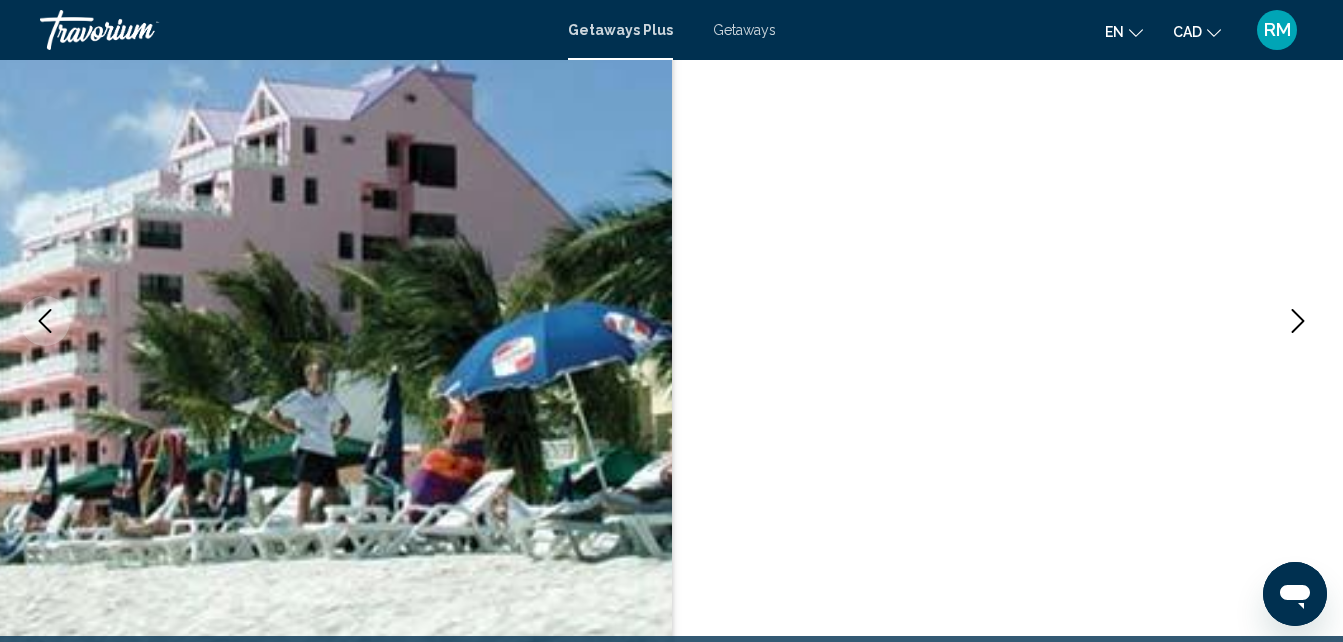 click at bounding box center (1298, 321) 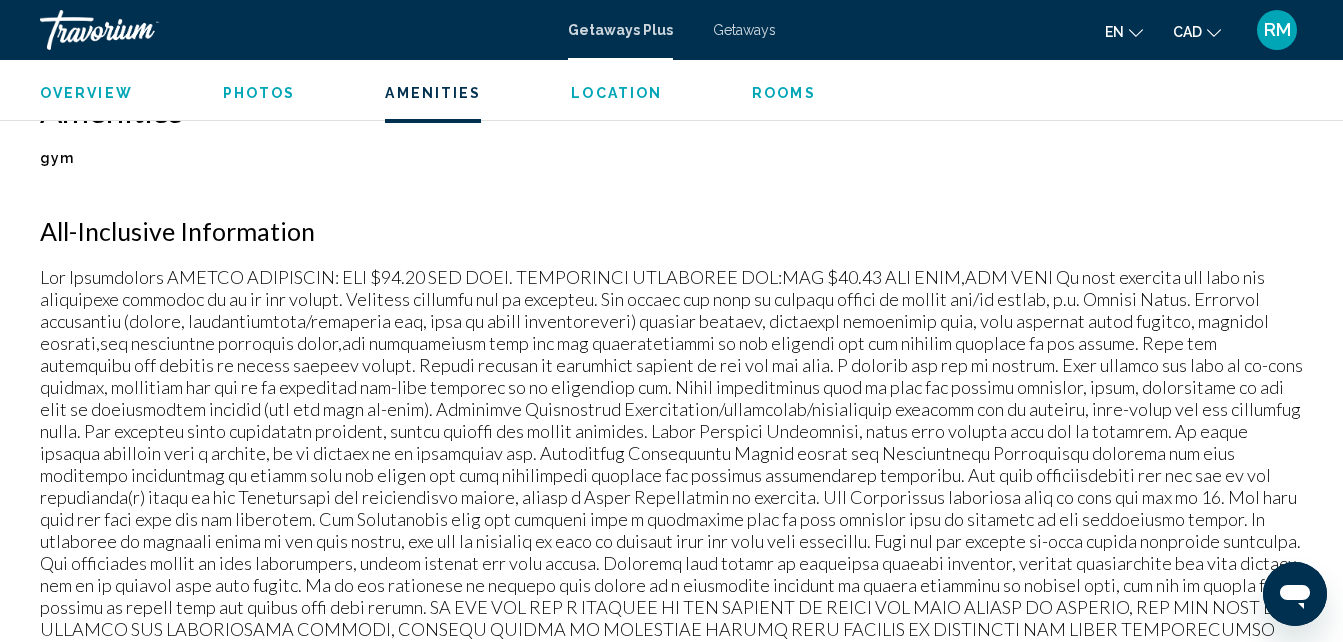 scroll, scrollTop: 1687, scrollLeft: 0, axis: vertical 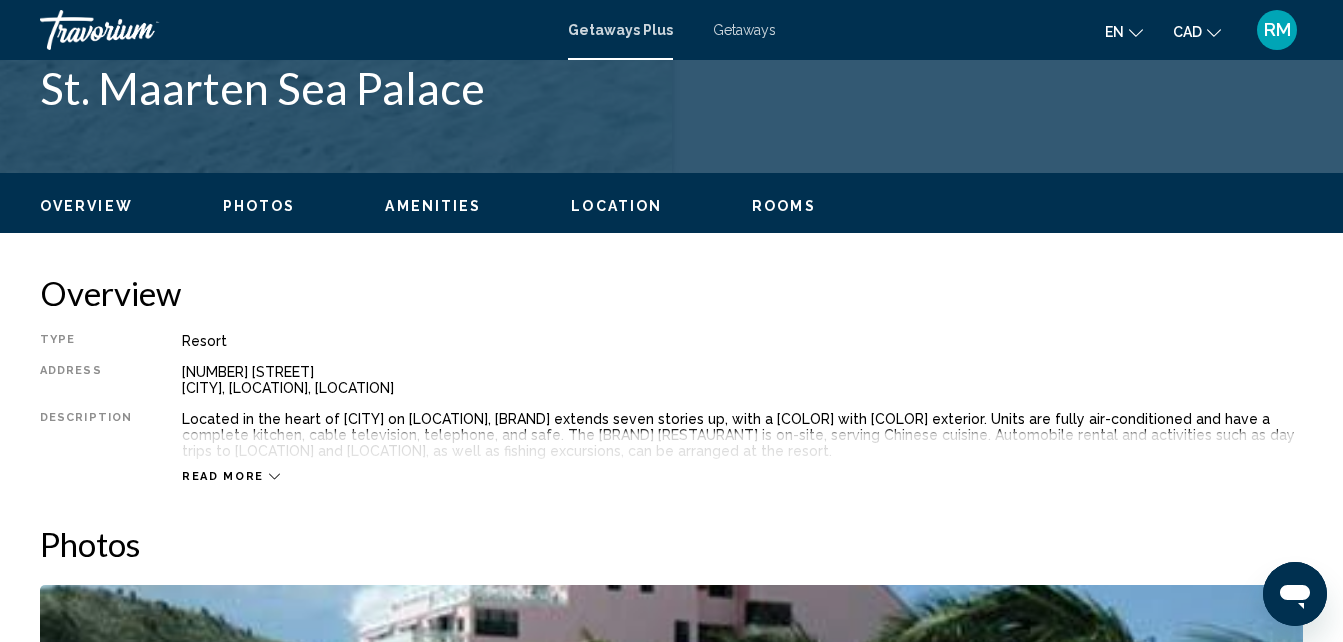 click on "Getaways" at bounding box center (744, 30) 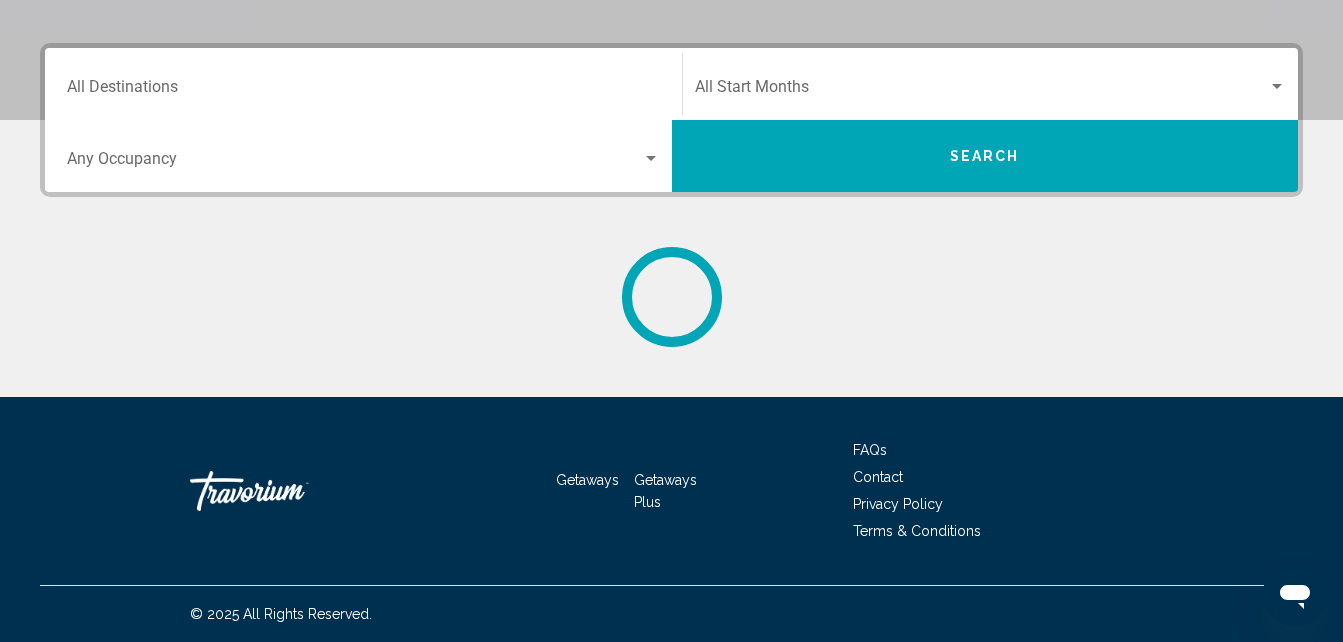 scroll, scrollTop: 0, scrollLeft: 0, axis: both 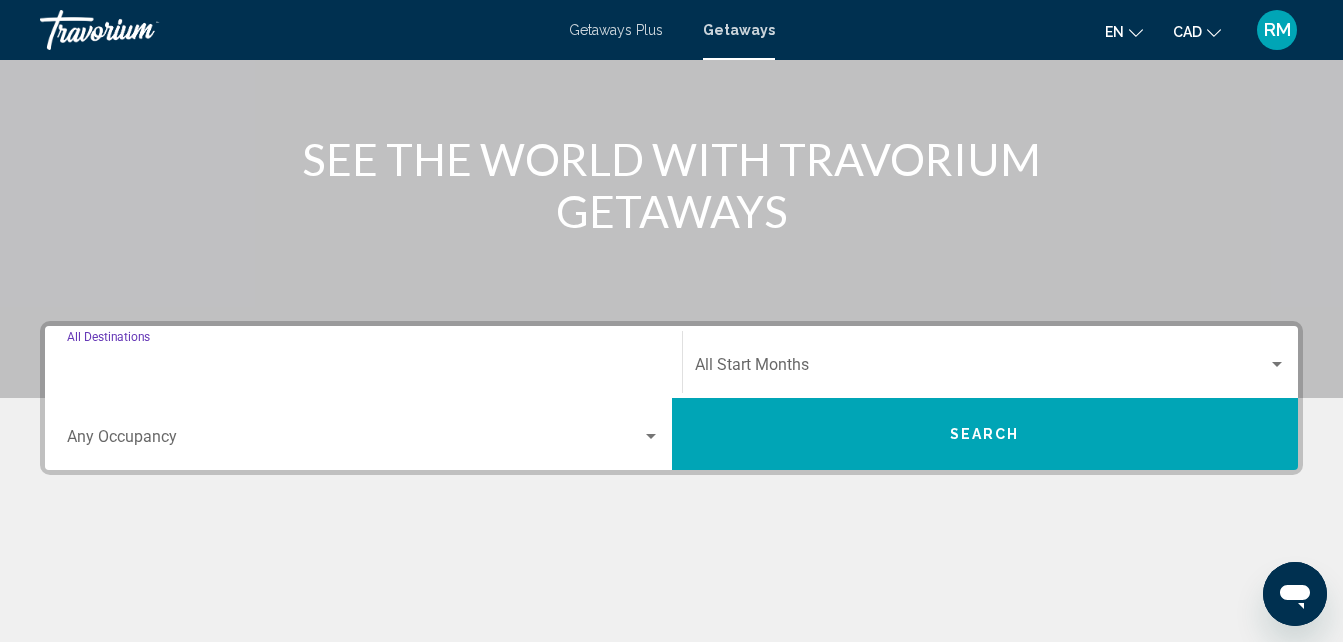 click on "Destination All Destinations" at bounding box center (363, 369) 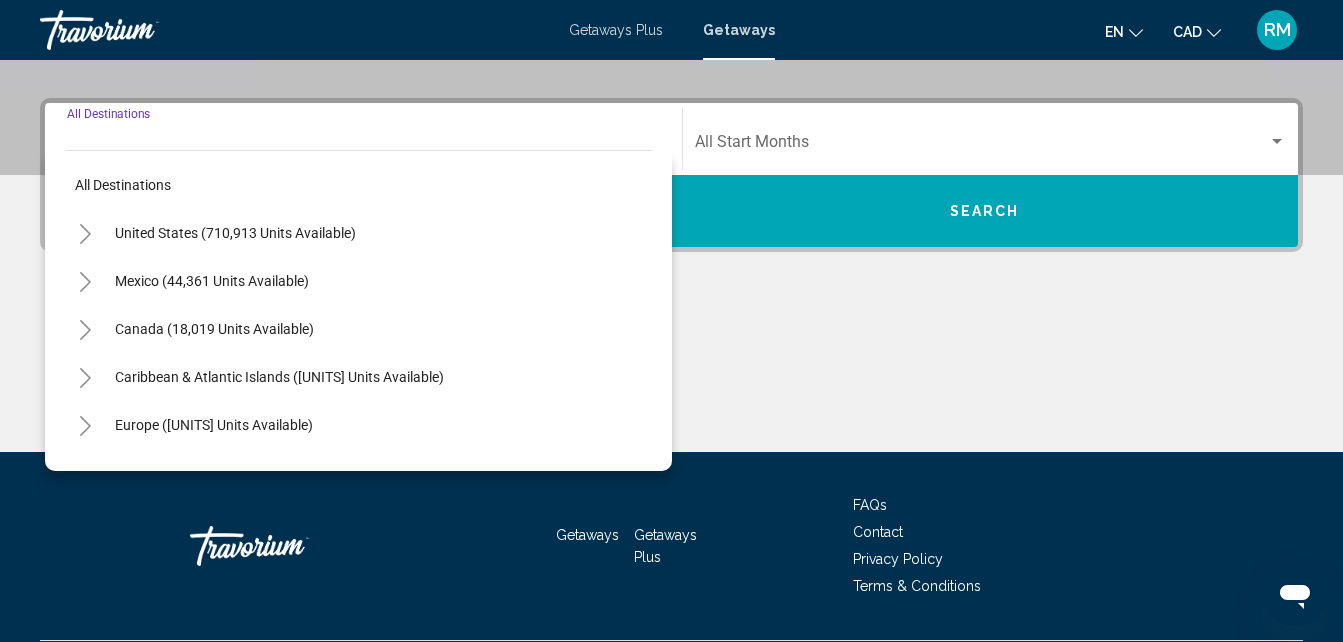 scroll, scrollTop: 458, scrollLeft: 0, axis: vertical 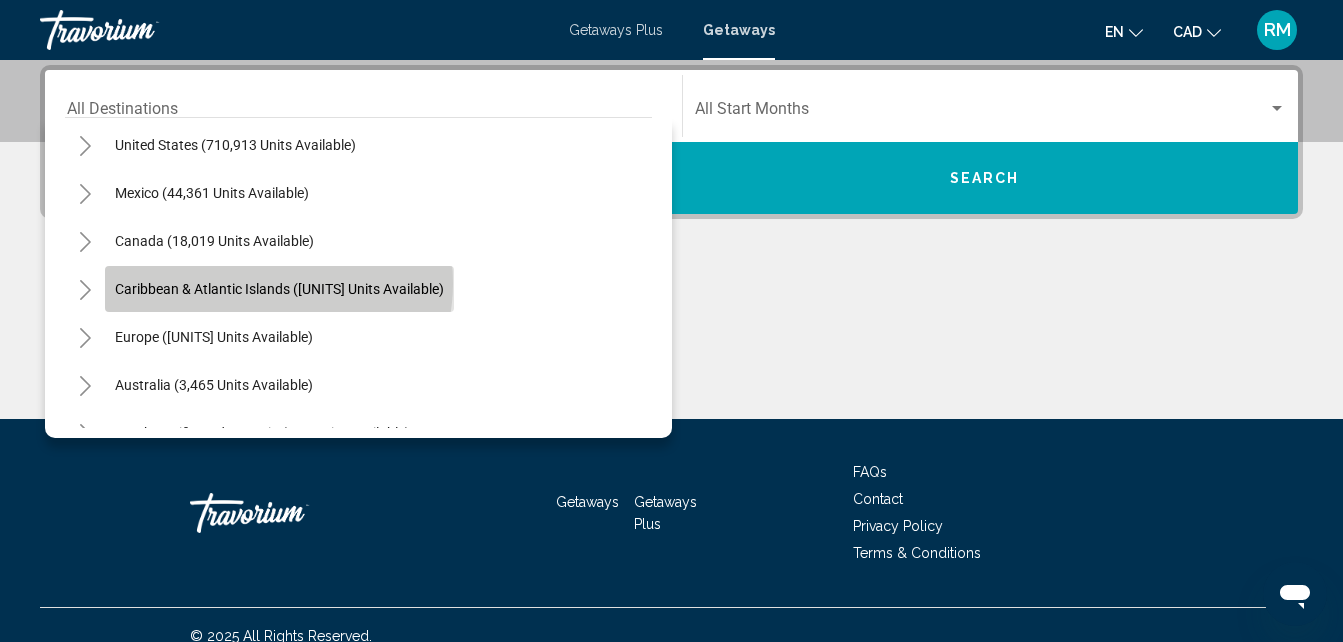 click on "Caribbean & Atlantic Islands ([UNITS] units available)" at bounding box center [279, 289] 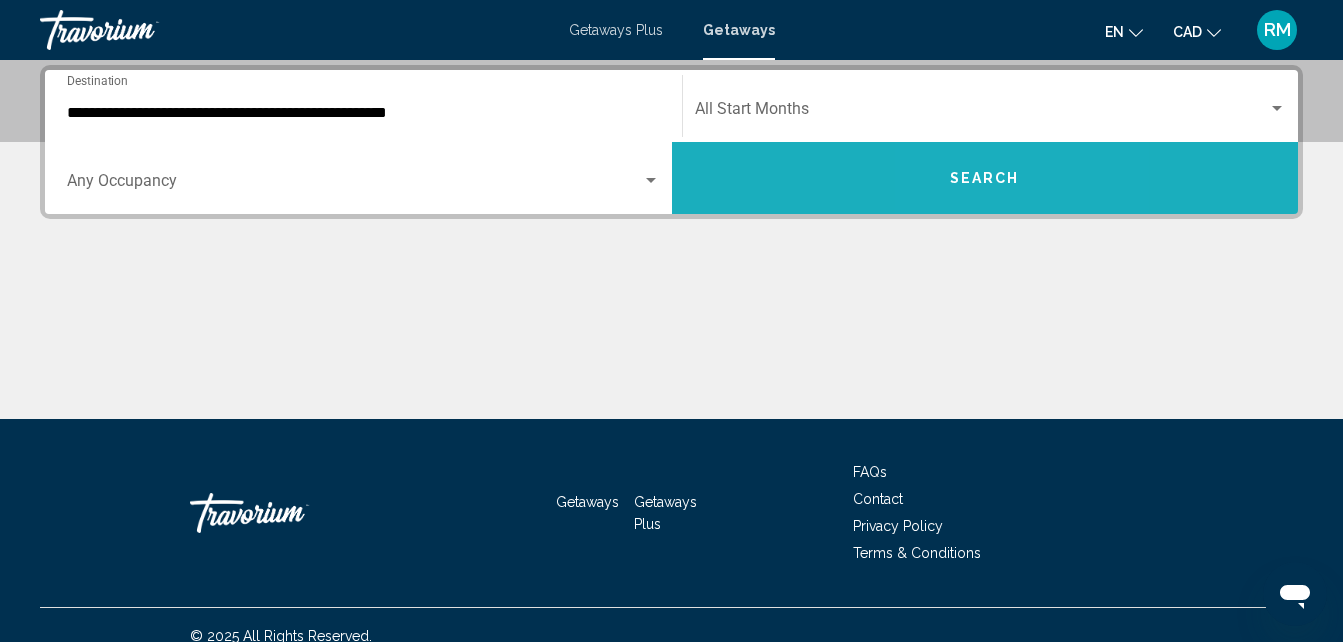 click on "Search" at bounding box center [985, 179] 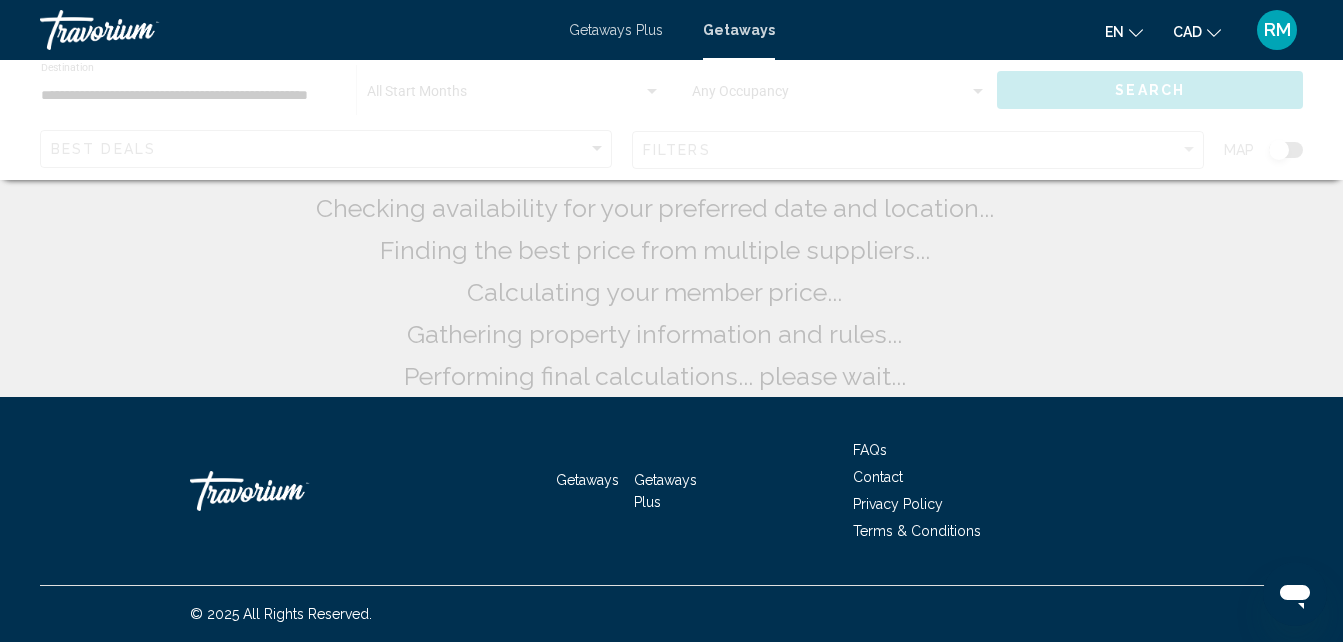 scroll, scrollTop: 0, scrollLeft: 0, axis: both 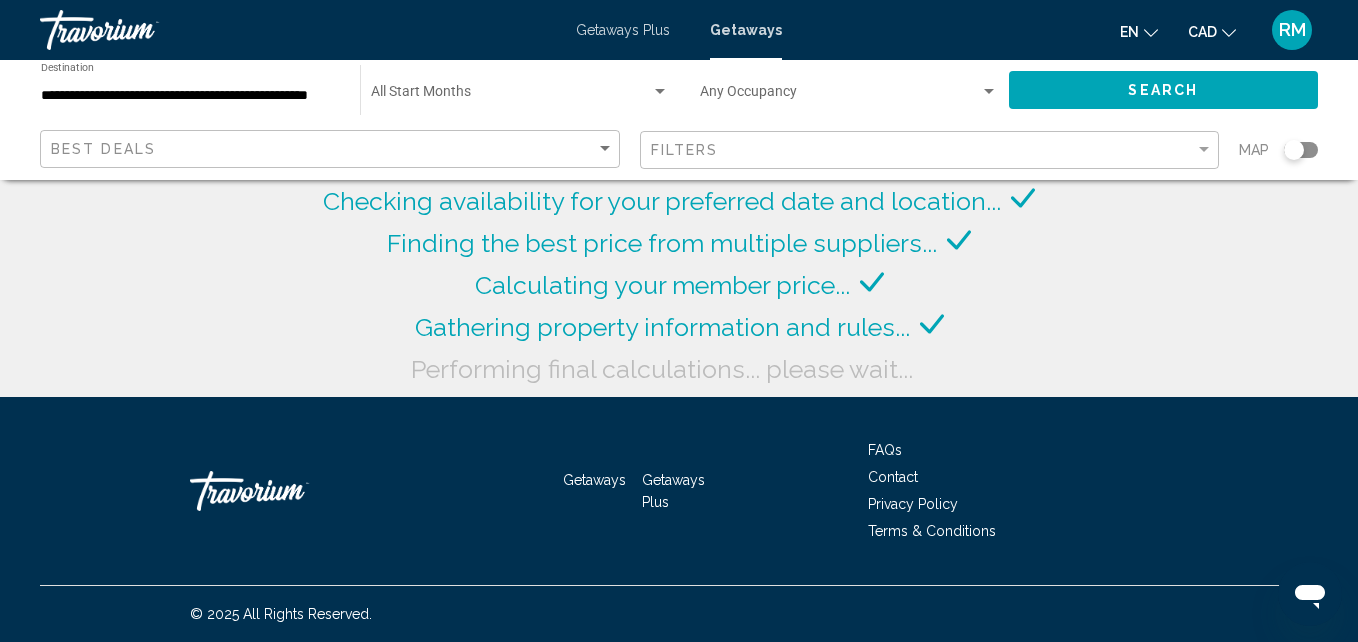 click on "Start Month All Start Months" at bounding box center [520, 90] 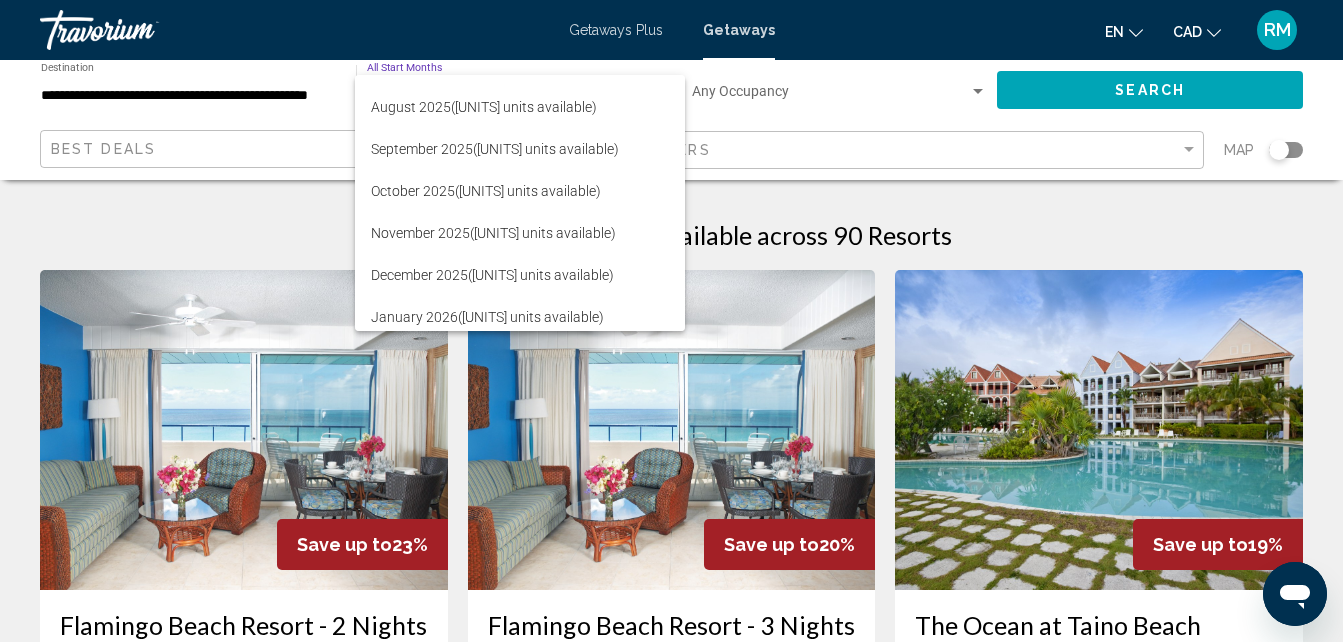 scroll, scrollTop: 321, scrollLeft: 0, axis: vertical 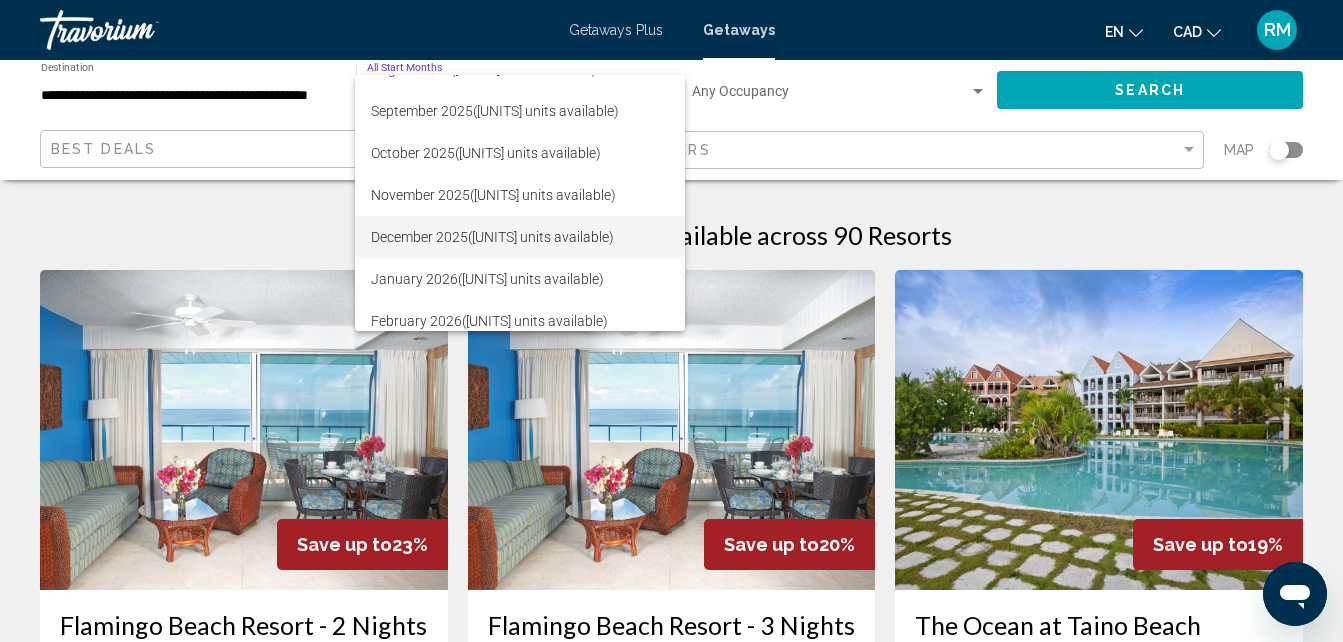 click on "[MONTH] [YEAR] ([UNITS] units available)" at bounding box center (520, 237) 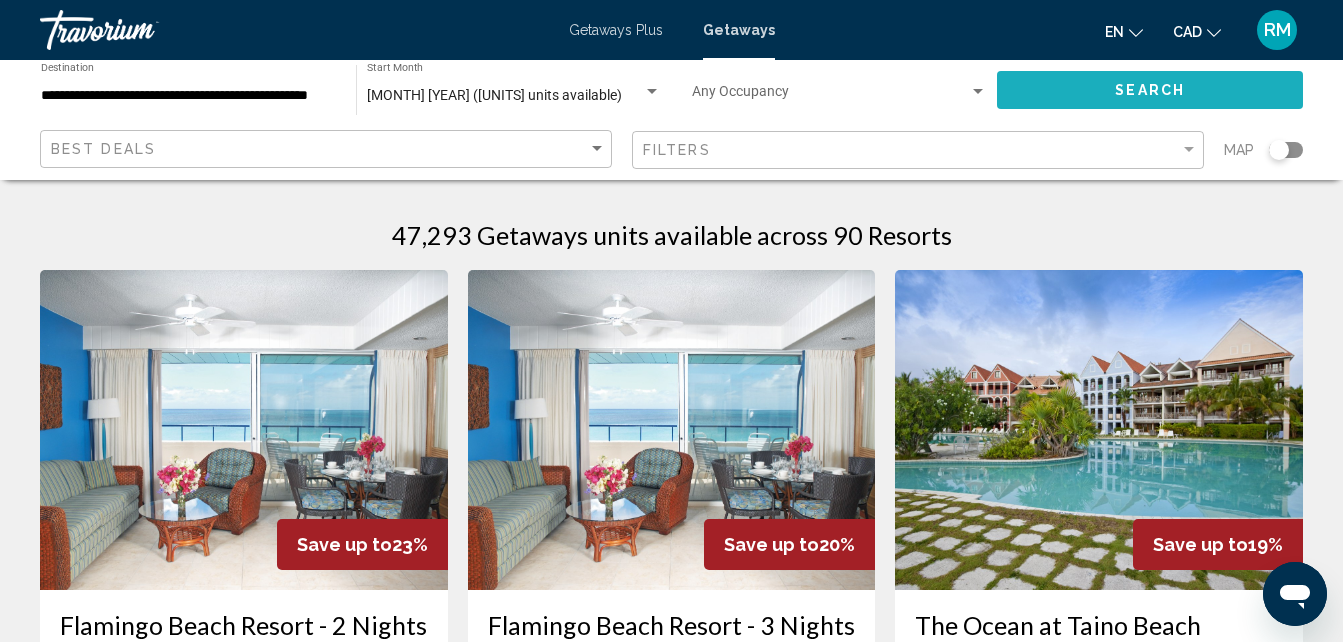 click on "Search" at bounding box center [1150, 91] 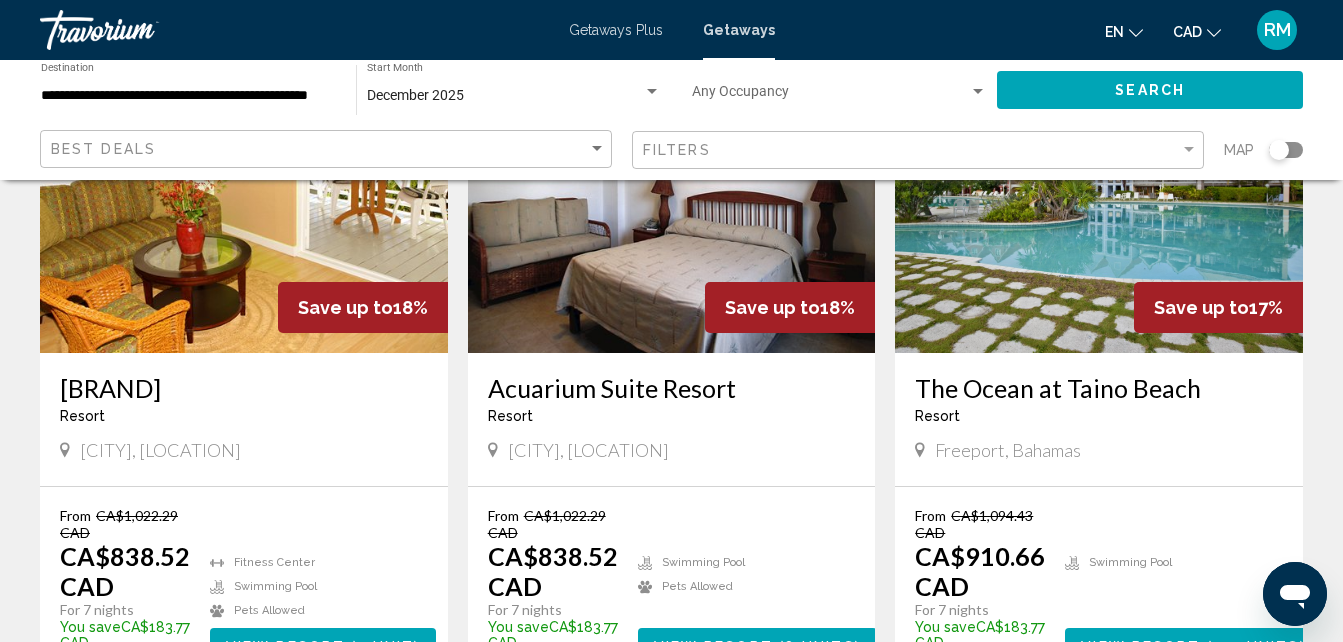 scroll, scrollTop: 1657, scrollLeft: 0, axis: vertical 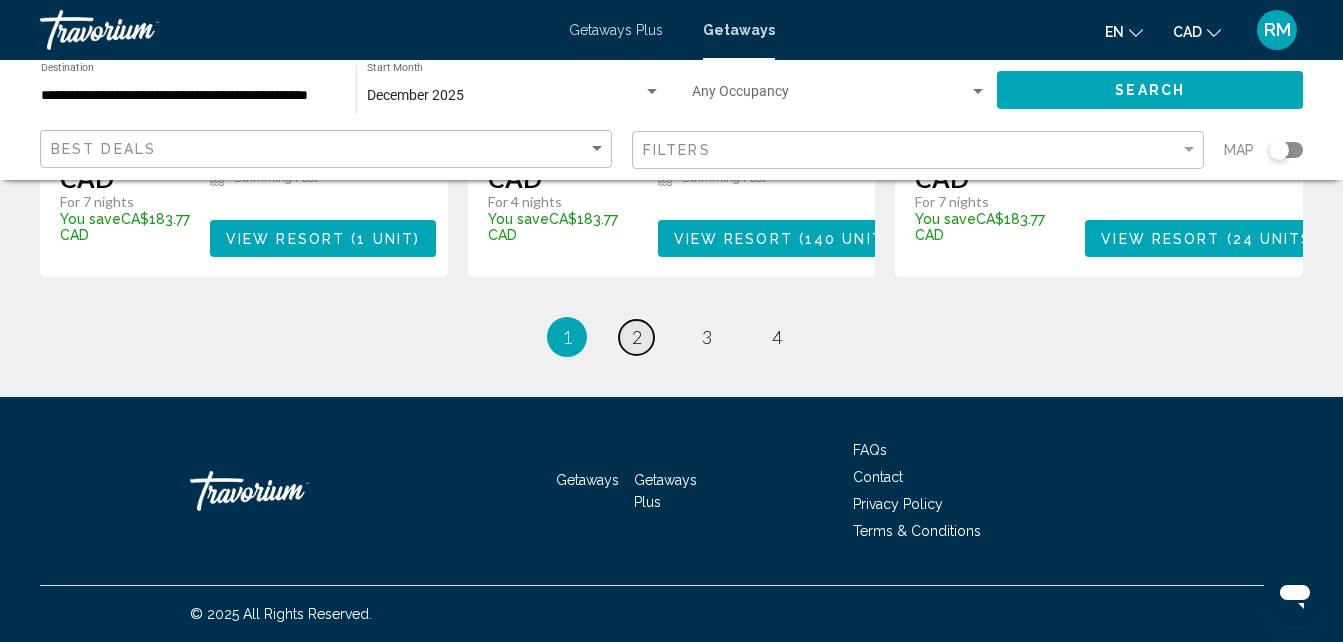 click on "2" at bounding box center [637, 337] 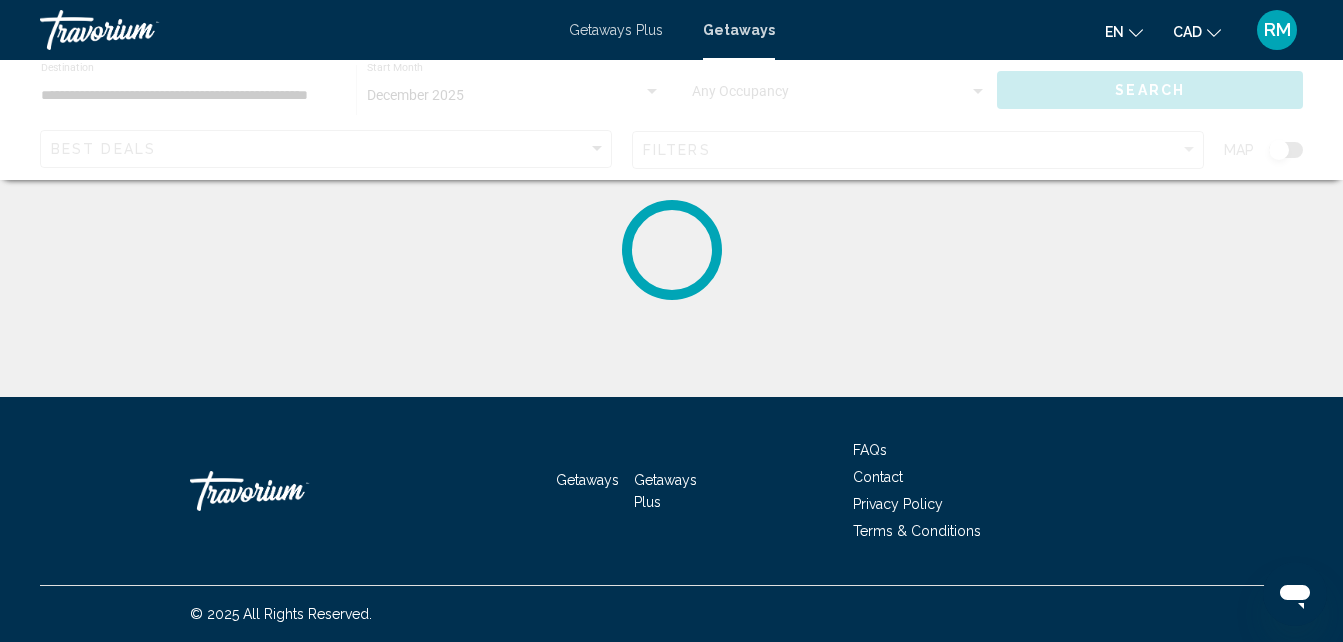 scroll, scrollTop: 0, scrollLeft: 0, axis: both 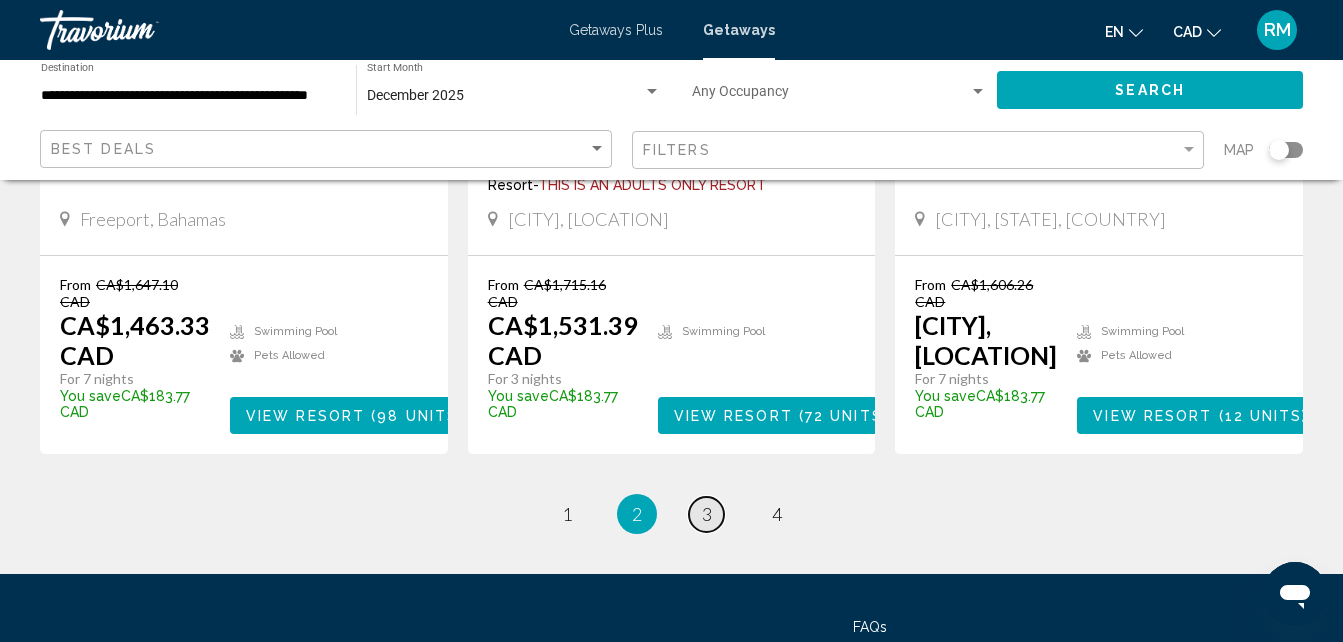 click on "3" at bounding box center [567, 514] 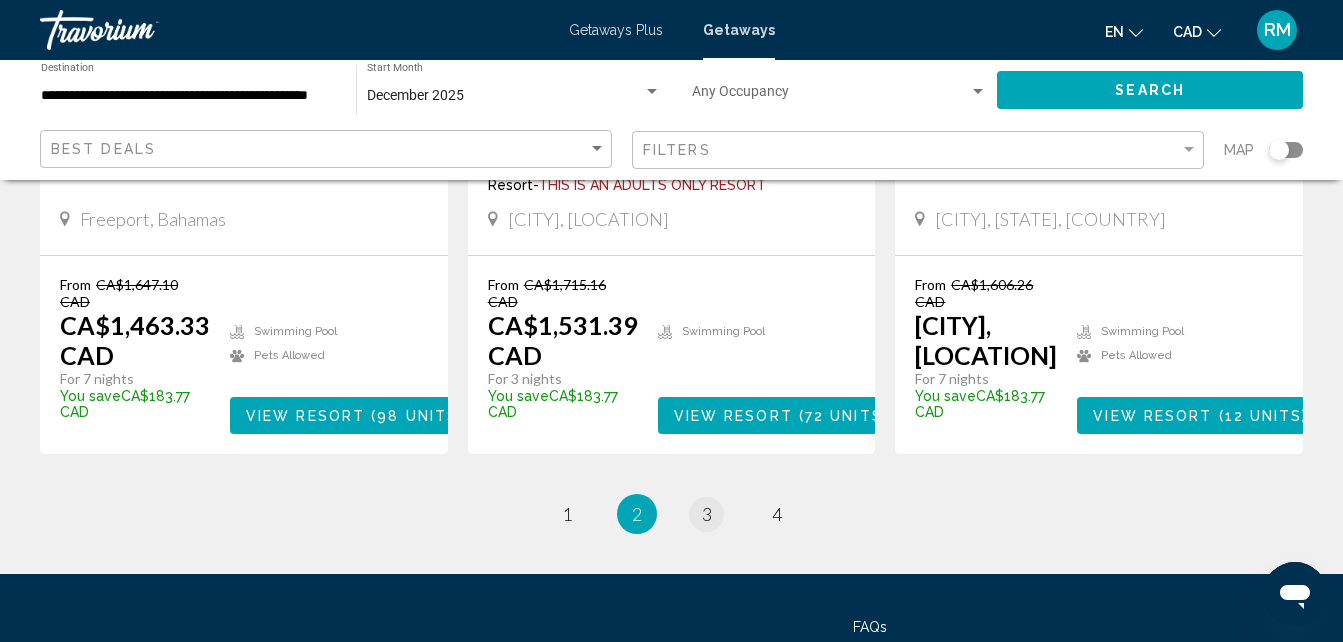scroll, scrollTop: 0, scrollLeft: 0, axis: both 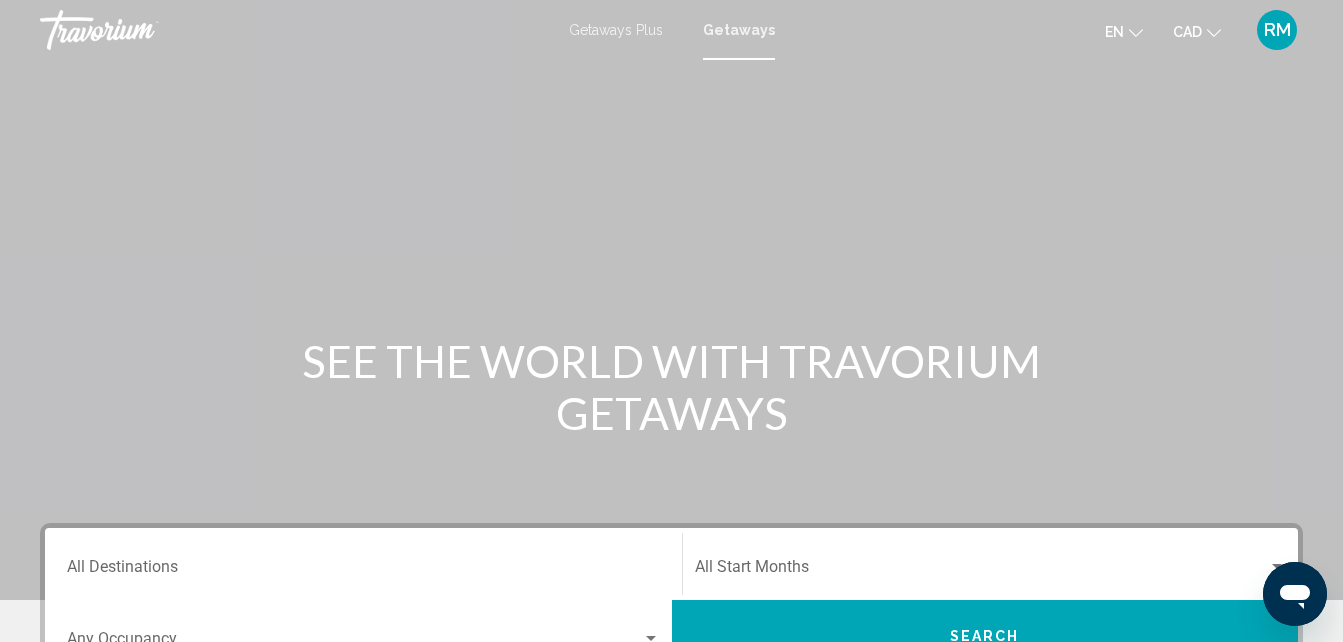 drag, startPoint x: 1342, startPoint y: 203, endPoint x: 1326, endPoint y: 283, distance: 81.58431 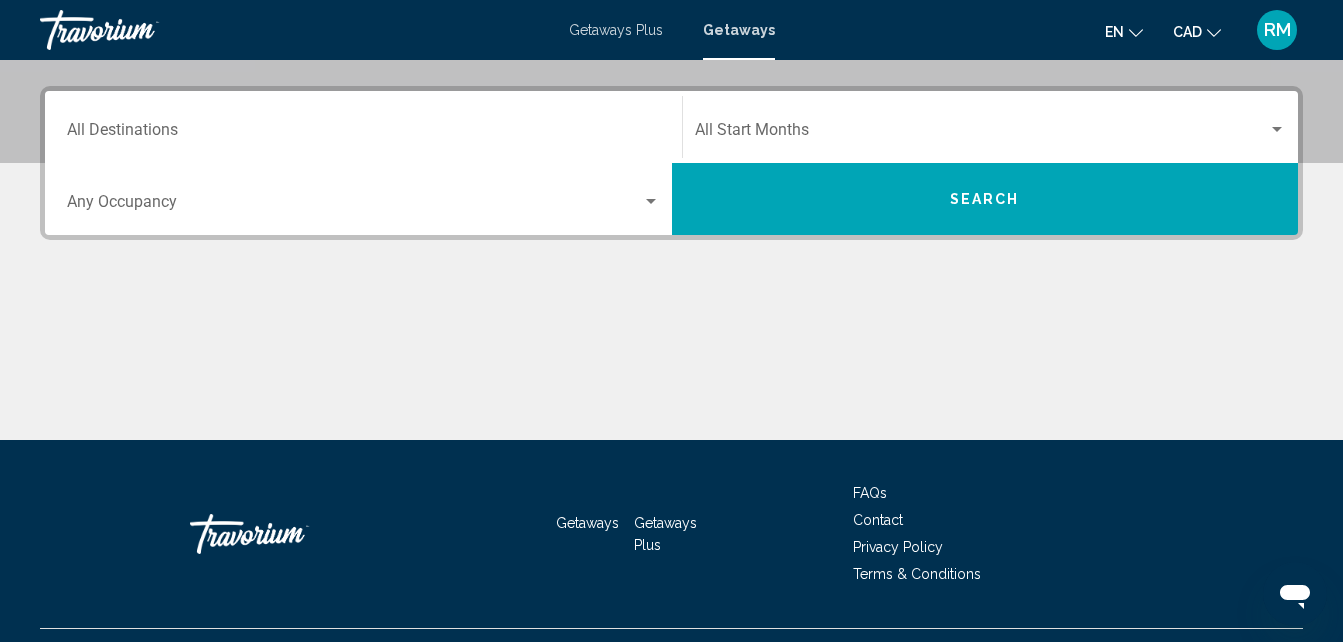 scroll, scrollTop: 0, scrollLeft: 0, axis: both 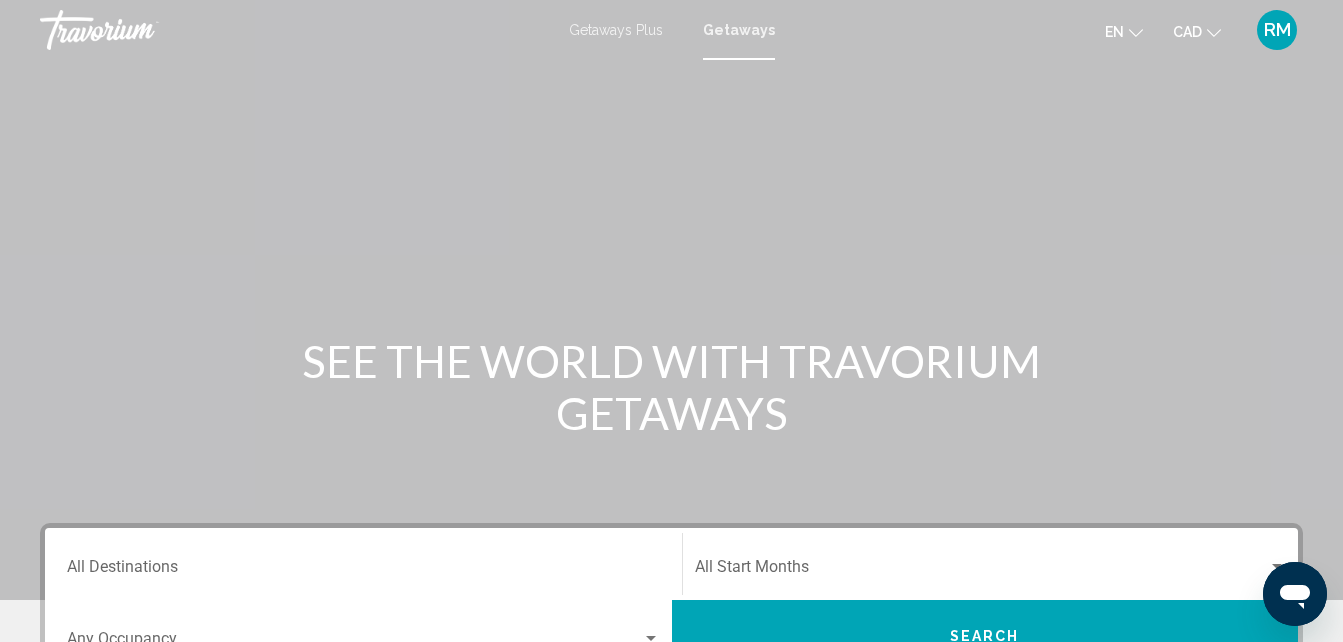 click on "Getaways Plus" at bounding box center [616, 30] 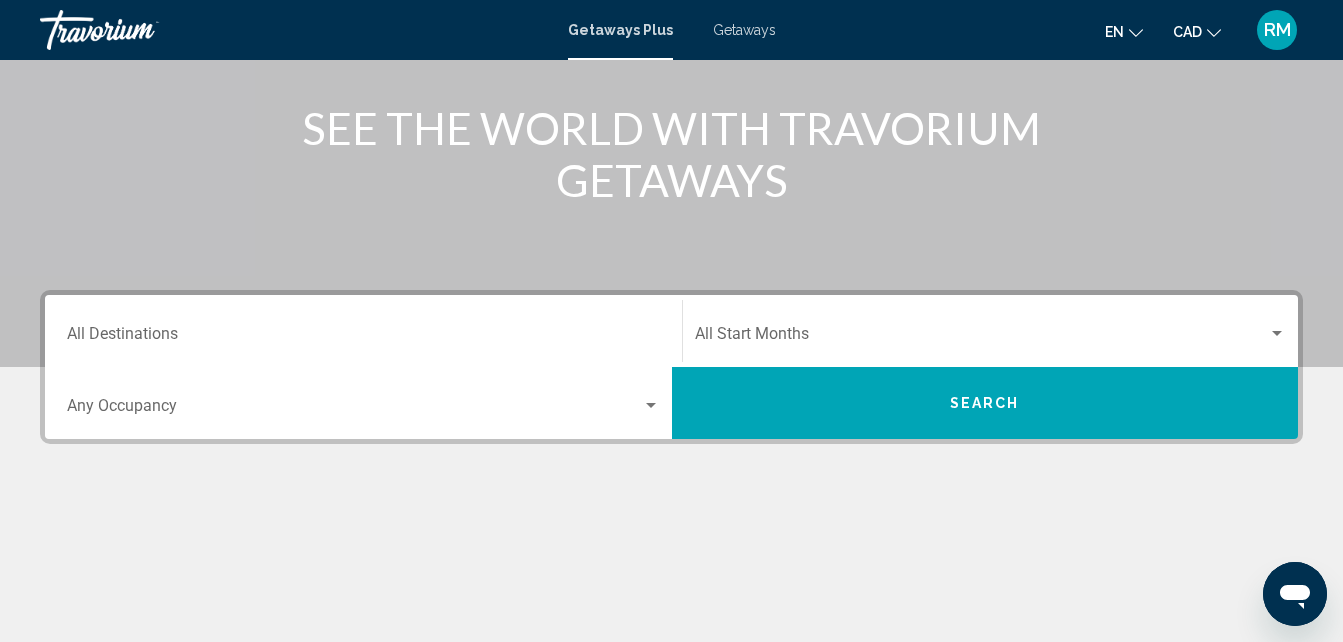 scroll, scrollTop: 168, scrollLeft: 0, axis: vertical 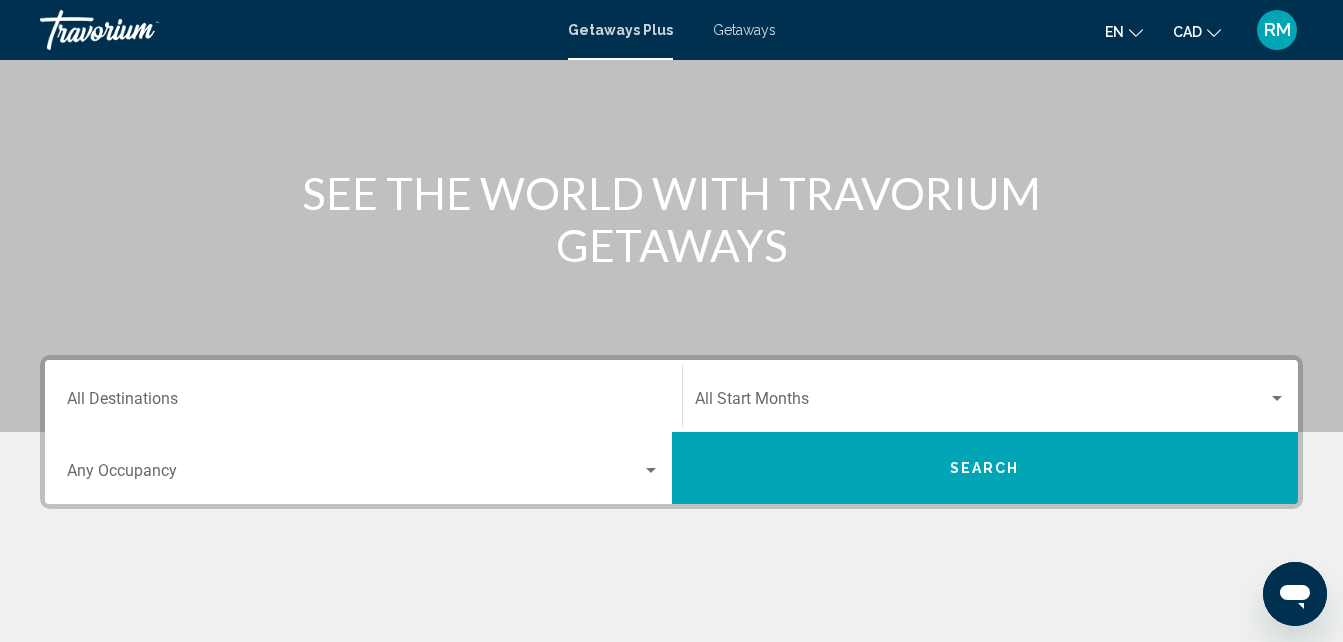 click on "Destination All Destinations" at bounding box center (363, 396) 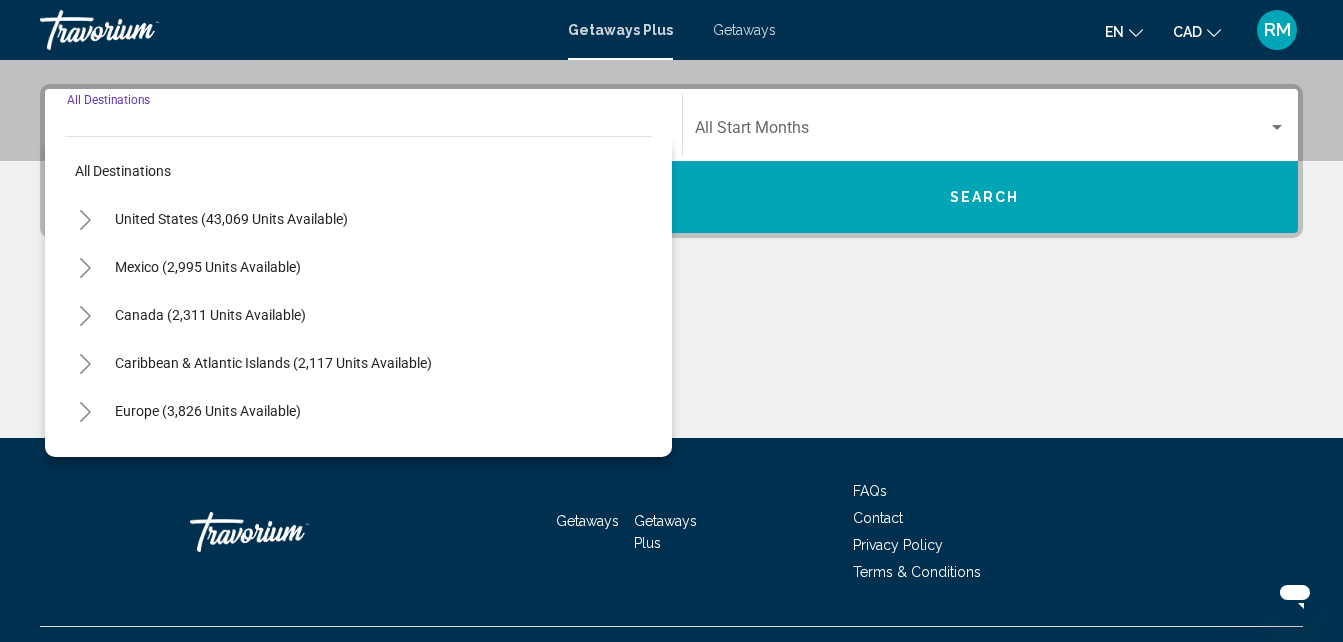scroll, scrollTop: 458, scrollLeft: 0, axis: vertical 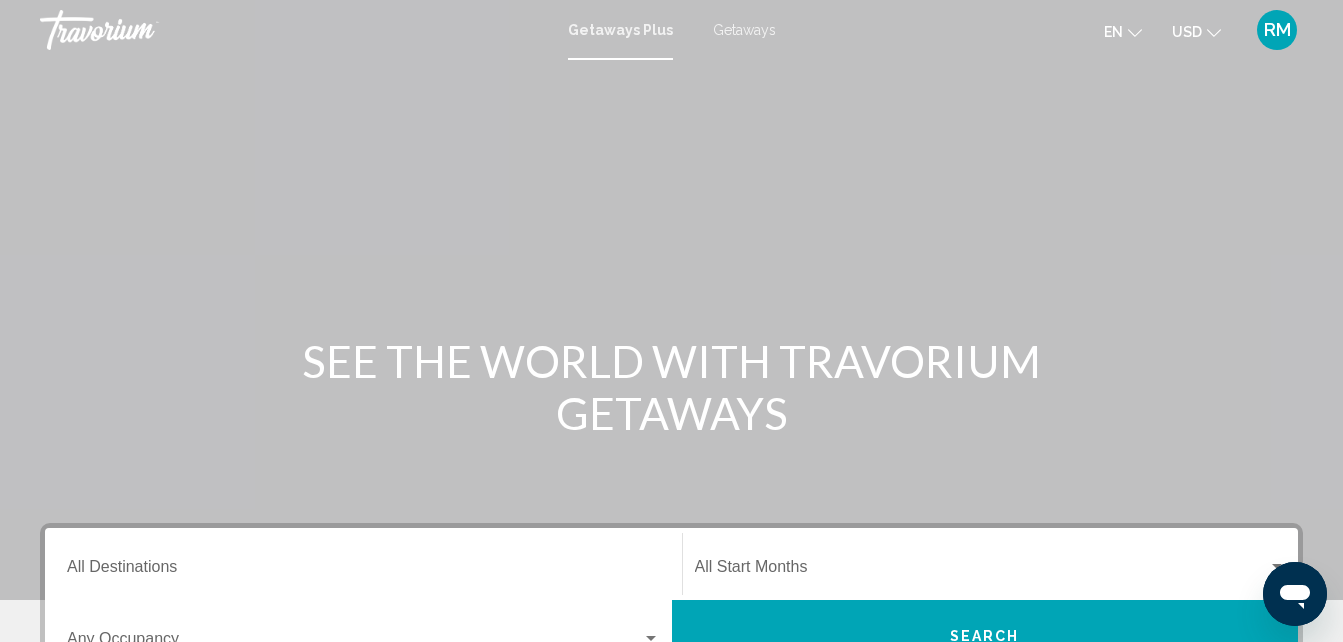 click on "USD" at bounding box center [1187, 32] 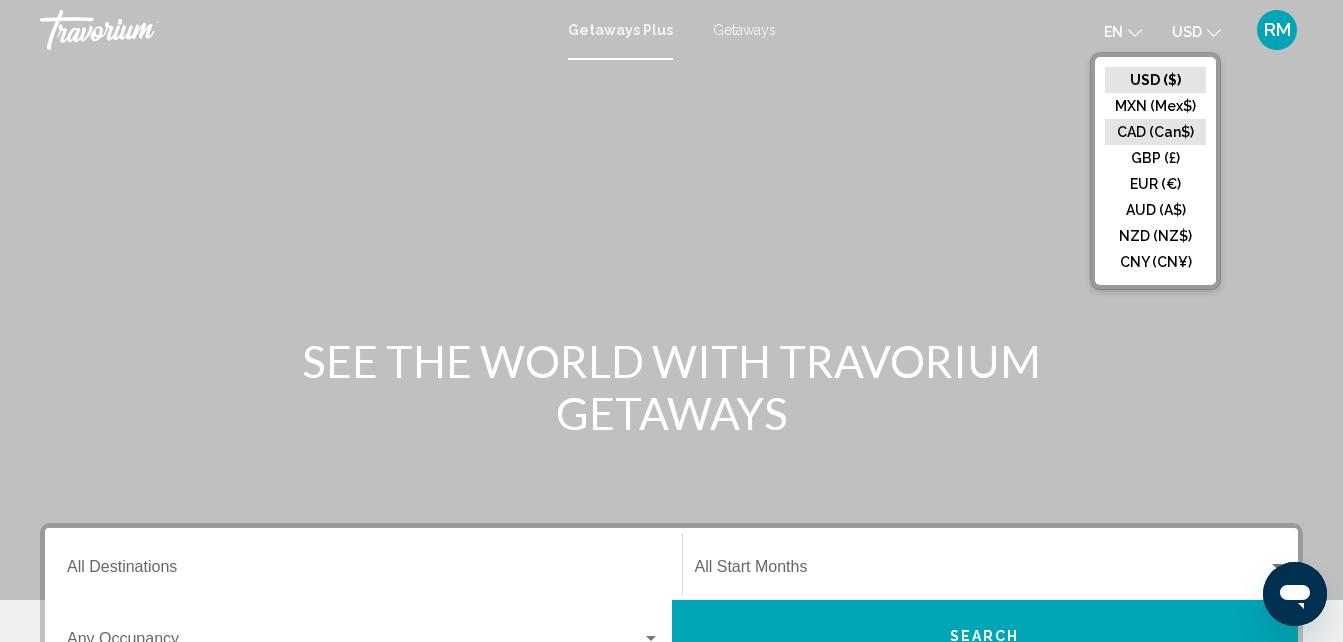 click on "CAD (Can$)" at bounding box center [1155, 80] 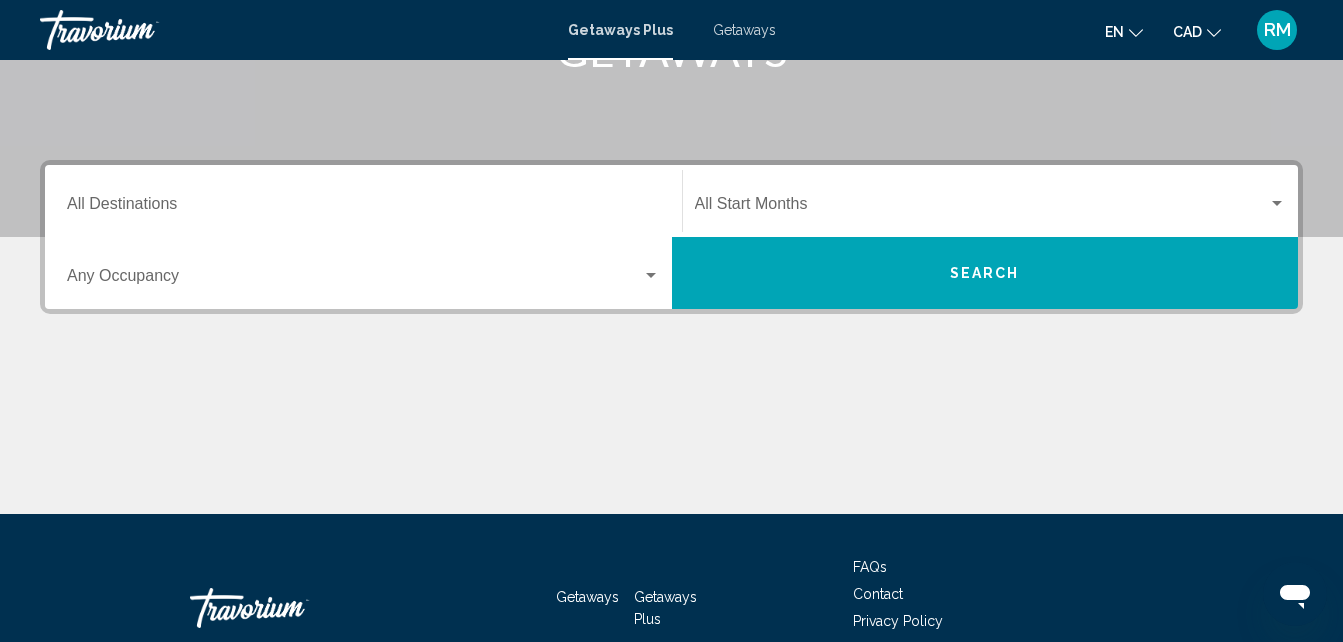 scroll, scrollTop: 0, scrollLeft: 0, axis: both 